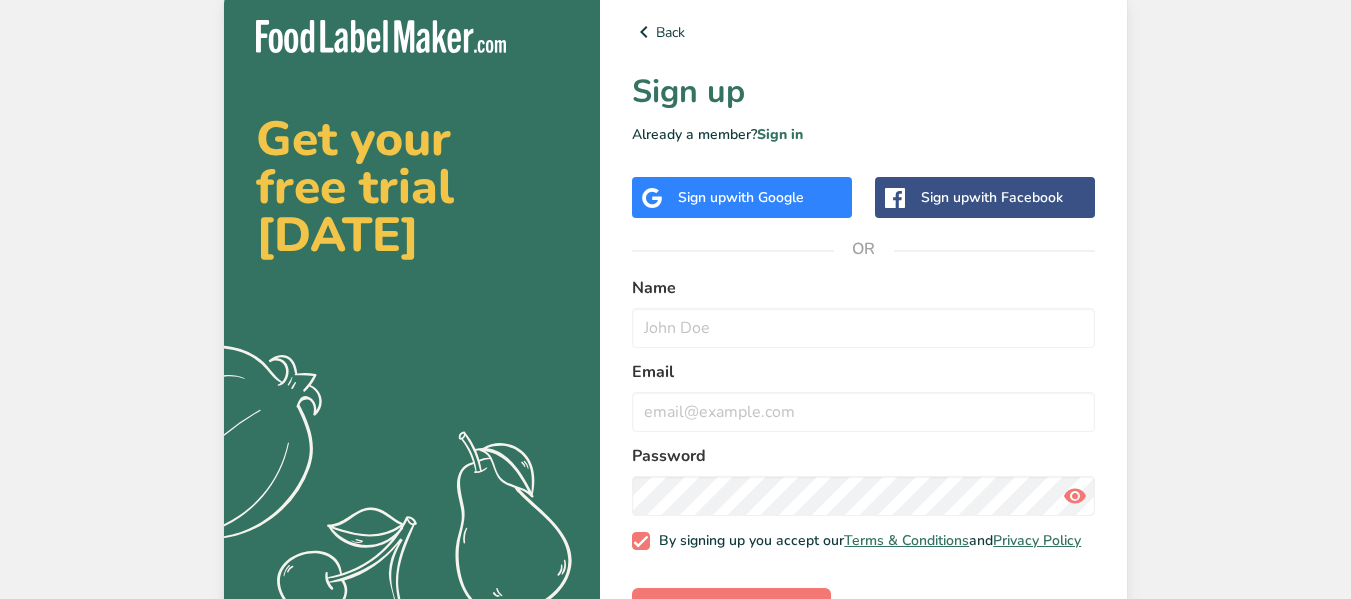 scroll, scrollTop: 0, scrollLeft: 0, axis: both 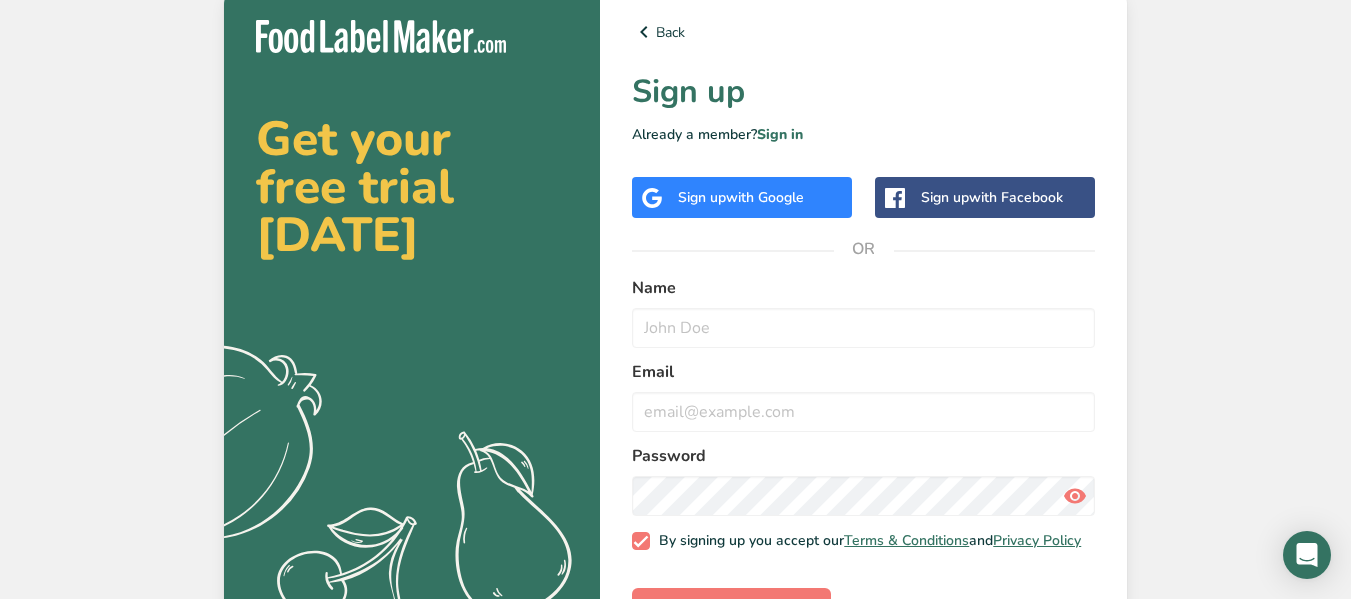 click on "with Google" at bounding box center [765, 197] 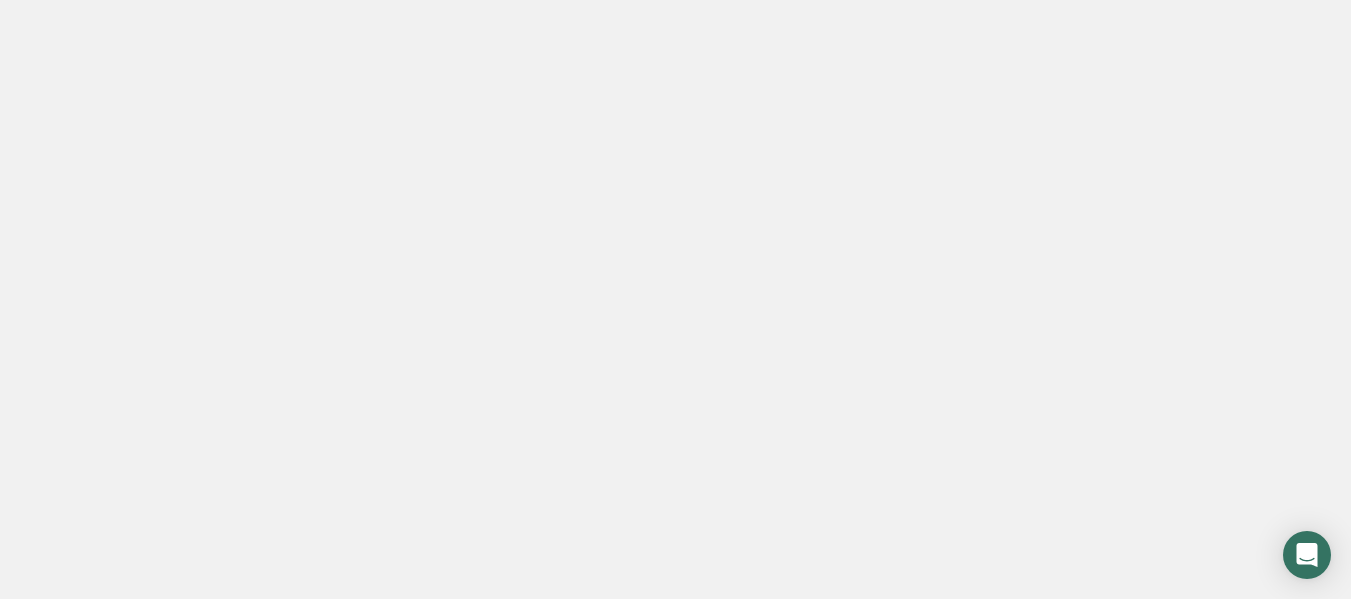 scroll, scrollTop: 0, scrollLeft: 0, axis: both 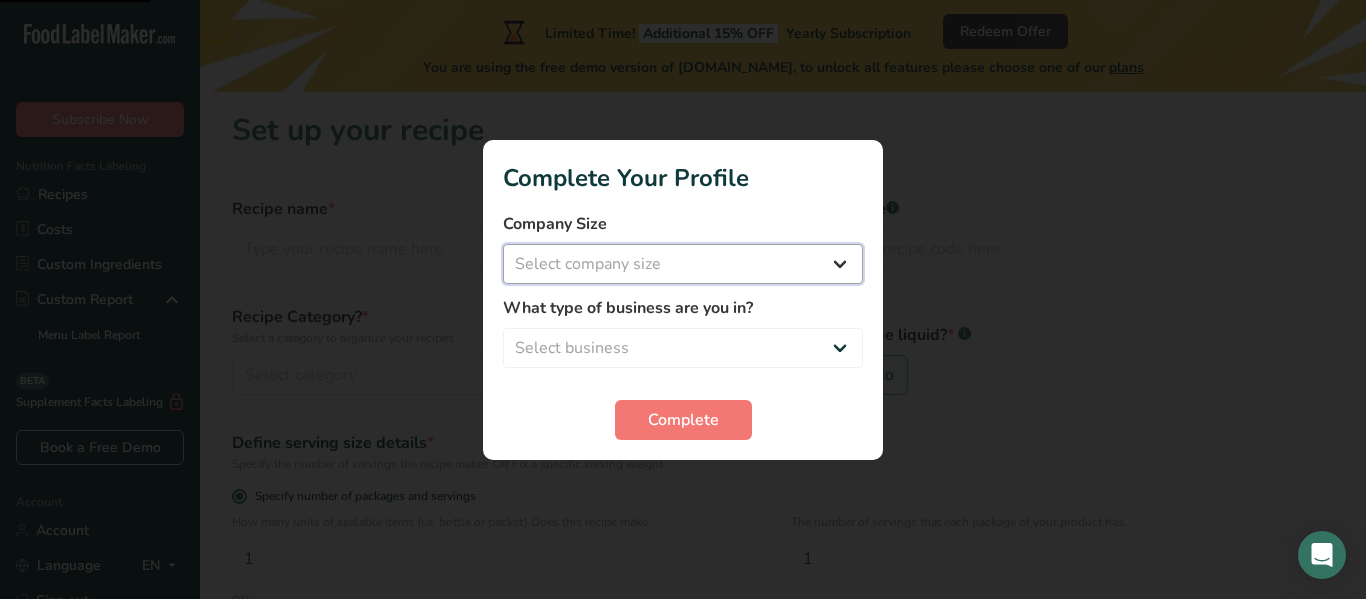 click on "Select company size
Fewer than 10 Employees
10 to 50 Employees
51 to 500 Employees
Over 500 Employees" at bounding box center [683, 264] 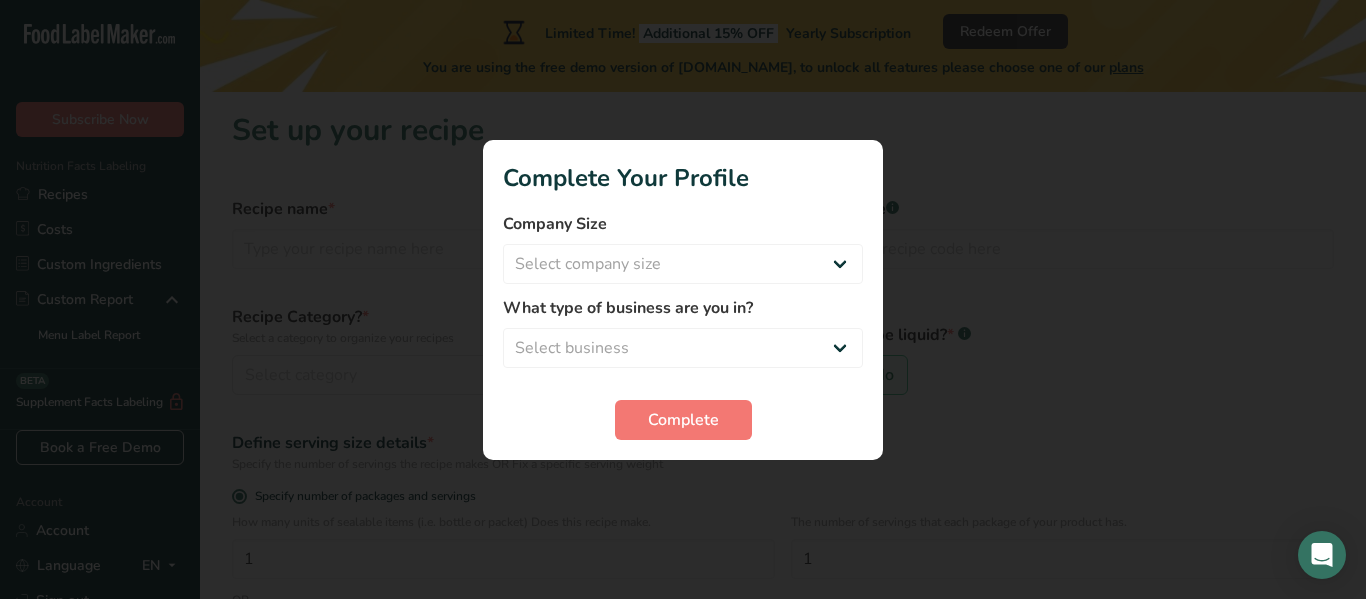 click at bounding box center (683, 299) 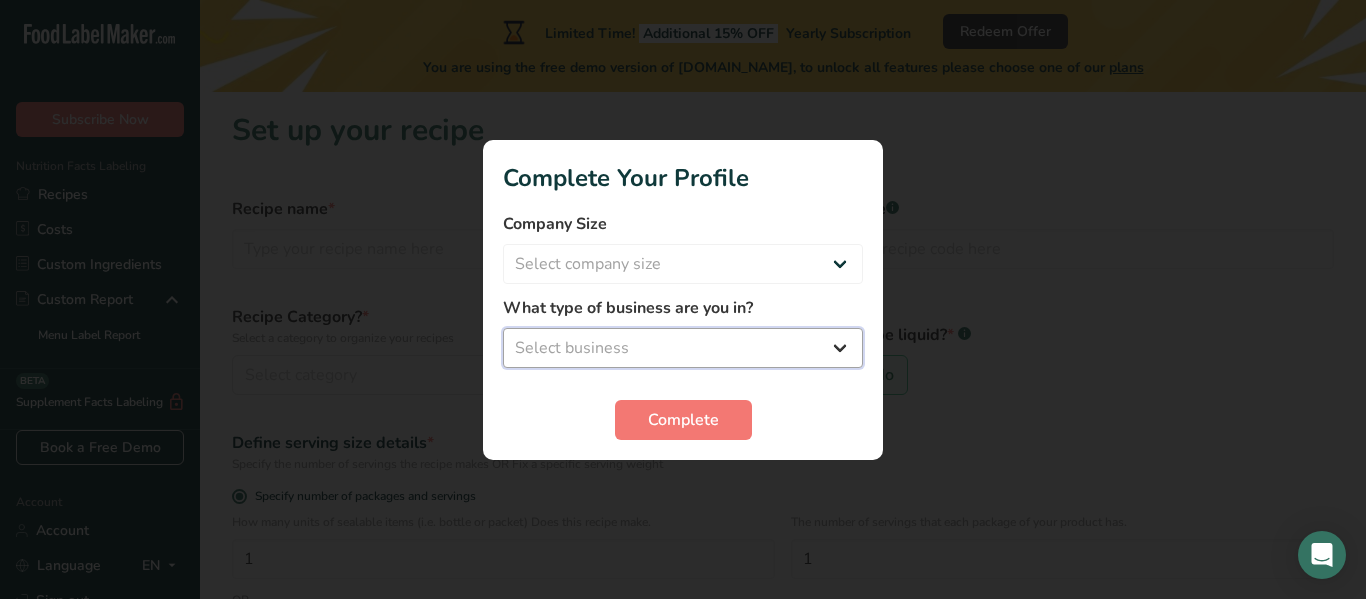 click on "Select business
Packaged Food Manufacturer
Restaurant & Cafe
Bakery
Meal Plans & Catering Company
Nutritionist
Food Blogger
Personal Trainer
Other" at bounding box center (683, 348) 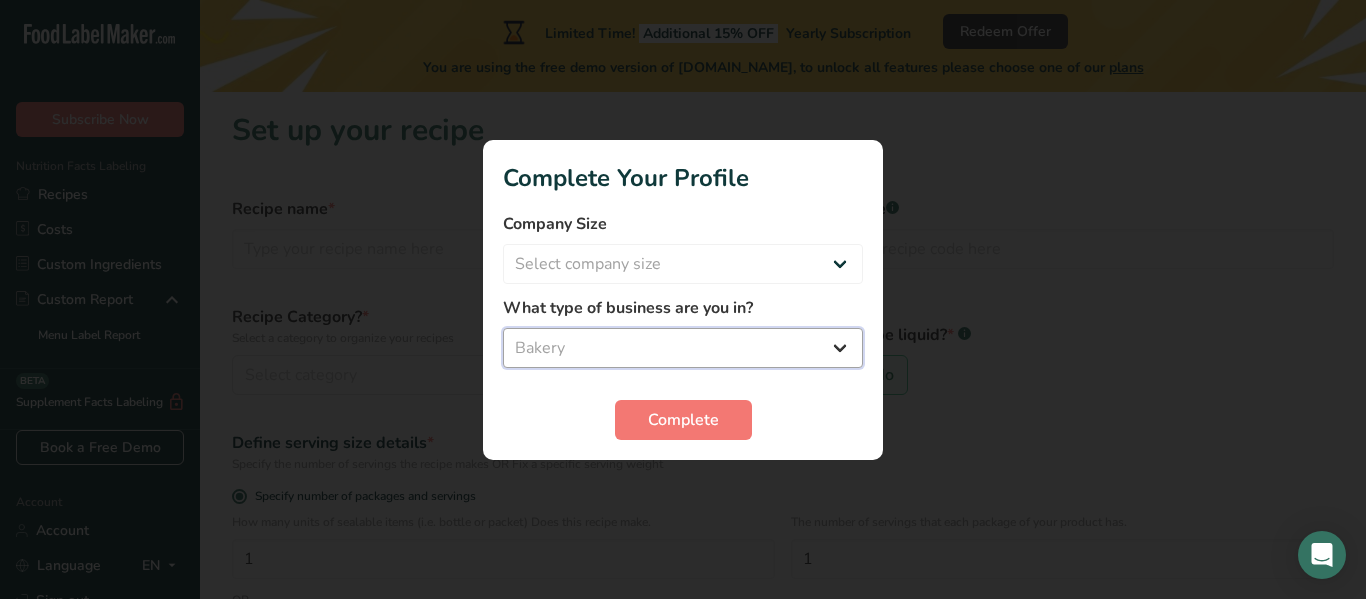 click on "Select business
Packaged Food Manufacturer
Restaurant & Cafe
Bakery
Meal Plans & Catering Company
Nutritionist
Food Blogger
Personal Trainer
Other" at bounding box center (683, 348) 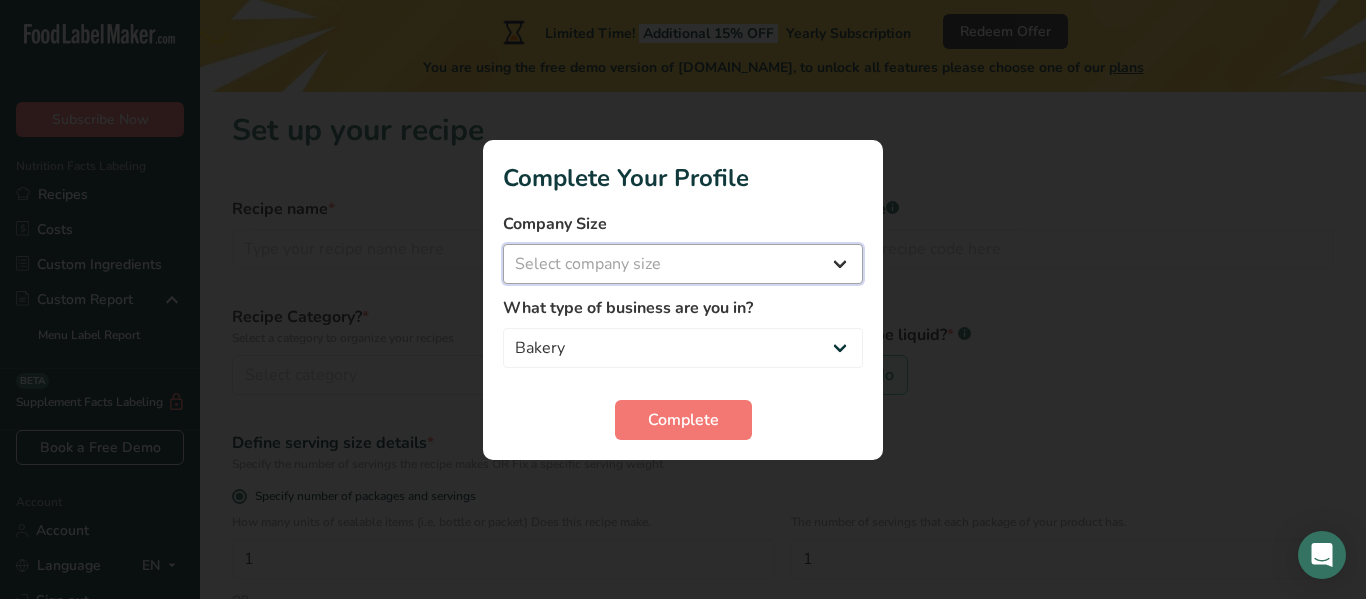 click on "Select company size
Fewer than 10 Employees
10 to 50 Employees
51 to 500 Employees
Over 500 Employees" at bounding box center (683, 264) 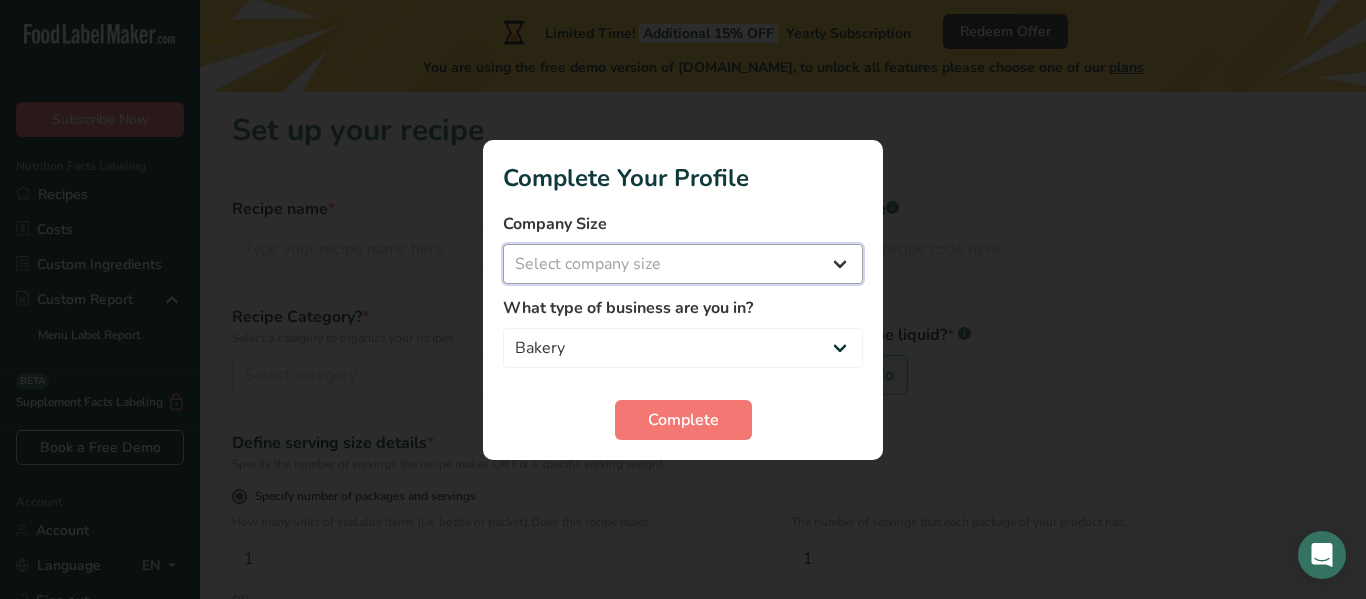 select on "1" 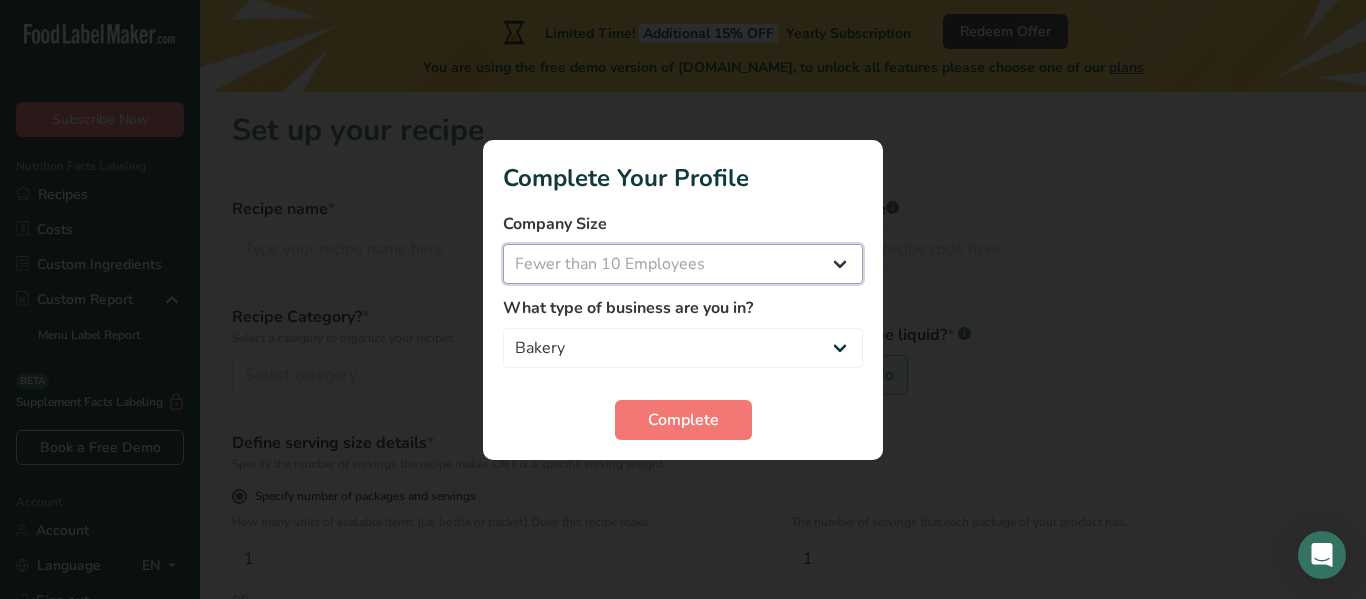 click on "Select company size
Fewer than 10 Employees
10 to 50 Employees
51 to 500 Employees
Over 500 Employees" at bounding box center (683, 264) 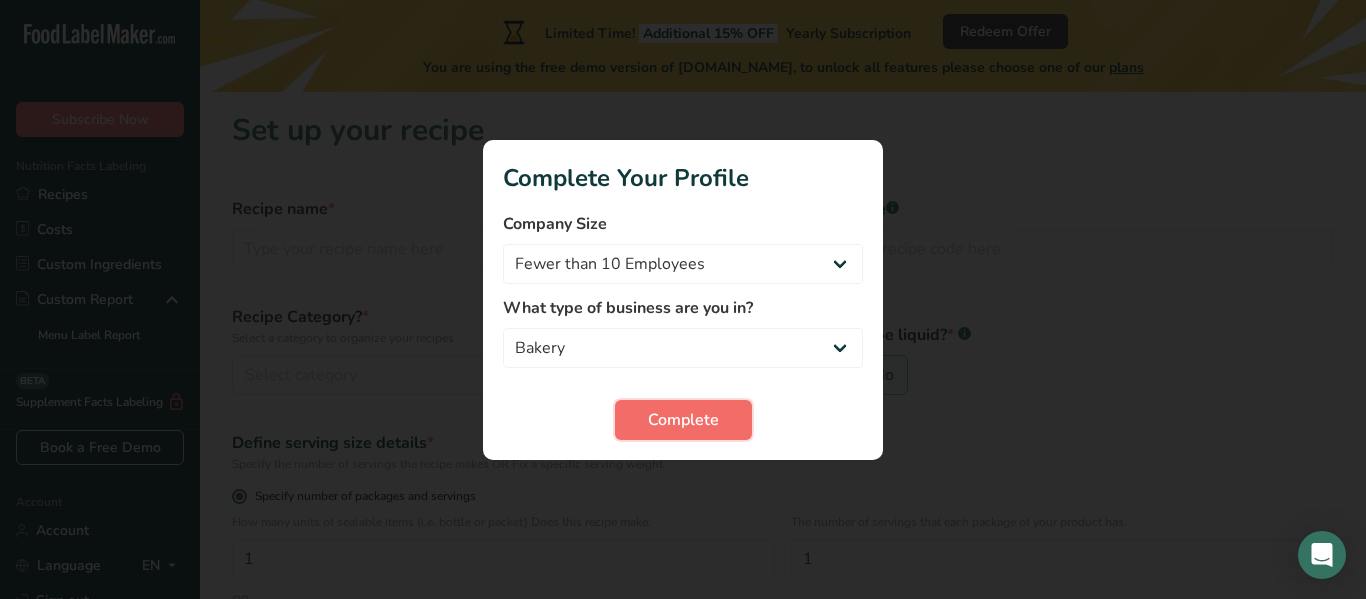 click on "Complete" at bounding box center (683, 420) 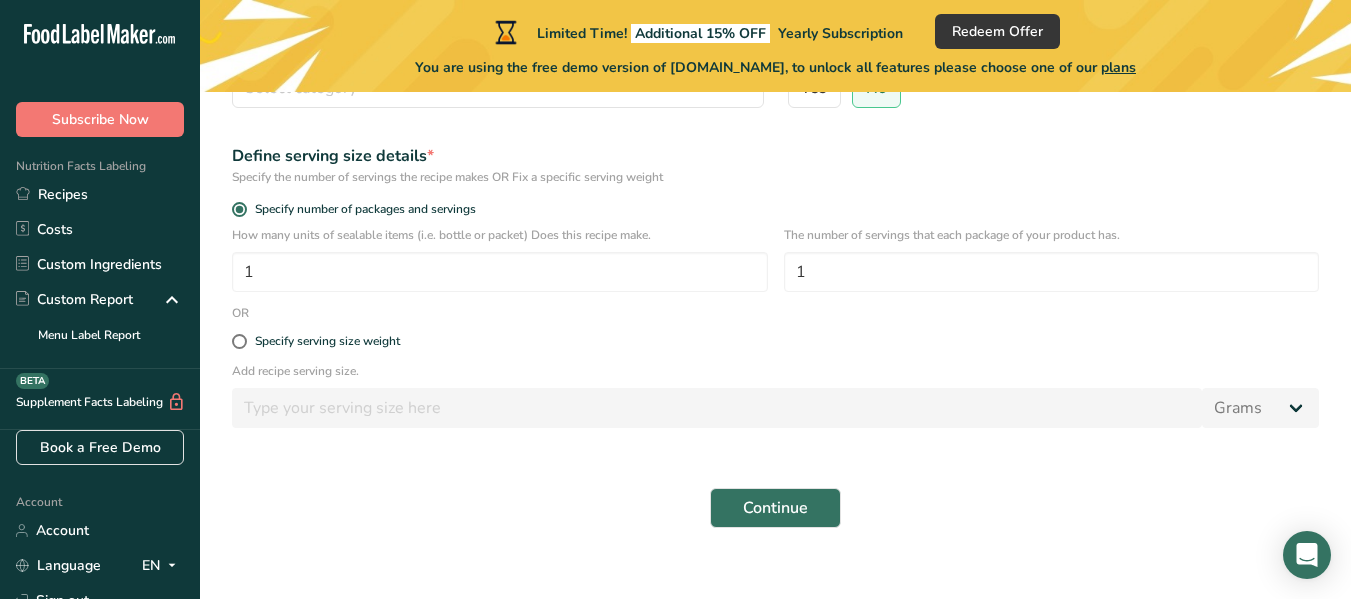 scroll, scrollTop: 312, scrollLeft: 0, axis: vertical 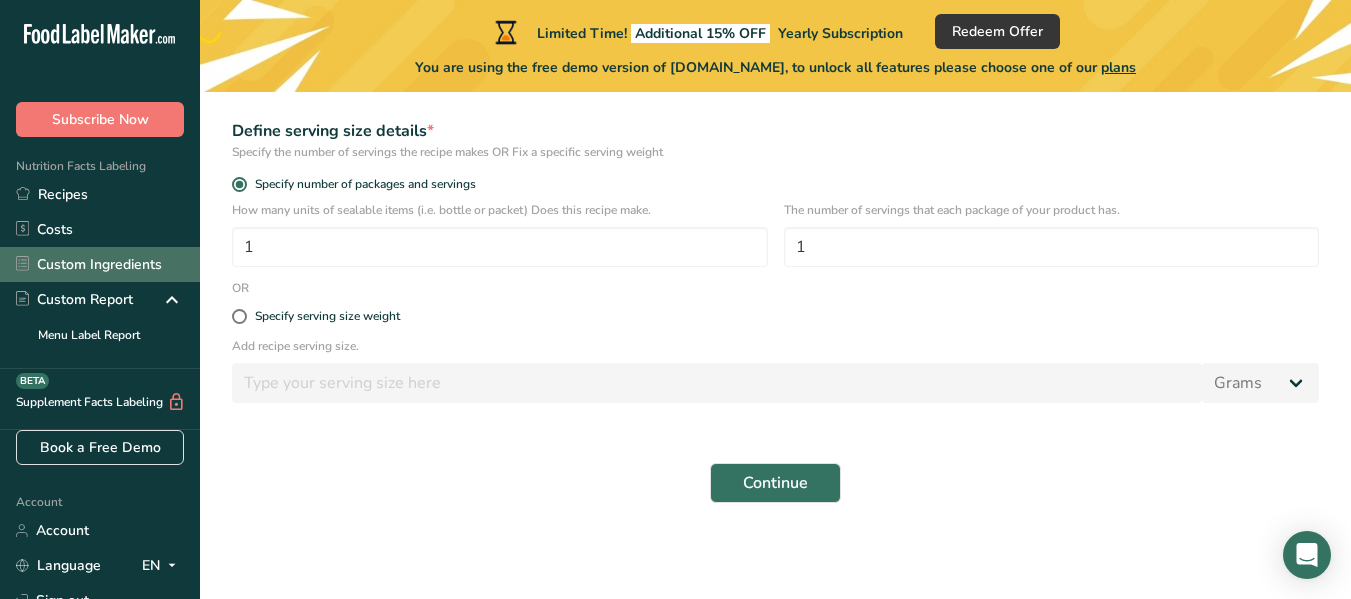 click on "Custom Ingredients" at bounding box center (100, 264) 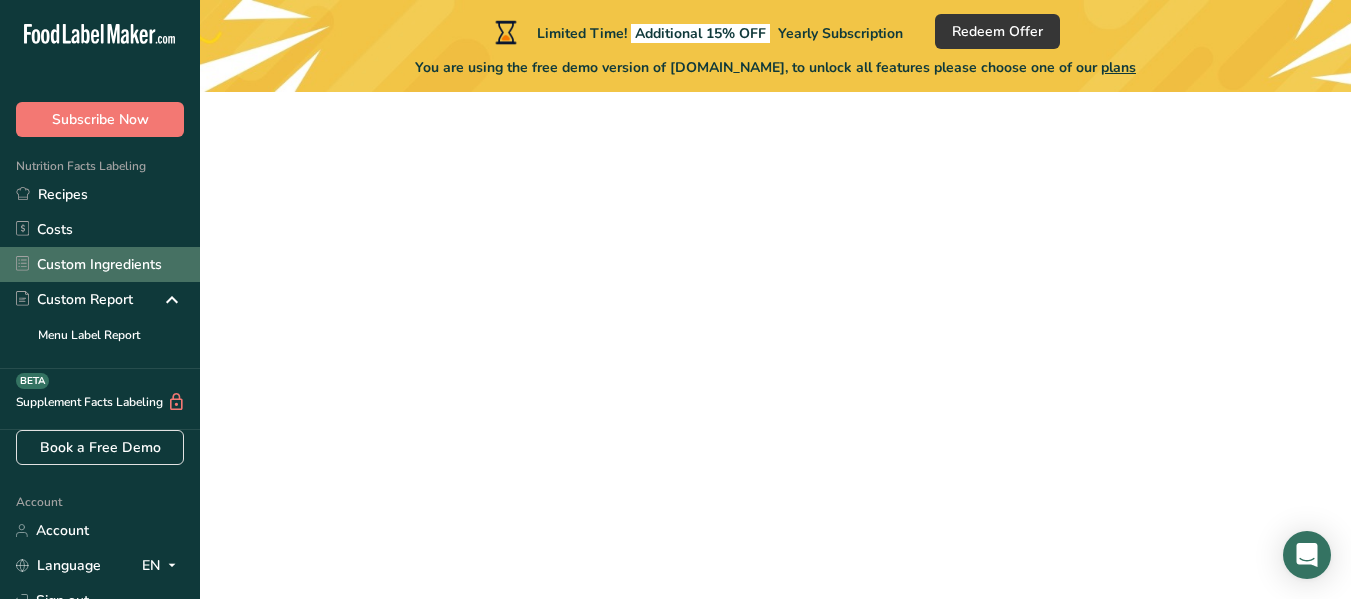 scroll, scrollTop: 0, scrollLeft: 0, axis: both 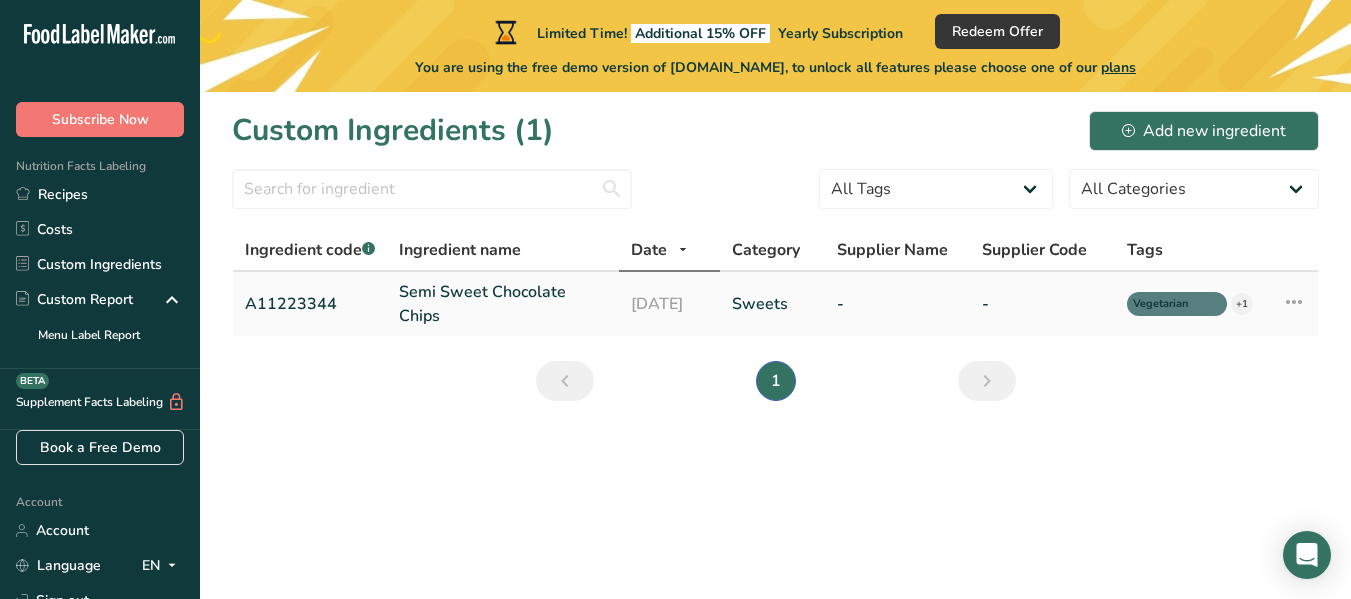 click on "[DATE]" at bounding box center (669, 304) 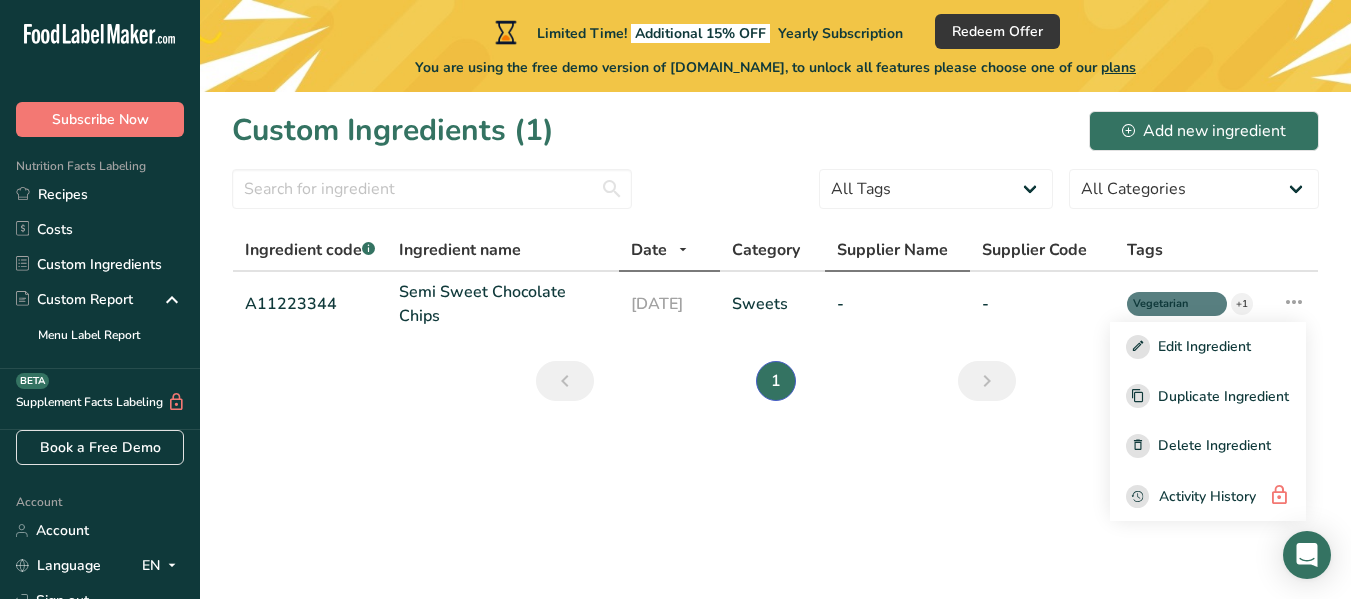 click on "Supplier Name" at bounding box center (892, 250) 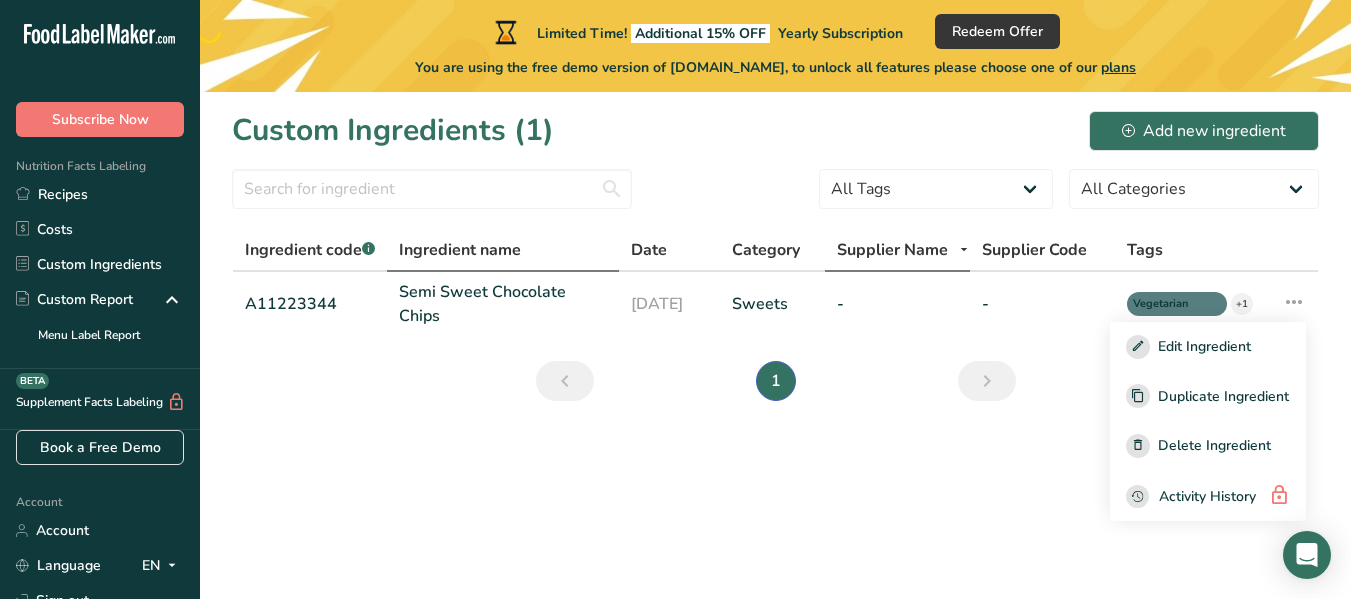 click on "Ingredient name" at bounding box center [460, 250] 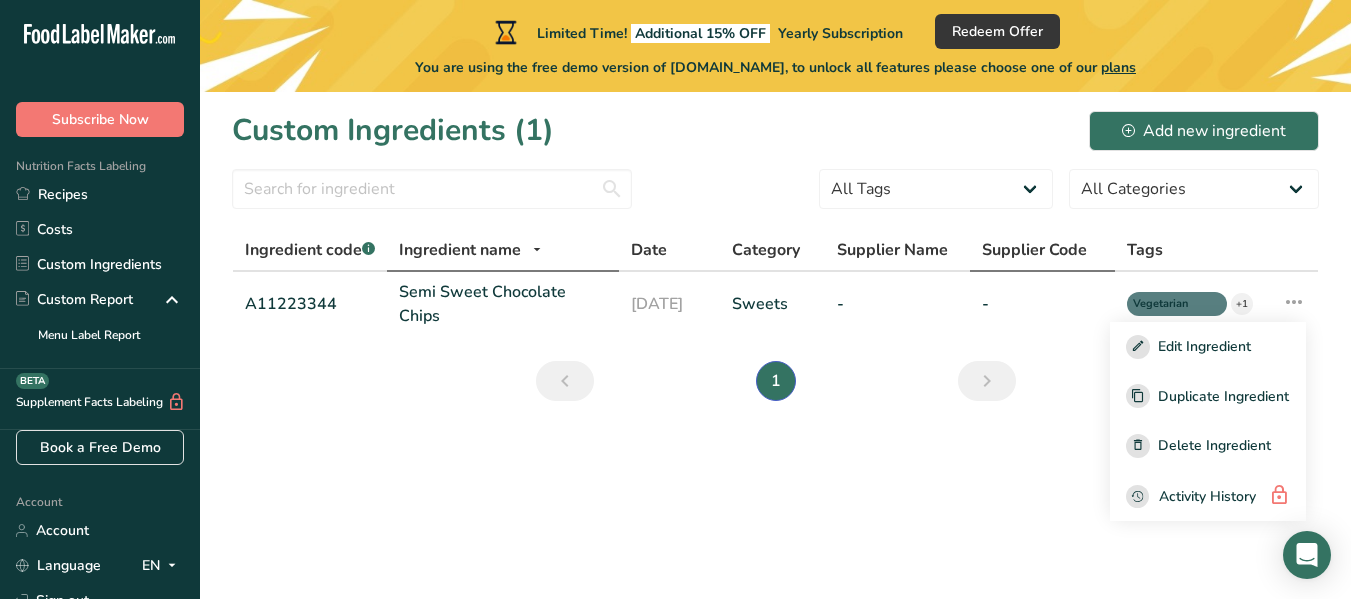click on "Supplier Code" at bounding box center [1034, 250] 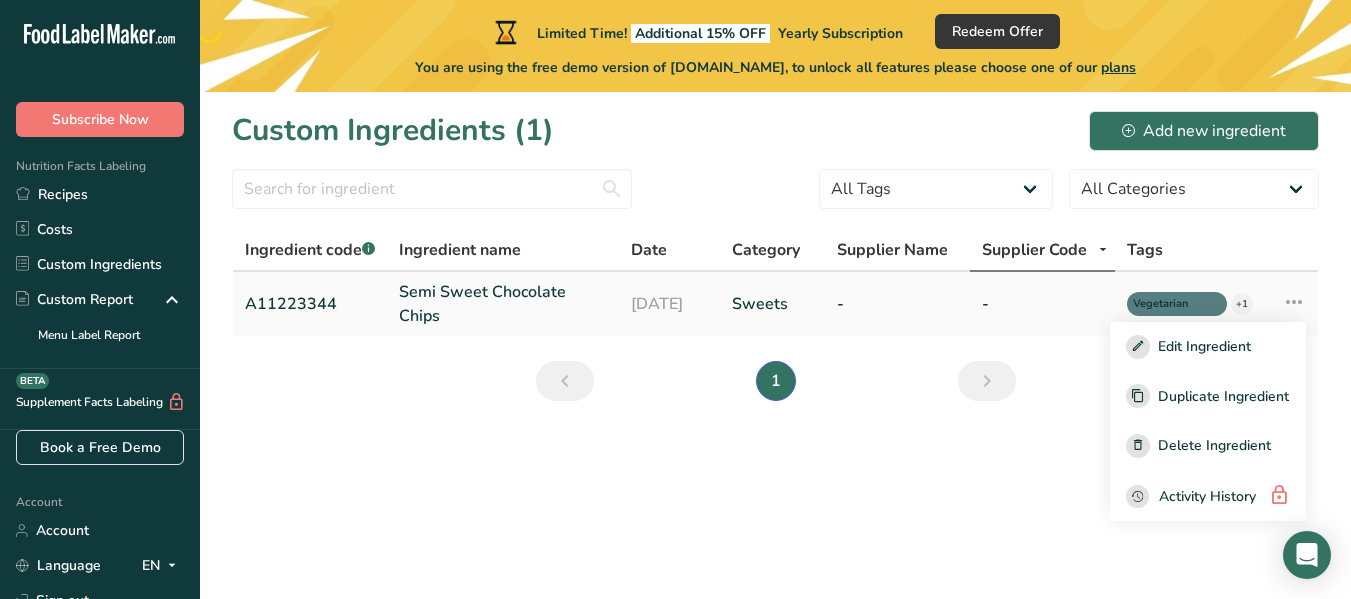 click at bounding box center (1294, 302) 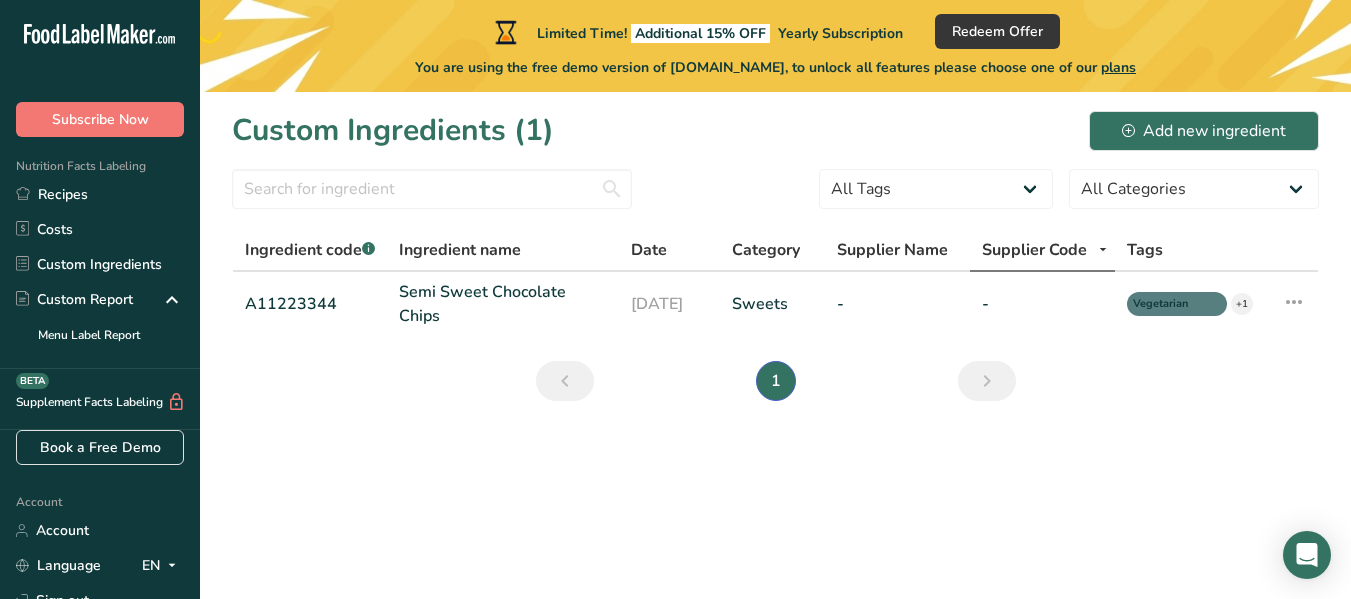 click on "Supplier Code" at bounding box center [1034, 250] 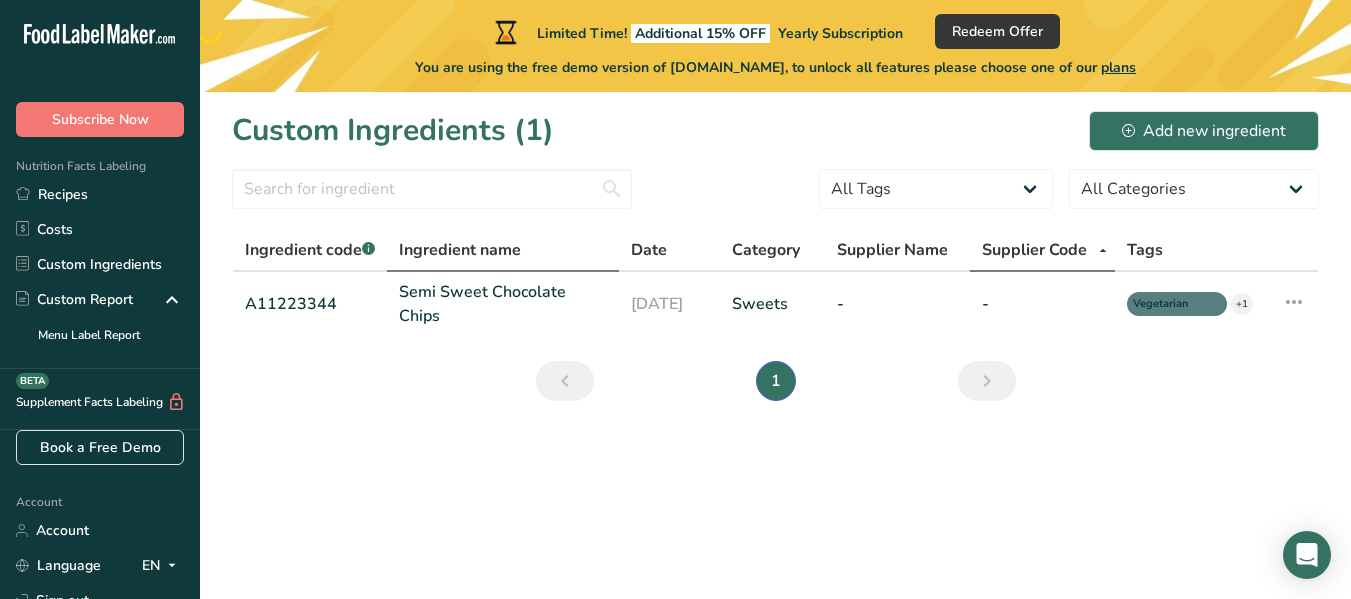 click on "Ingredient name" at bounding box center [460, 250] 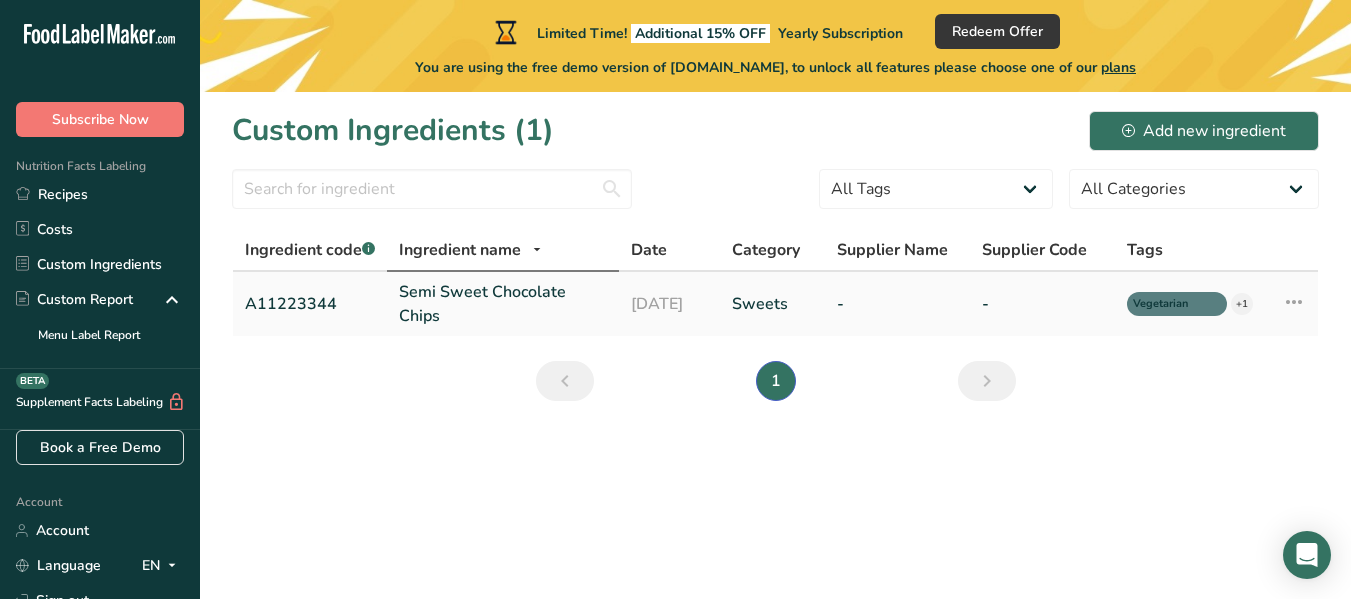 click at bounding box center [1294, 302] 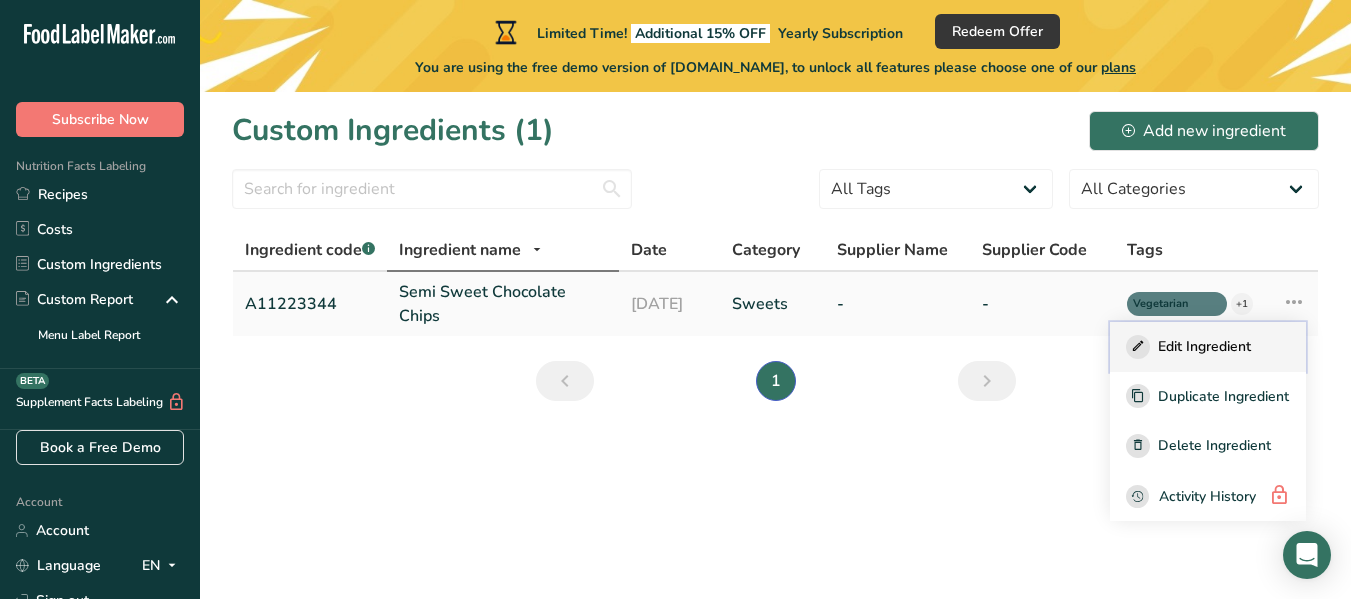 click on "Edit Ingredient" at bounding box center [1208, 347] 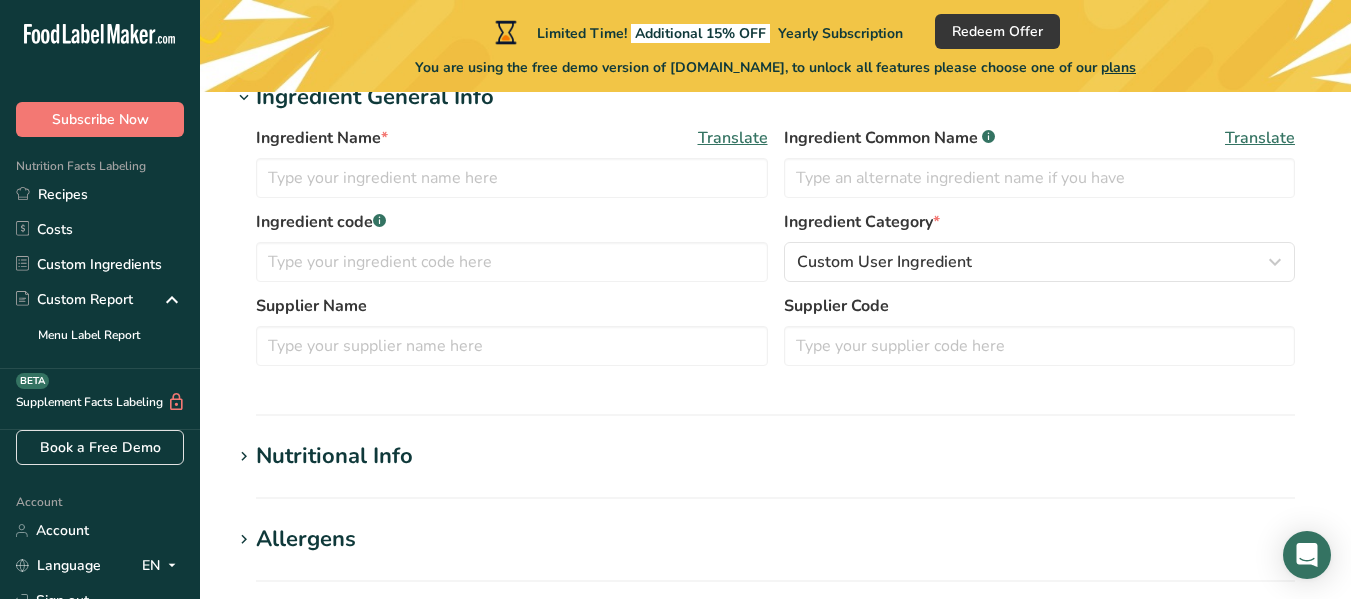 type on "Semi Sweet Chocolate Chips" 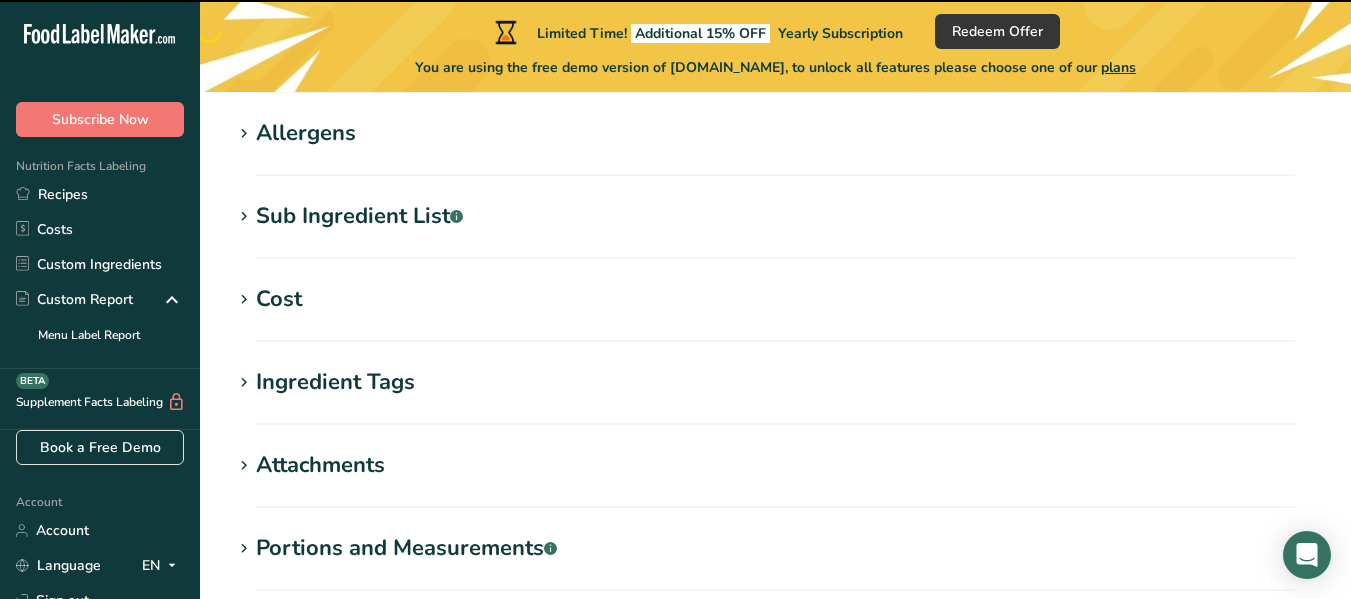 scroll, scrollTop: 935, scrollLeft: 0, axis: vertical 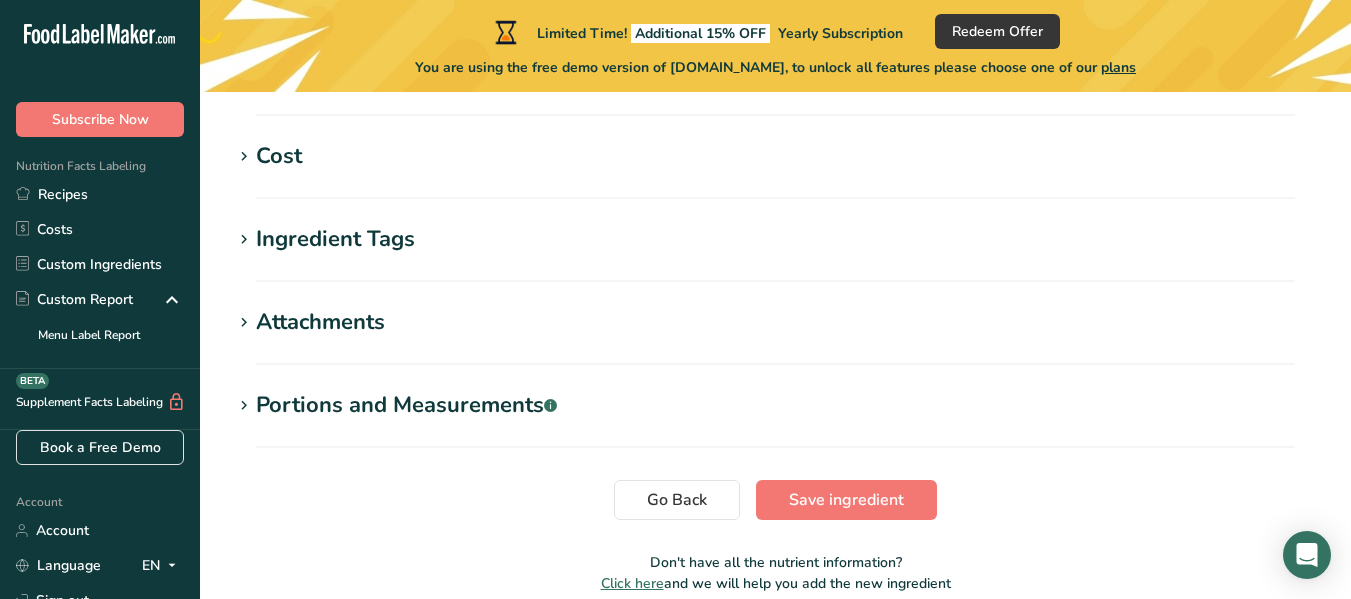 click on "Edit Semi Sweet Chocolate Chips
Ingredient Spec Sheet
.a-a{fill:#347362;}.b-a{fill:#fff;}
Upload an ingredient spec sheet or an image of a nutrition label, and our AI assistant will automatically fill-in the nutrients.
Drop your files here or click to upload
Maximum file size is 5MB
Ingredient General Info
Ingredient Name *
Translate
Semi Sweet Chocolate Chips
Ingredient Common Name
.a-a{fill:#347362;}.b-a{fill:#fff;}
Translate
Choco Chips
Ingredient code
.a-a{fill:#347362;}.b-a{fill:#fff;}           A11223344
Ingredient Category *
Sweets
Standard Categories" at bounding box center (775, -109) 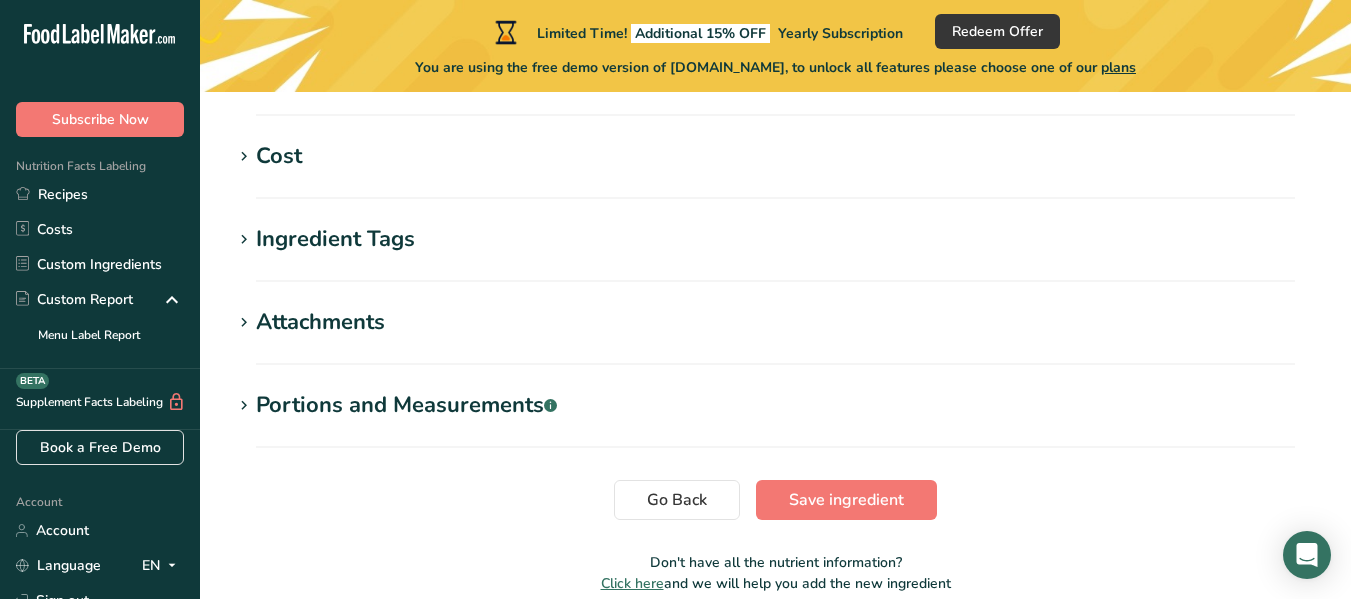 click on "Ingredient Tags" at bounding box center [335, 239] 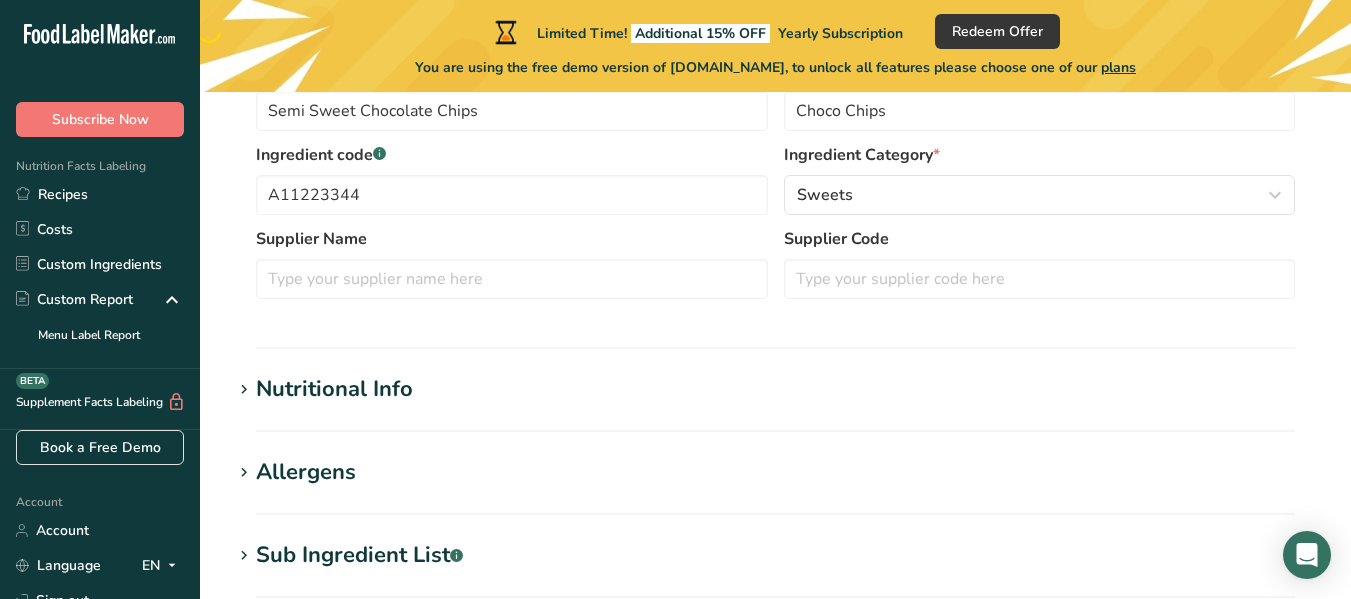scroll, scrollTop: 452, scrollLeft: 0, axis: vertical 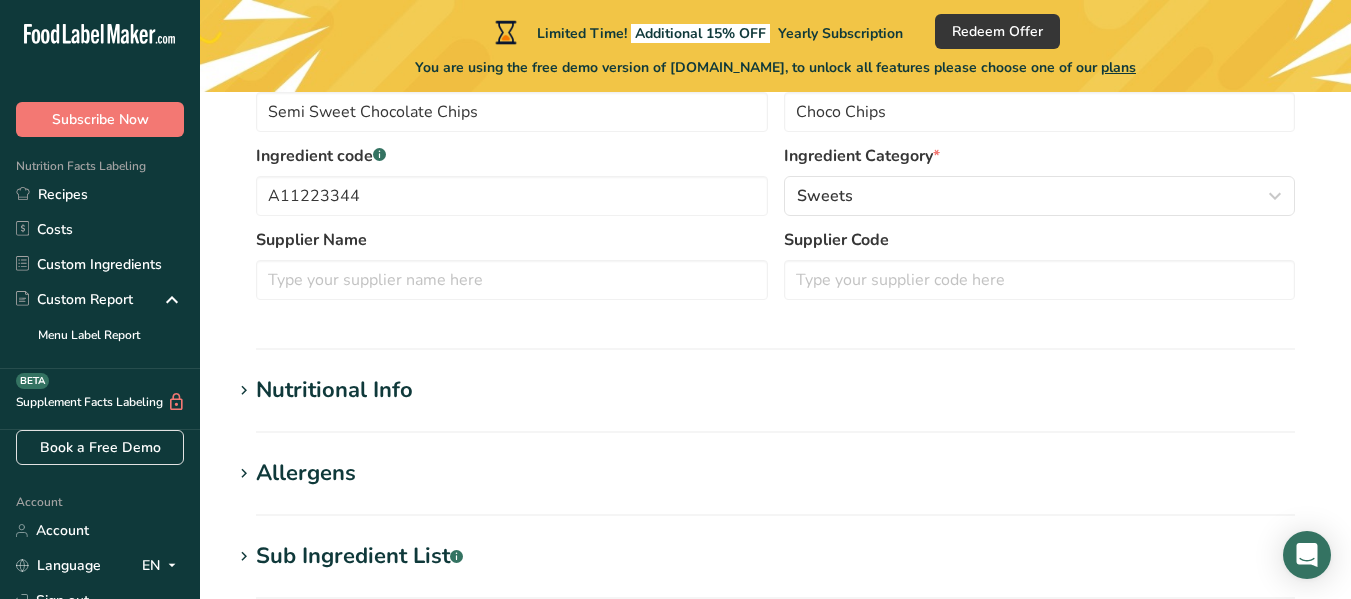 click on "Nutritional Info" at bounding box center (334, 390) 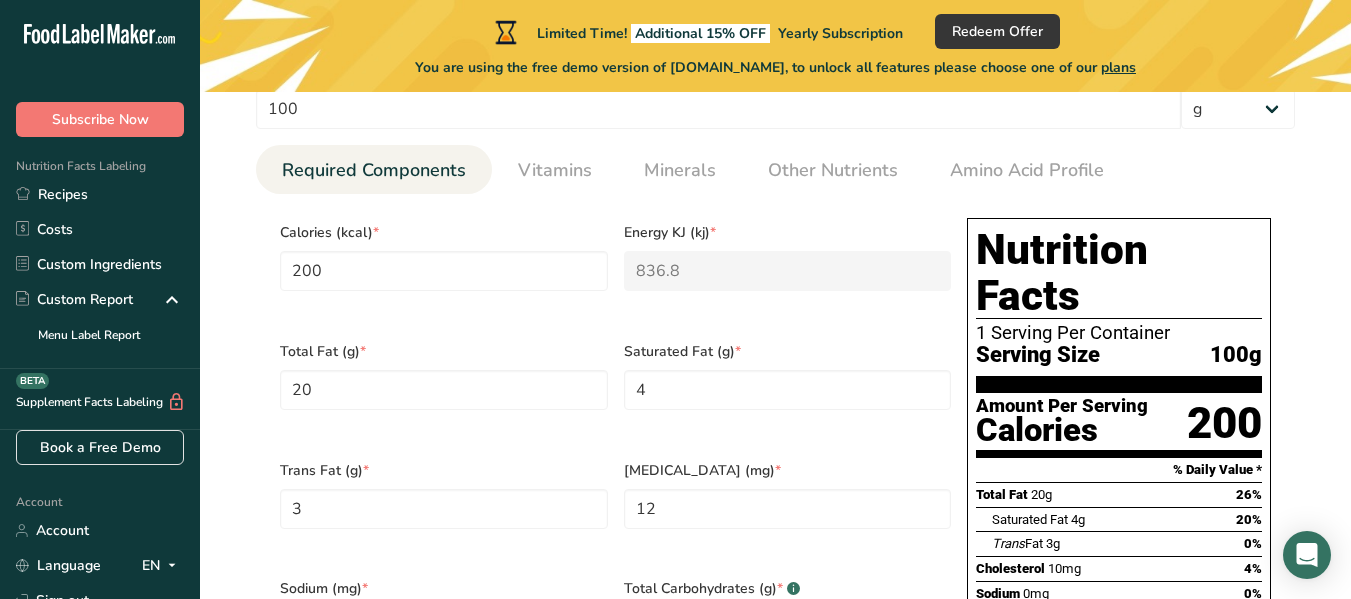 scroll, scrollTop: 840, scrollLeft: 0, axis: vertical 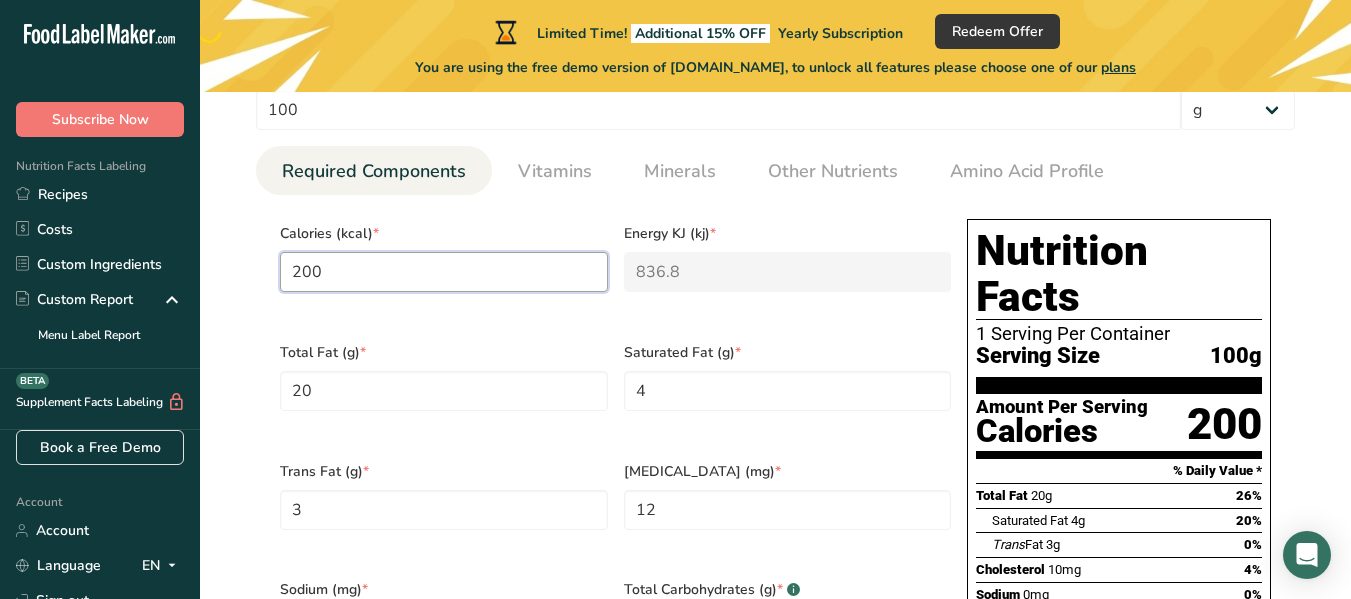 click on "200" at bounding box center [444, 272] 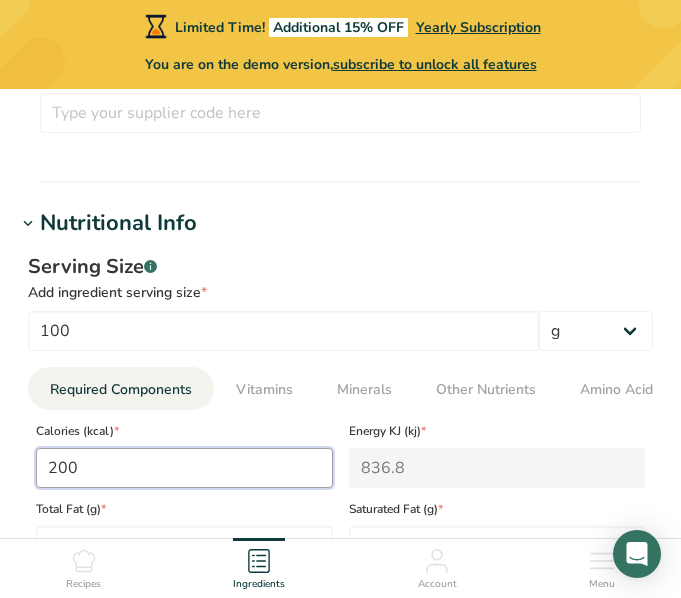 click on "200" at bounding box center [184, 468] 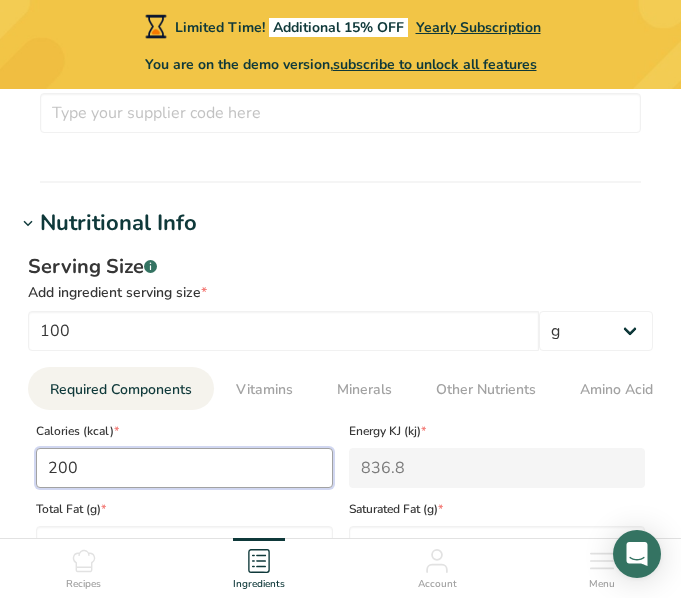 click on "200" at bounding box center [184, 468] 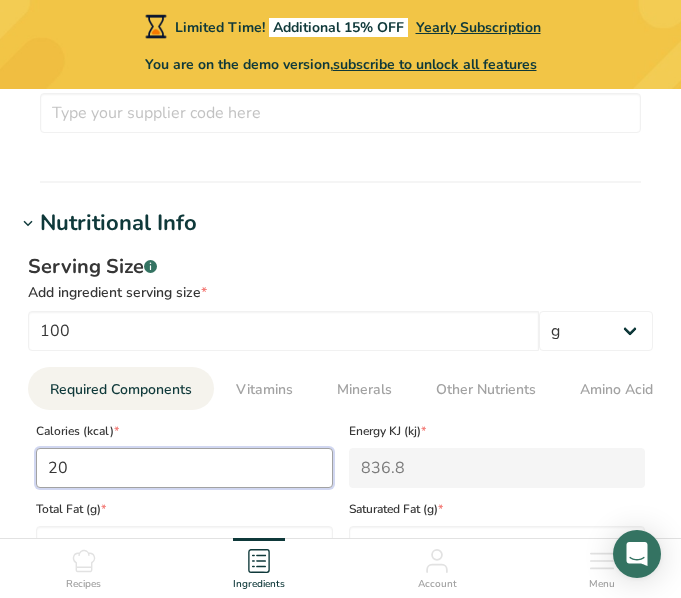 type on "83.7" 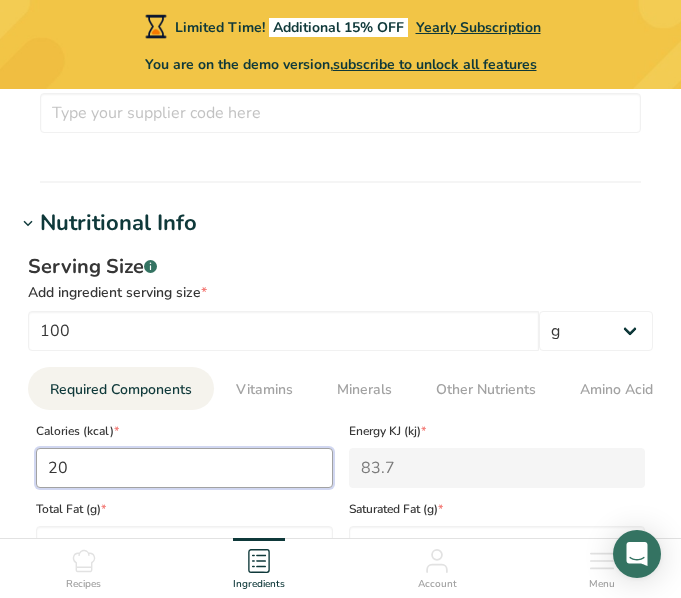 type on "2" 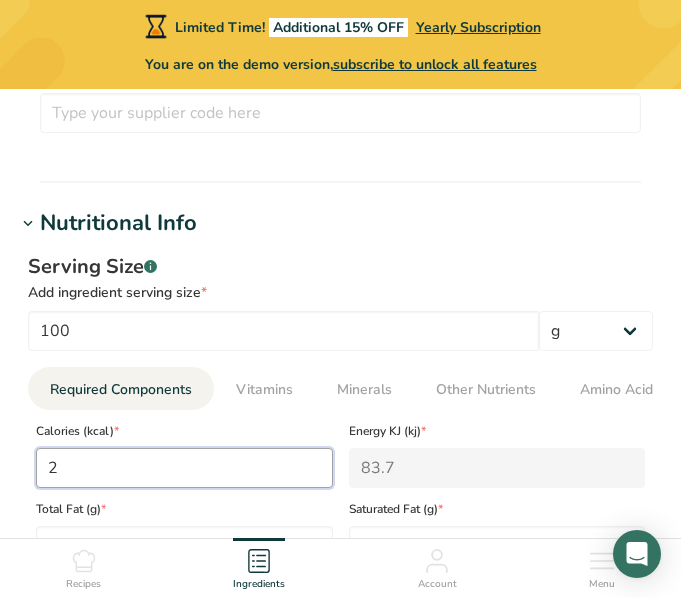 type on "8.4" 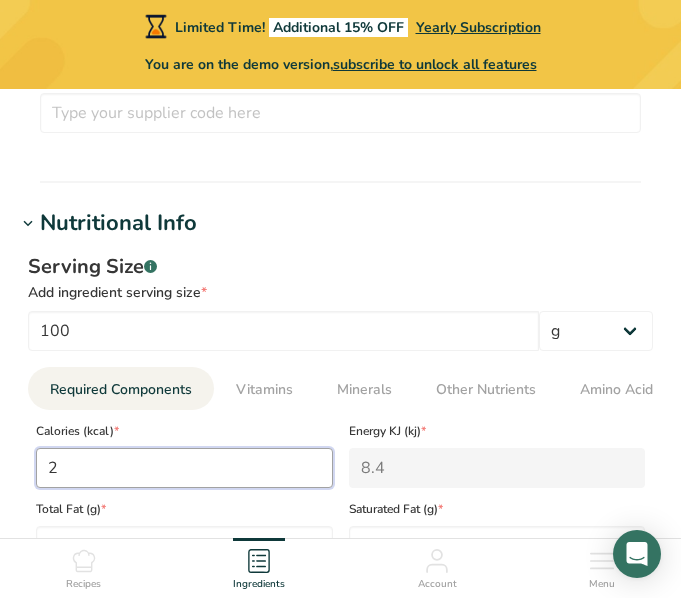 type on "0" 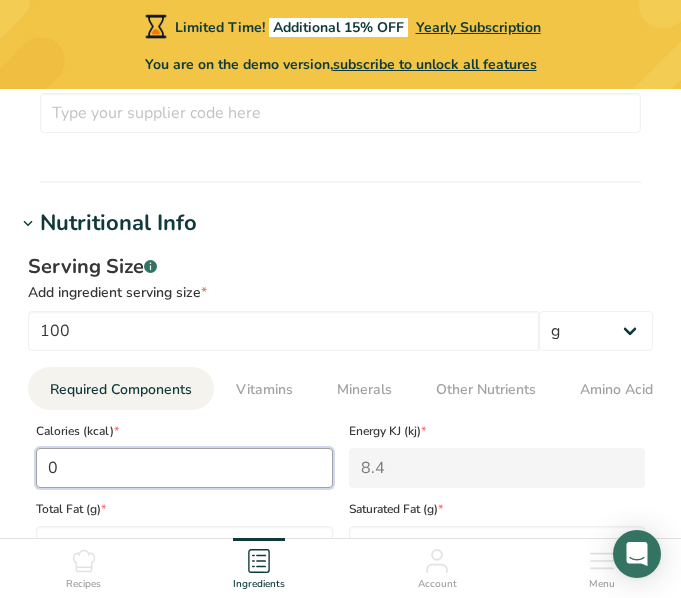 type on "0" 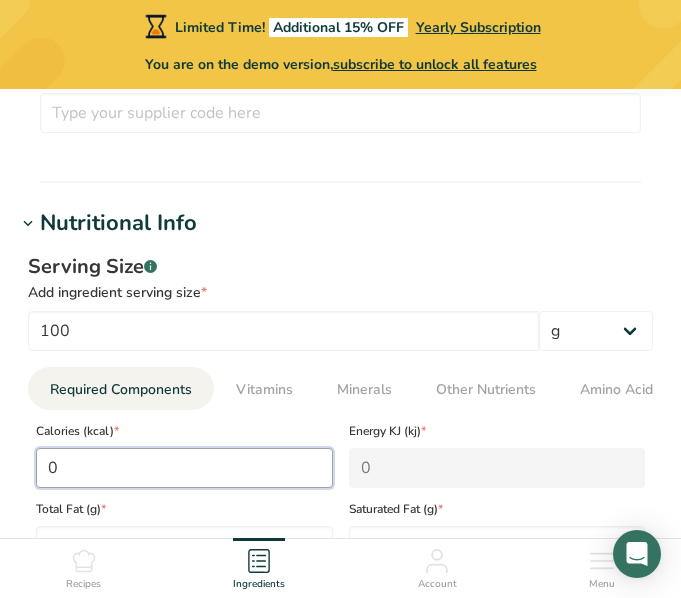 type on "4" 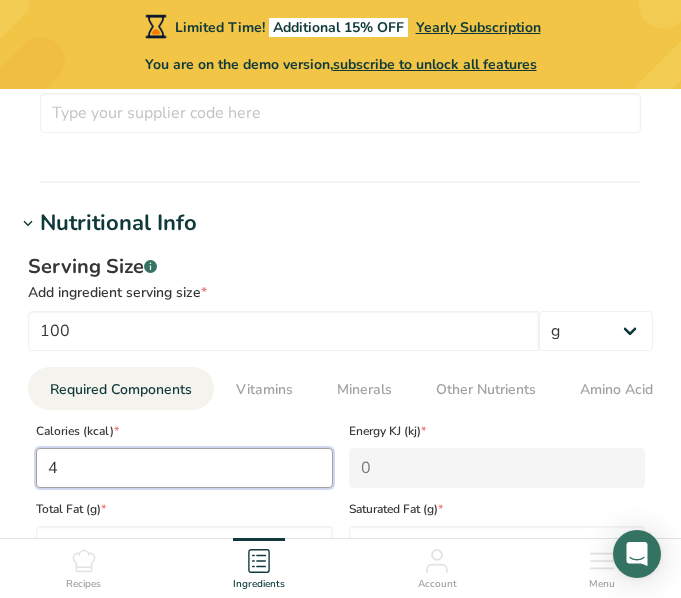 type on "16.7" 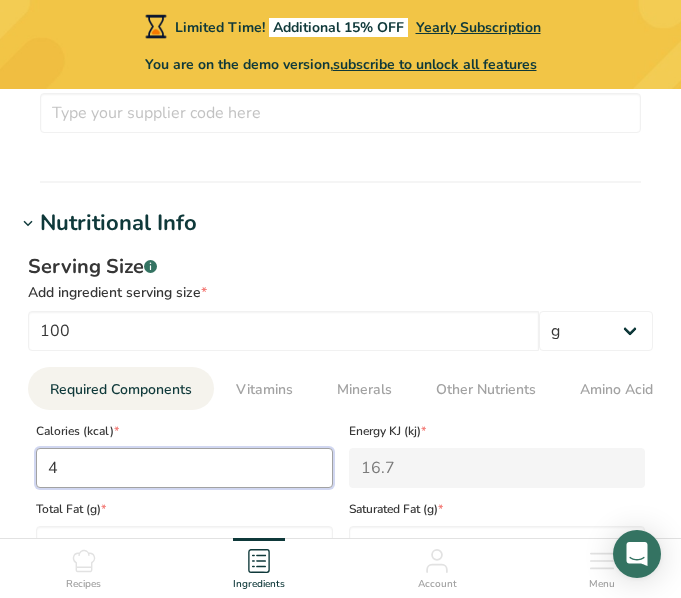 type on "47" 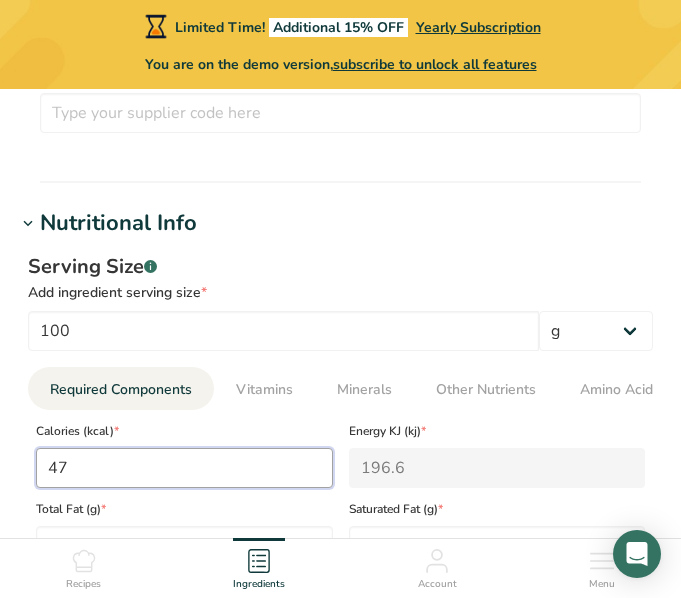 type on "475" 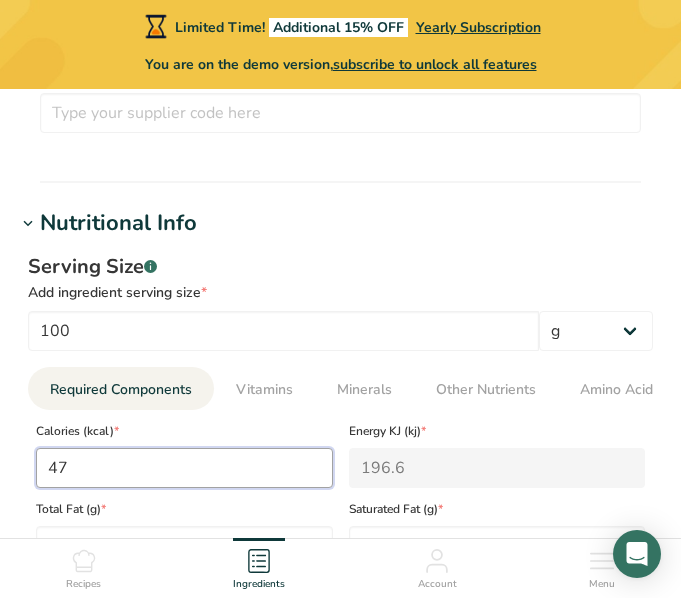 type on "1987.4" 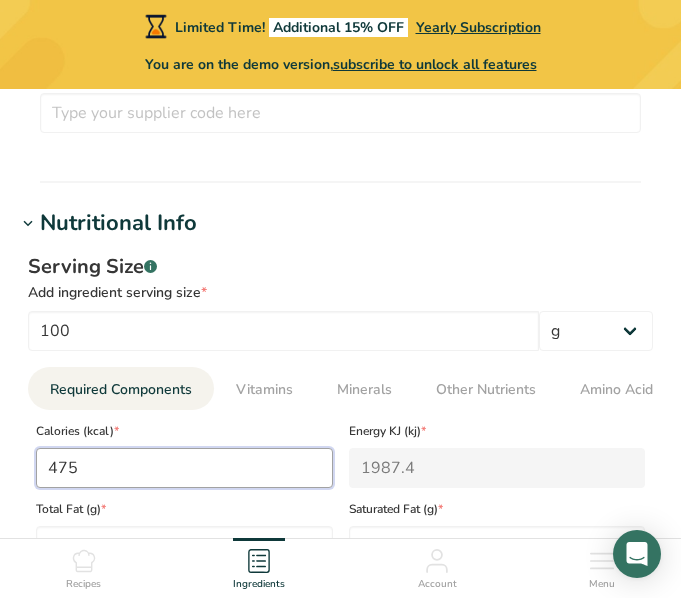 type on "475.2" 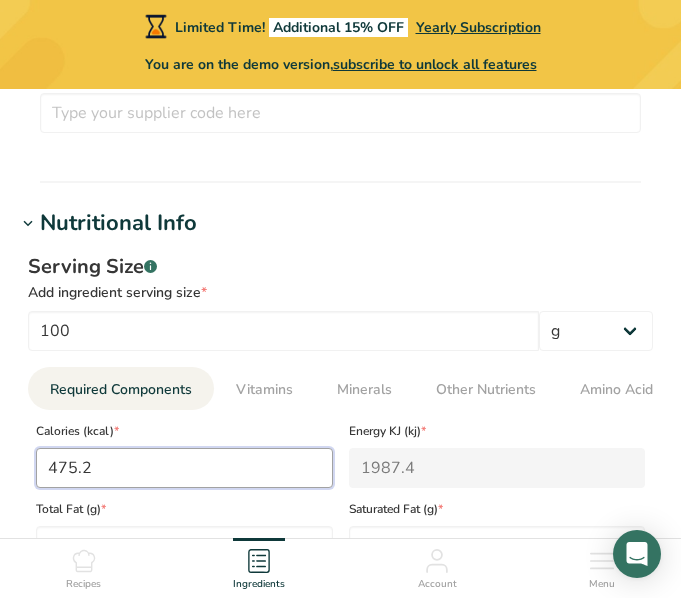 type on "1988.2" 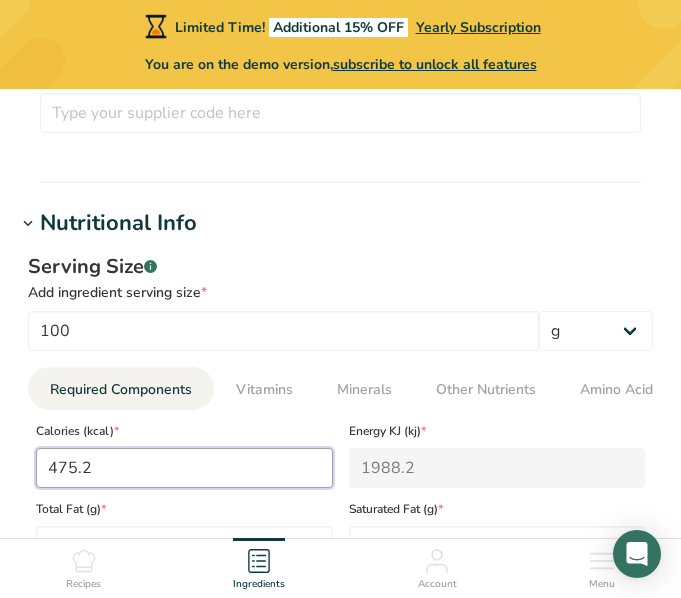 type on "475.24" 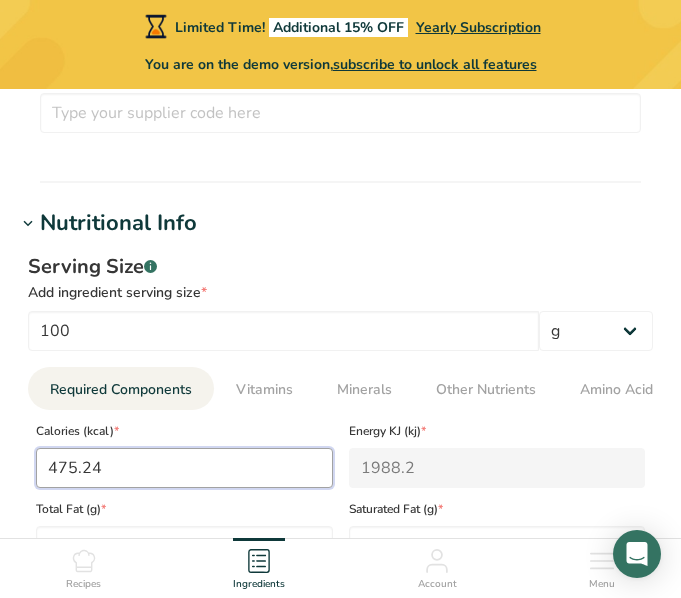 type on "1988.4" 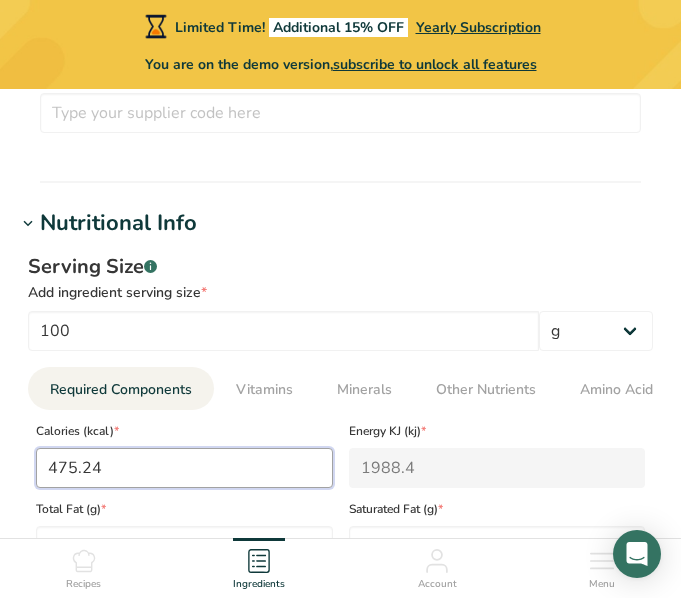 type on "475.24" 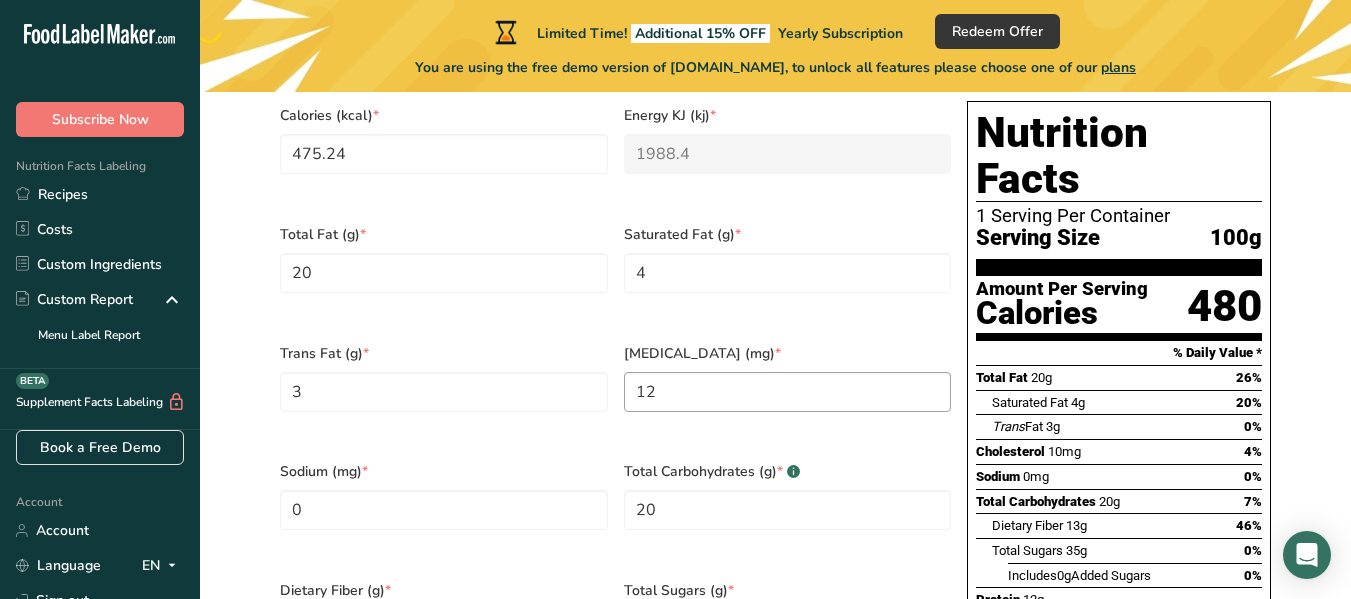 scroll, scrollTop: 959, scrollLeft: 0, axis: vertical 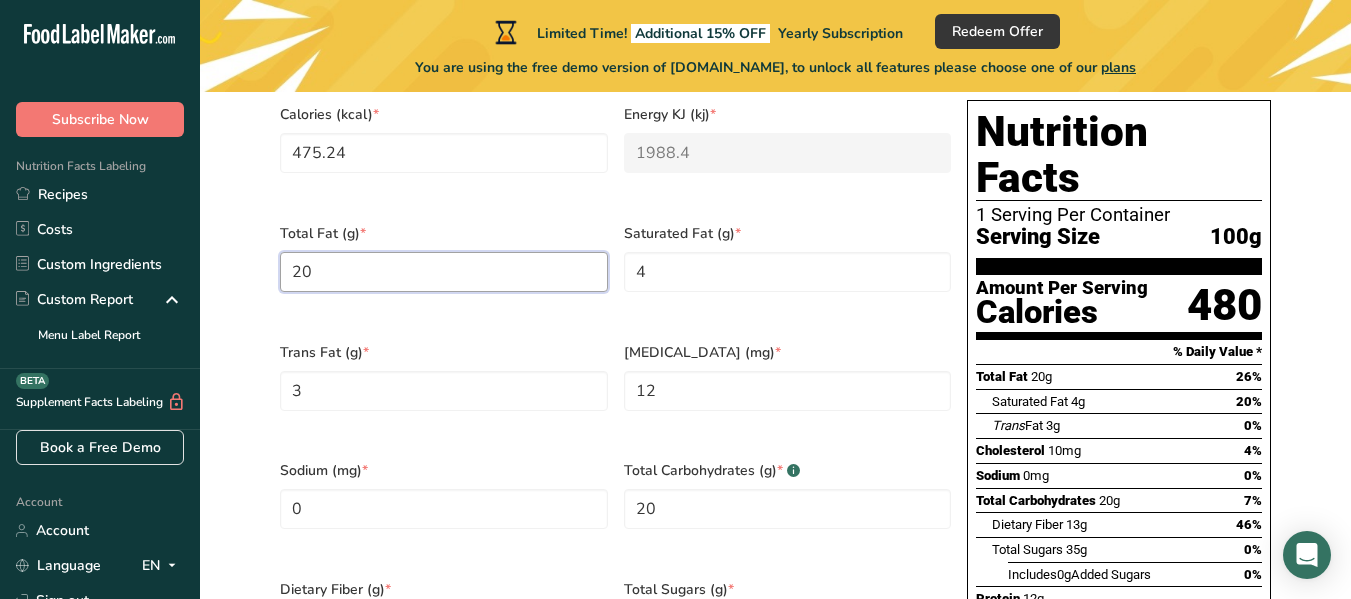 click on "20" at bounding box center (444, 272) 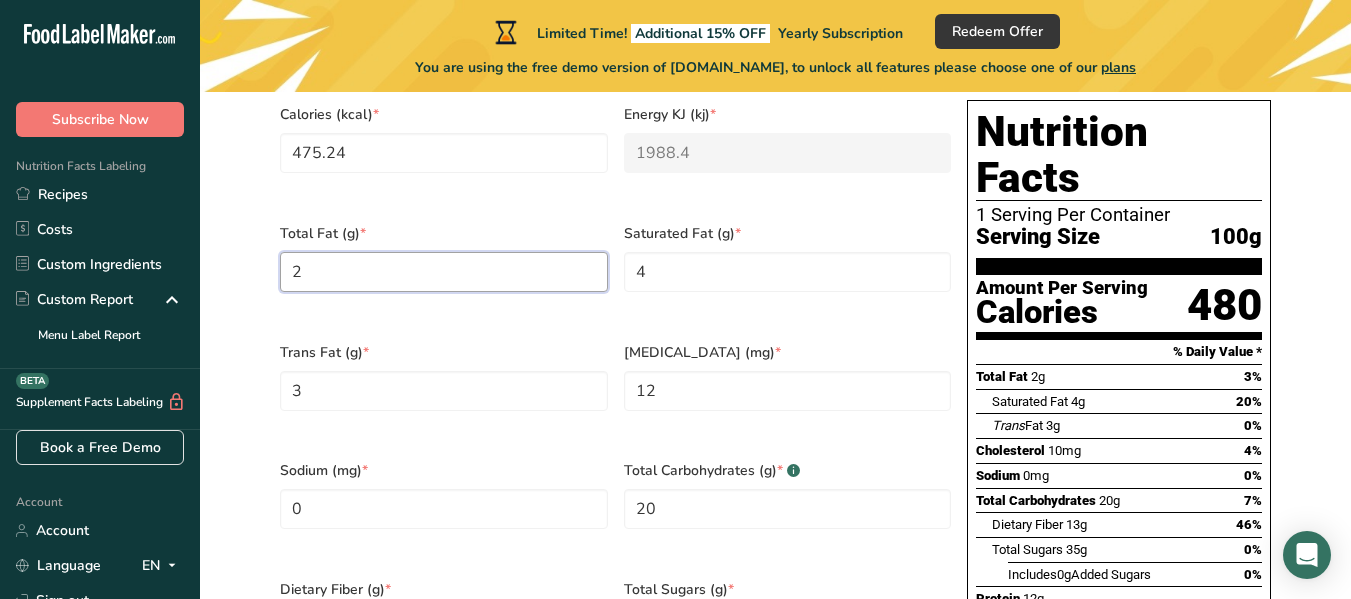 type on "0" 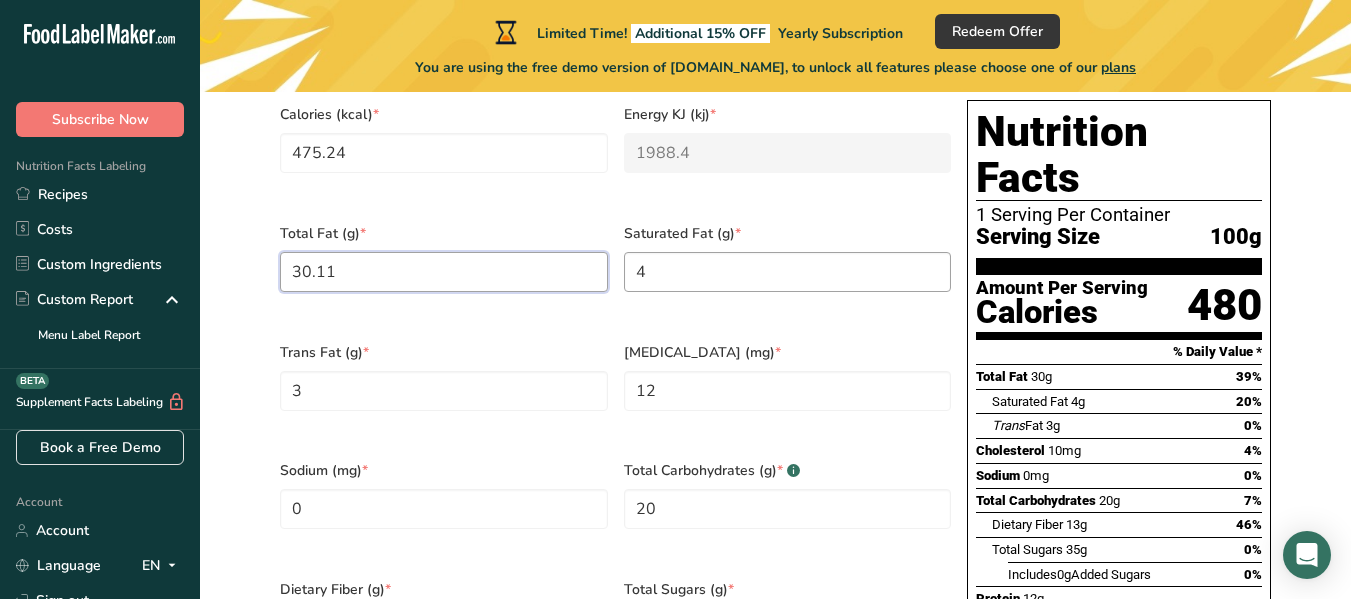 type on "30.11" 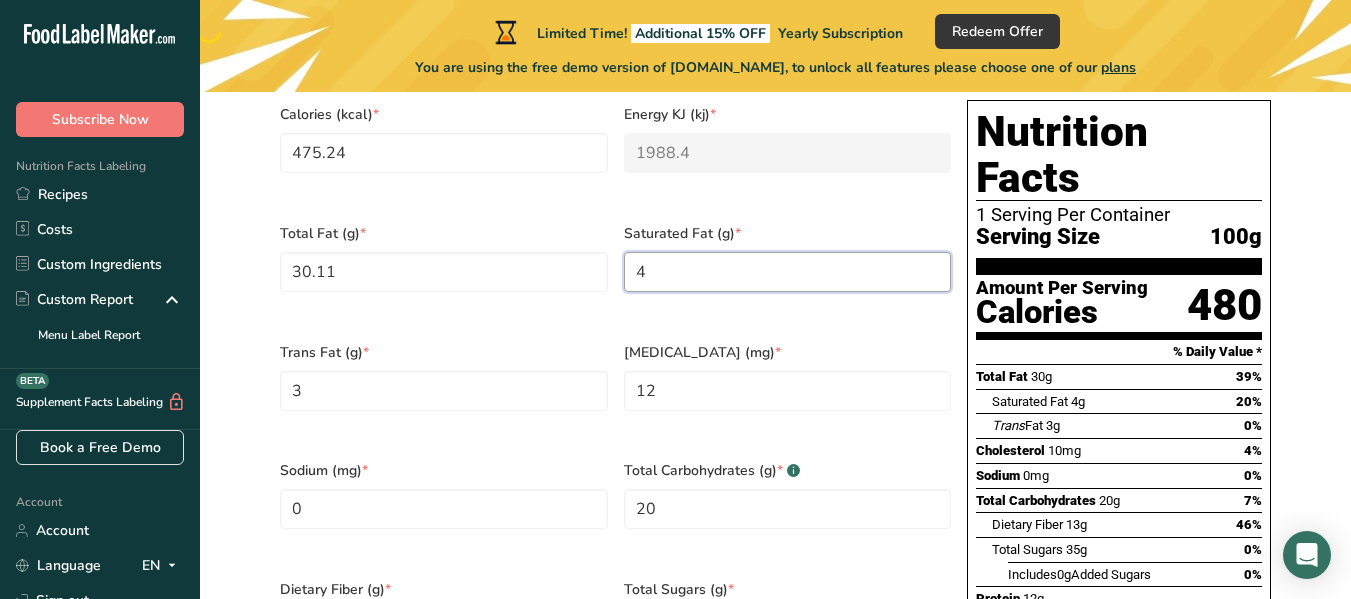 click on "4" at bounding box center [788, 272] 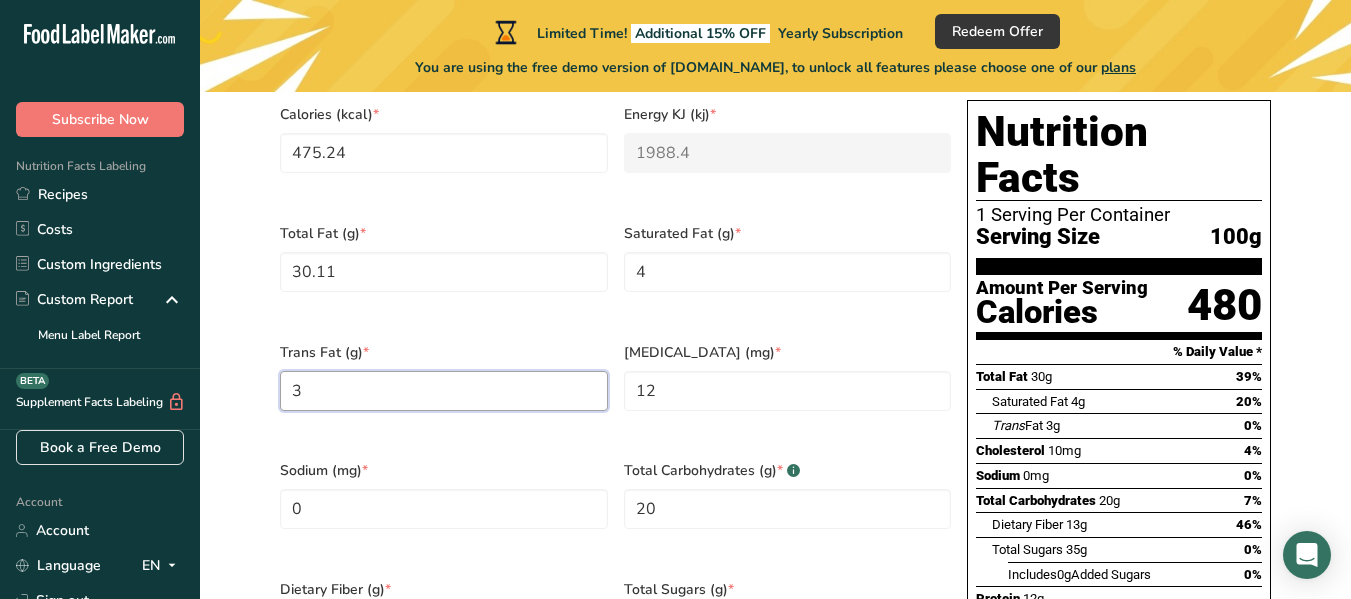 click on "3" at bounding box center (444, 391) 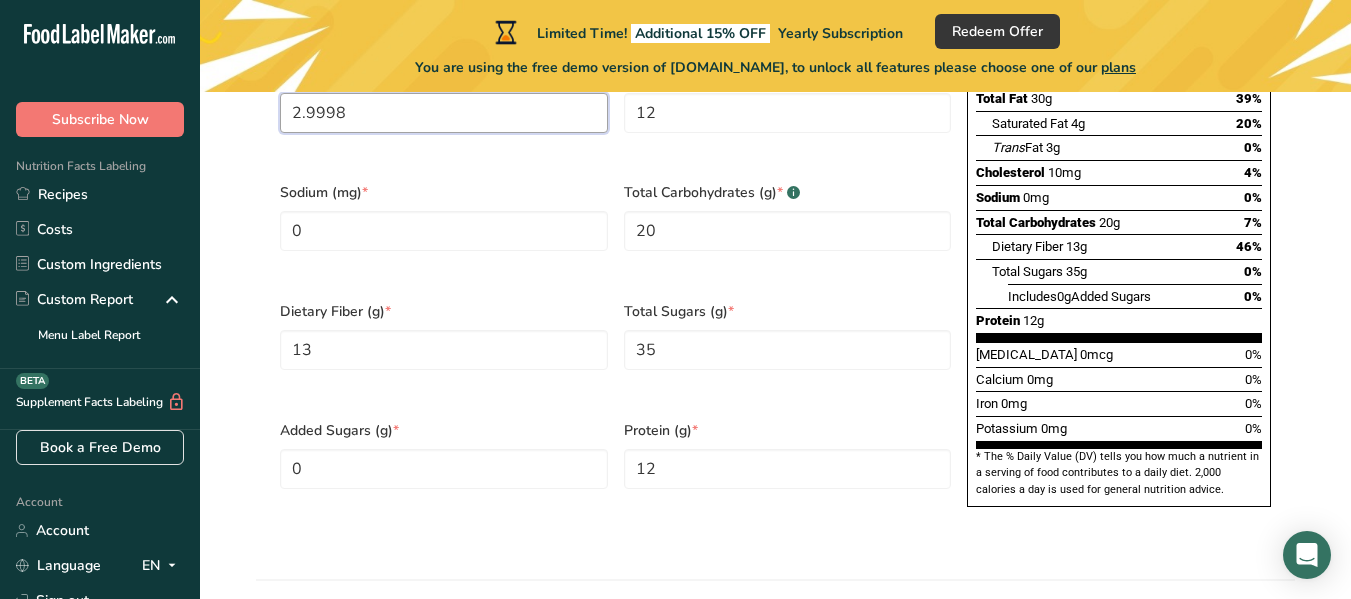 scroll, scrollTop: 1239, scrollLeft: 0, axis: vertical 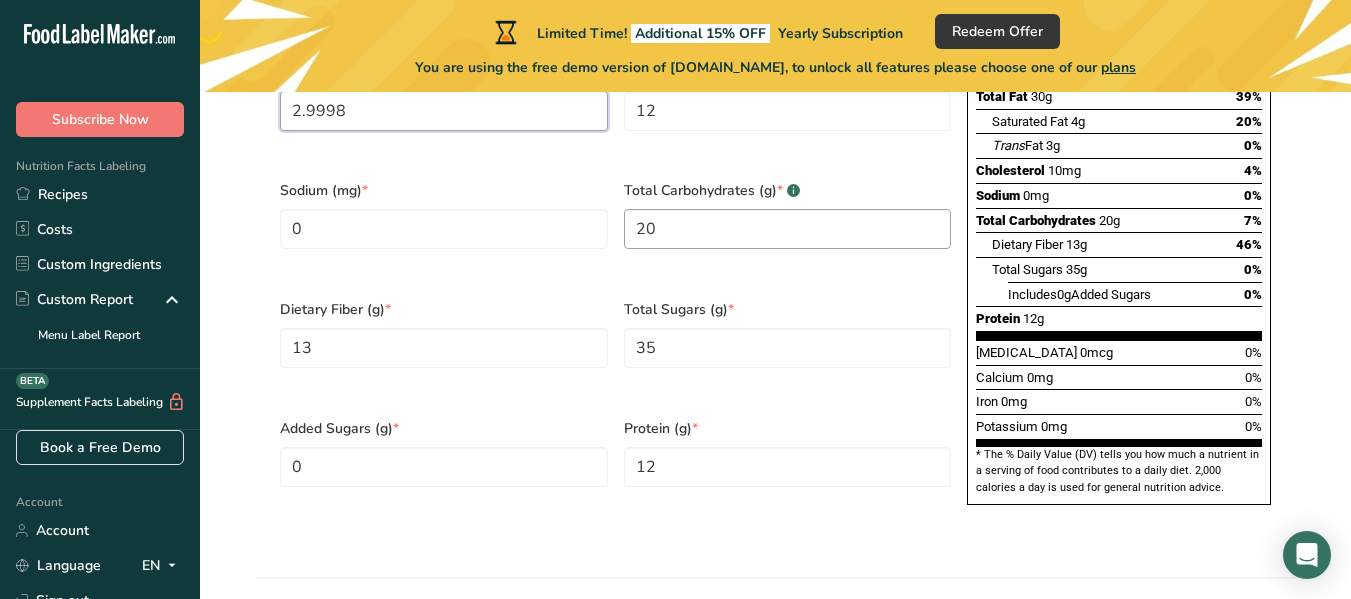 type on "2.9998" 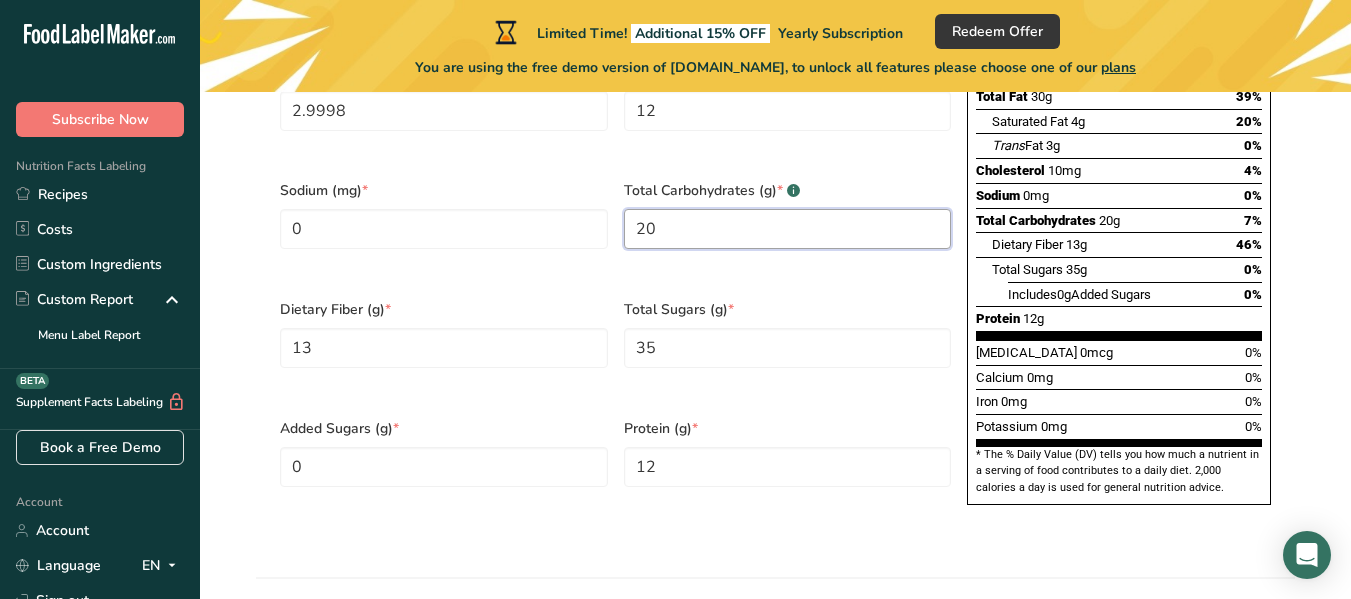 click on "20" at bounding box center (788, 229) 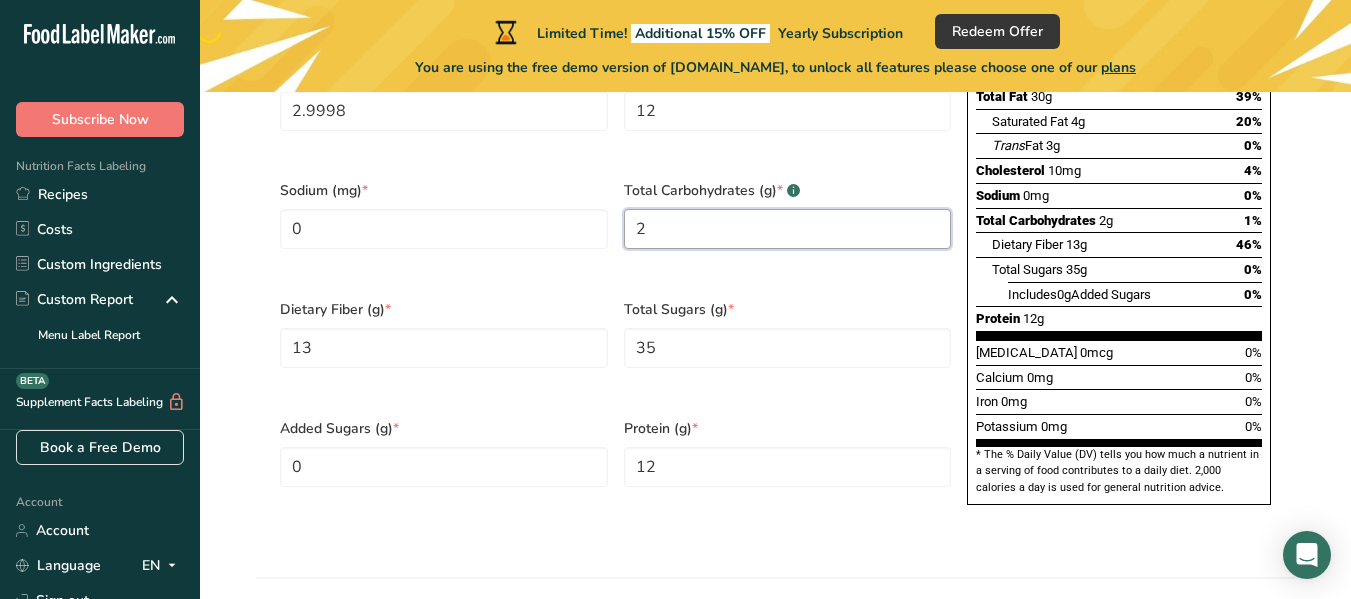 type on "0" 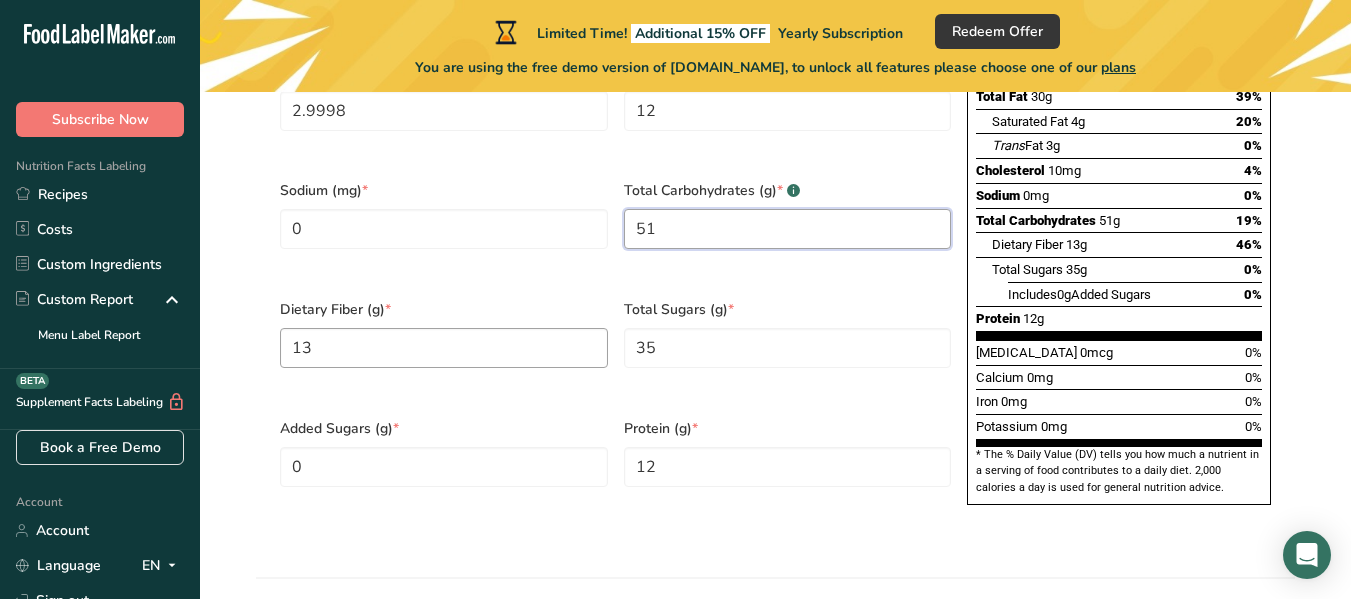 type on "51" 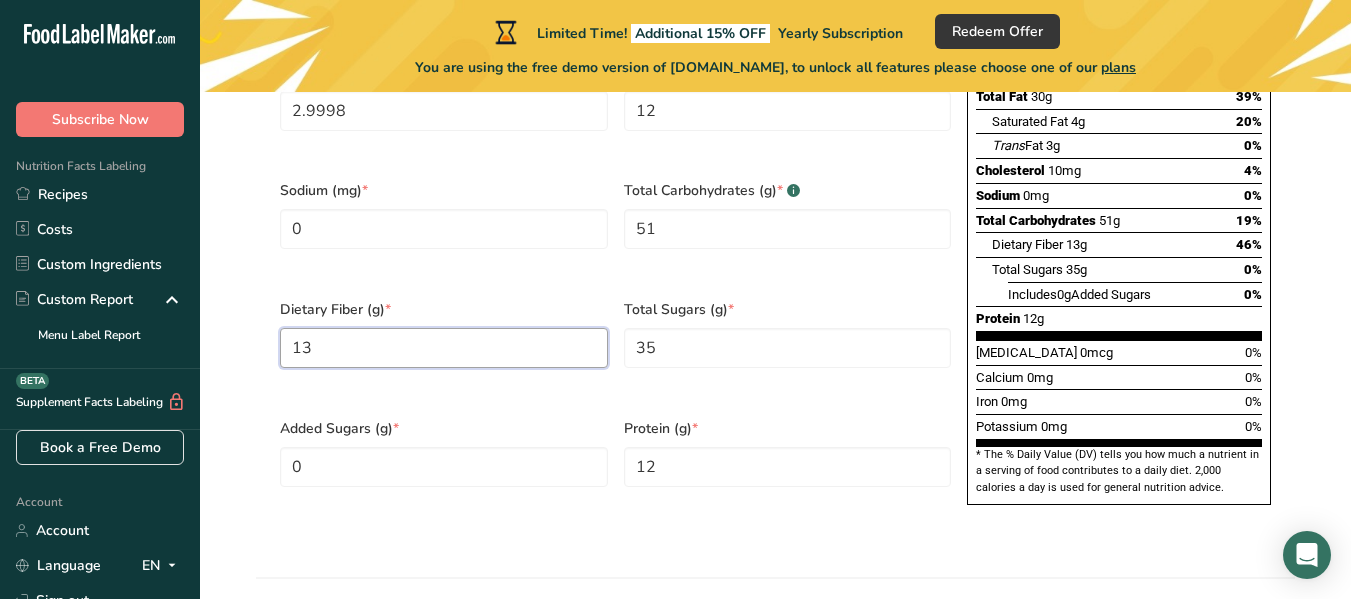 click on "13" at bounding box center (444, 348) 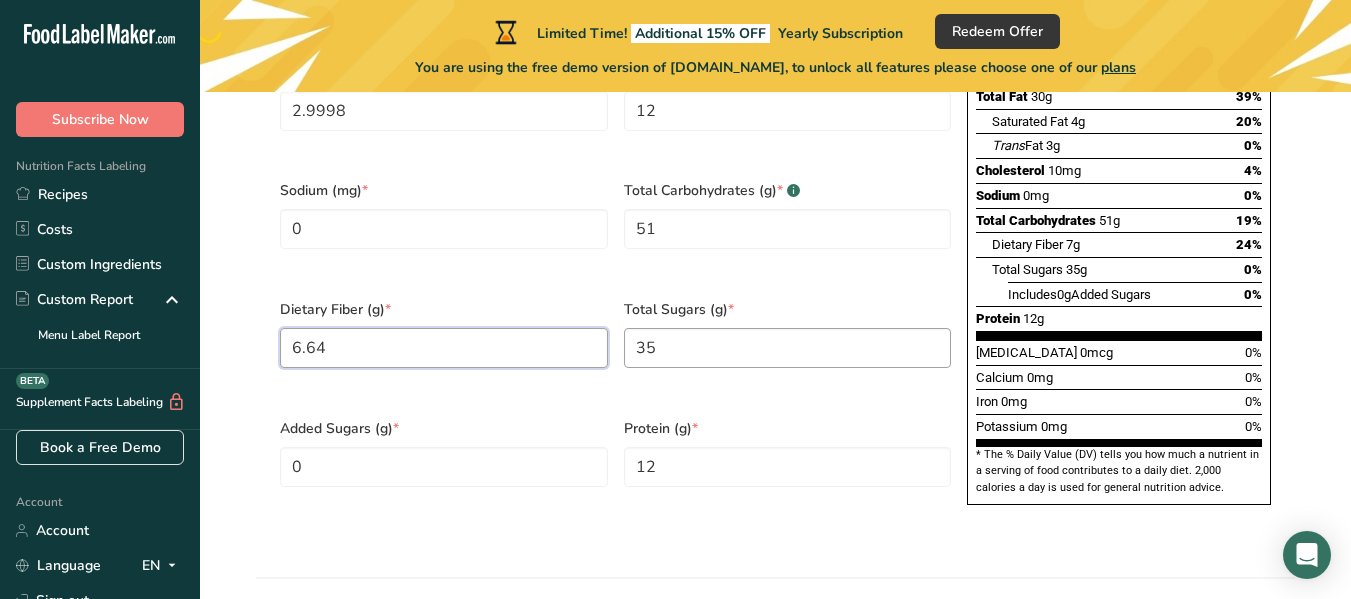 type on "6.64" 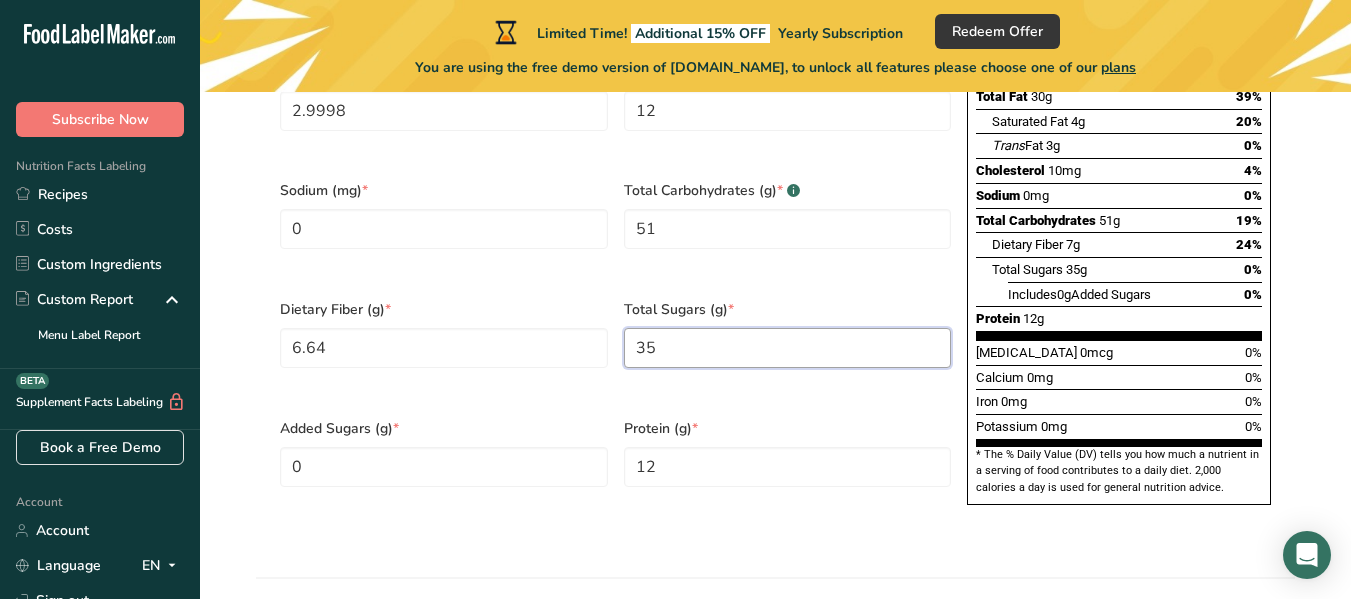 click on "35" at bounding box center [788, 348] 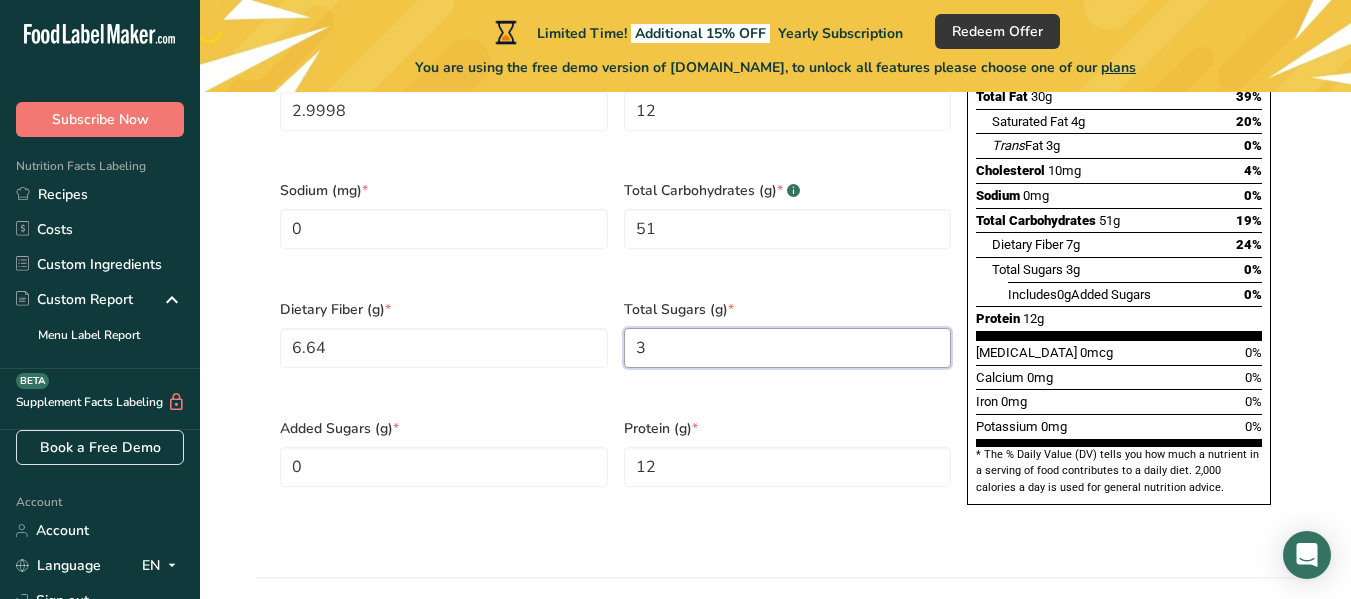 type on "0" 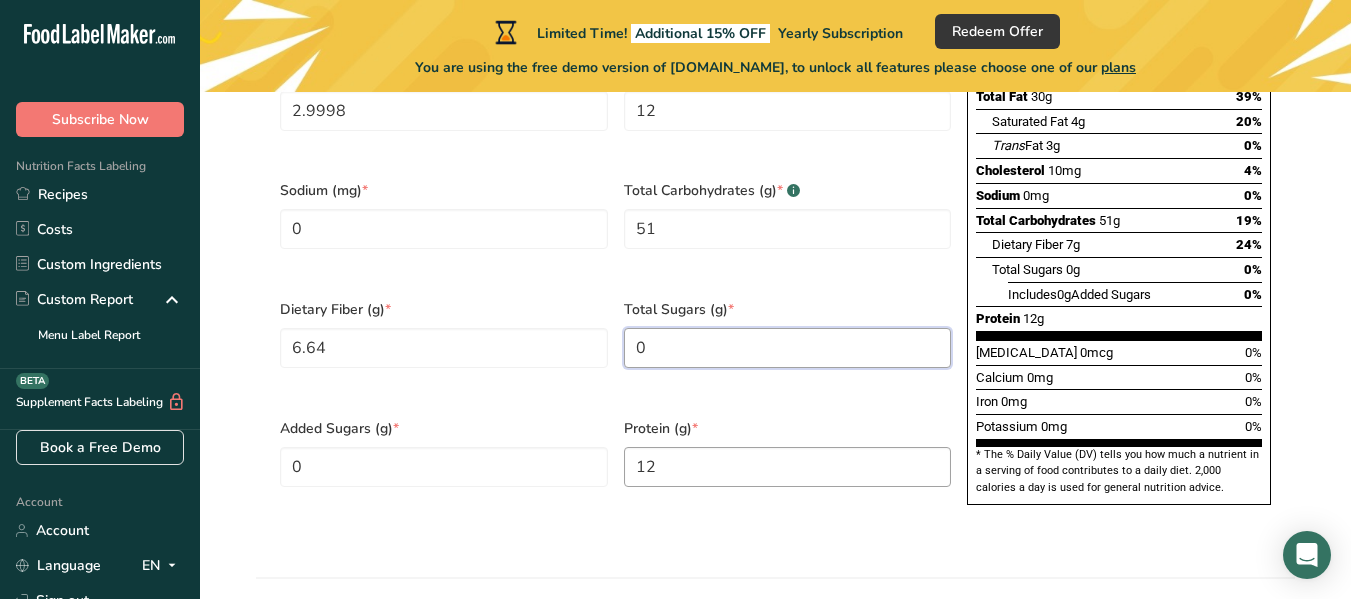 type on "0" 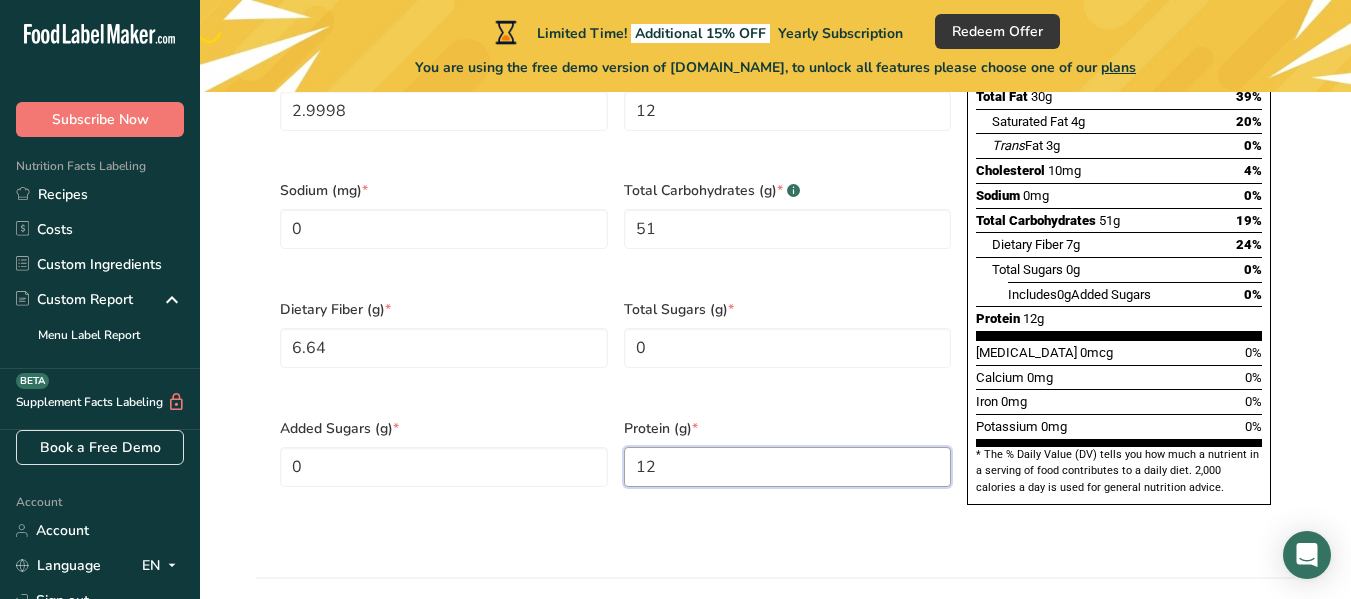 click on "12" at bounding box center [788, 467] 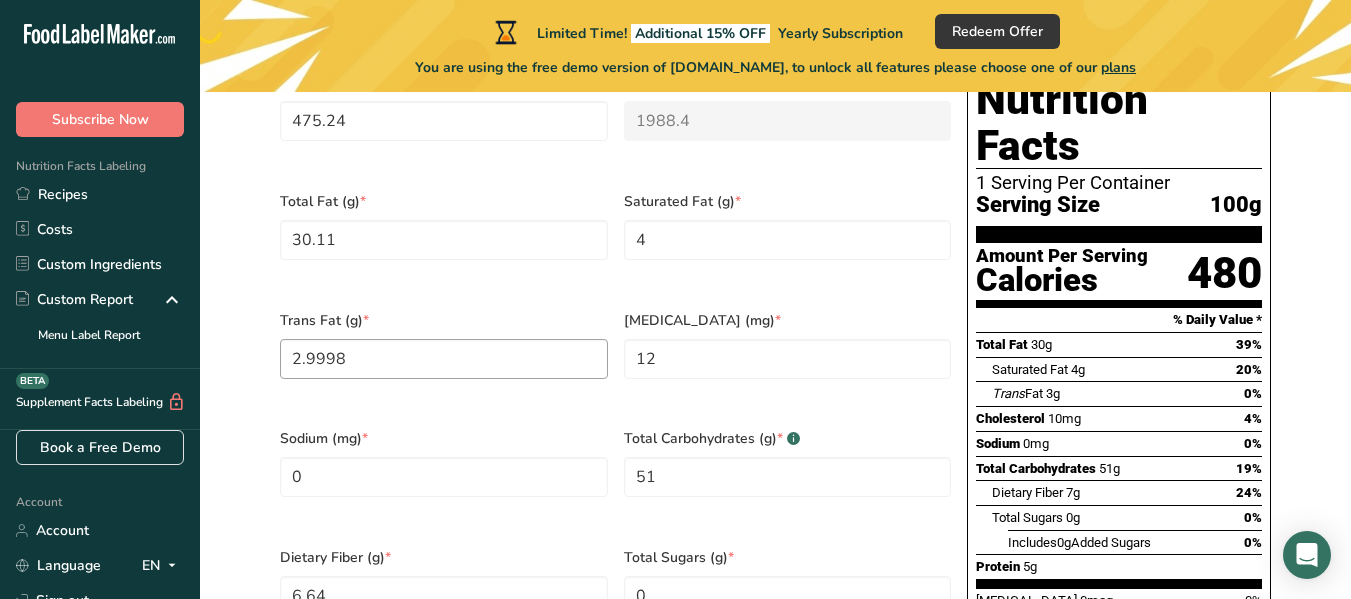 scroll, scrollTop: 982, scrollLeft: 0, axis: vertical 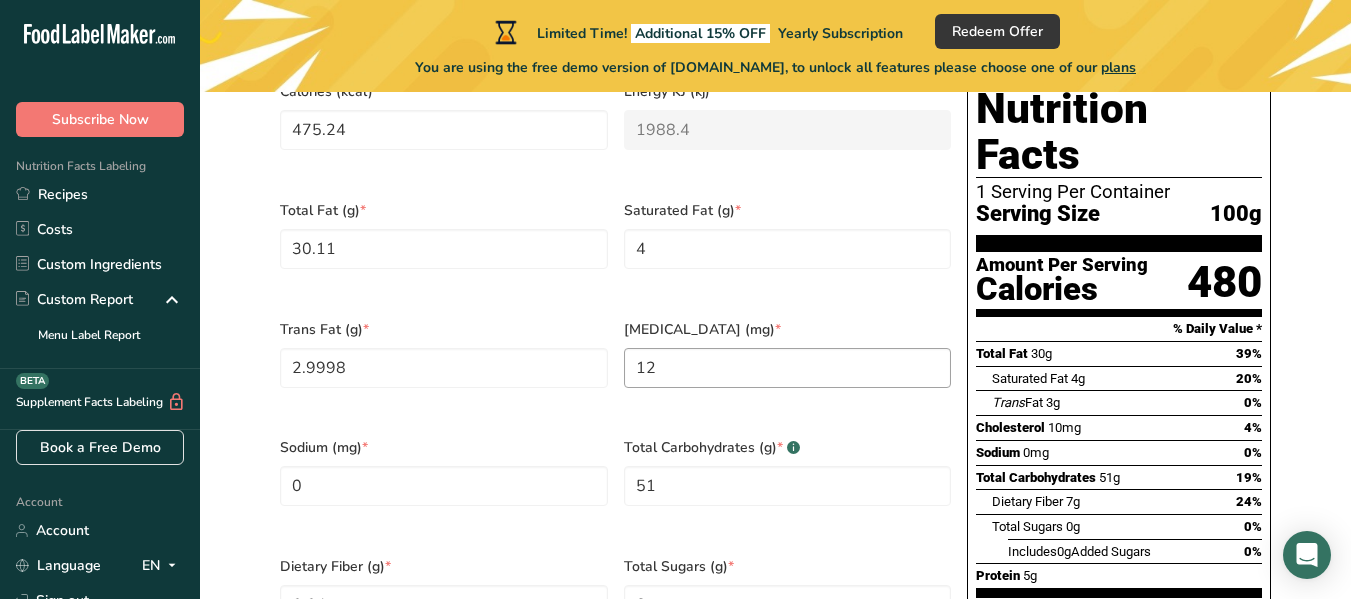 type on "4.88" 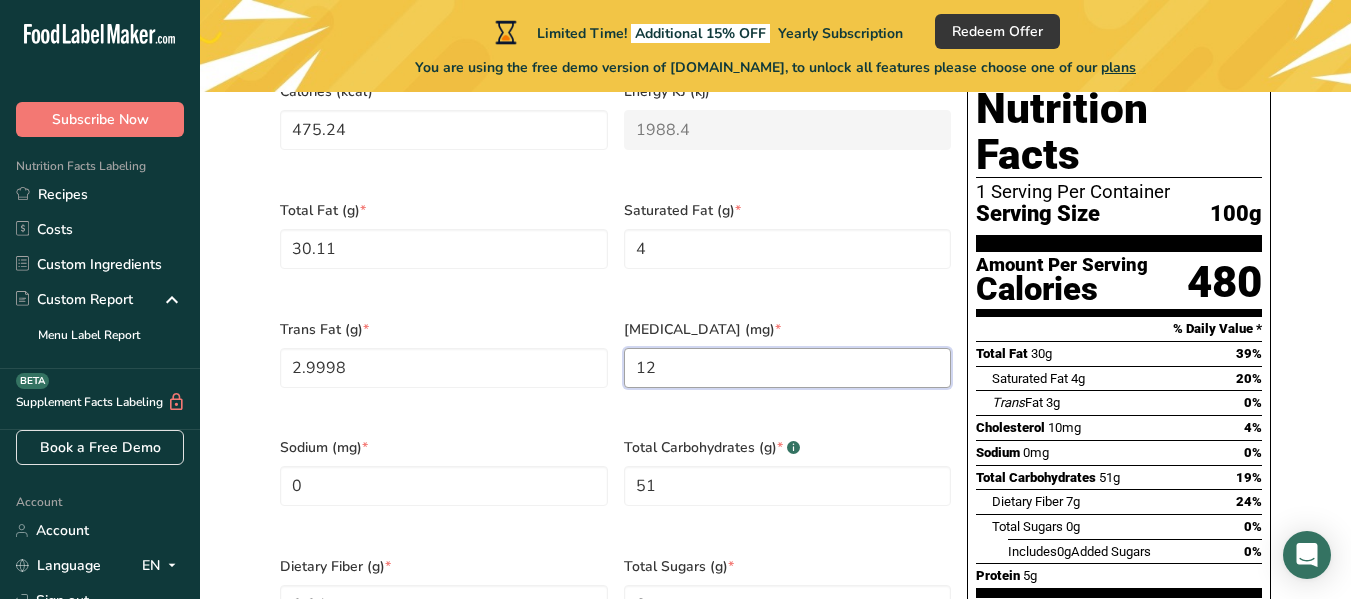 click on "12" at bounding box center (788, 368) 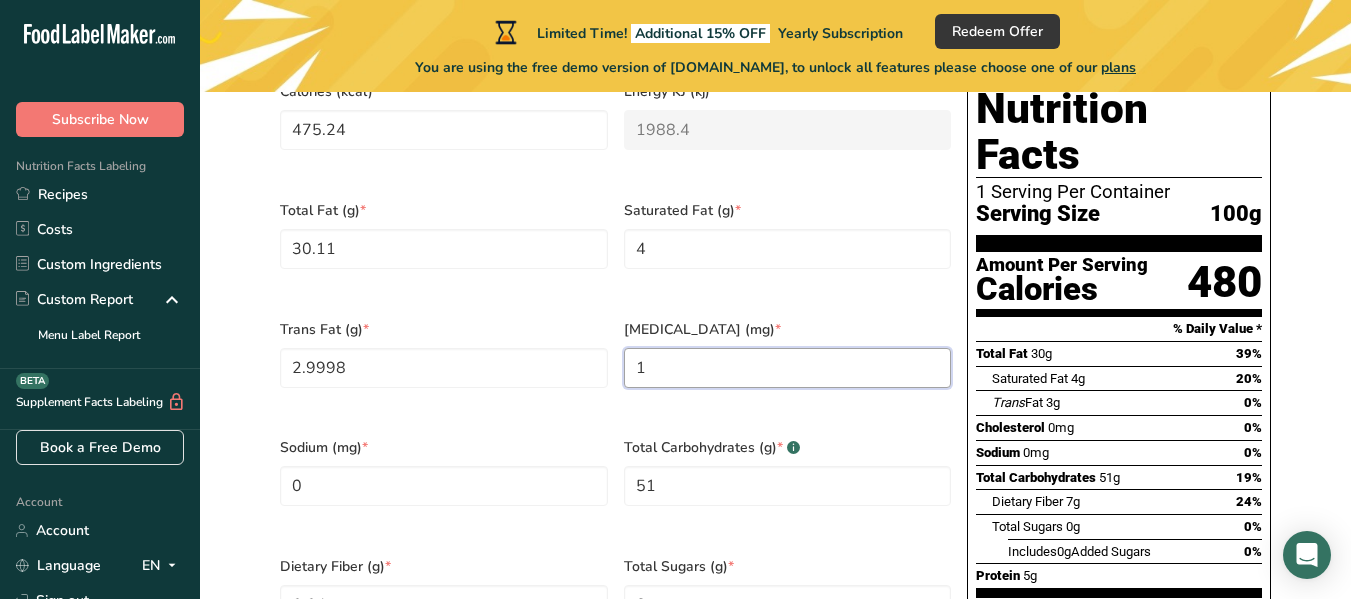 type on "0" 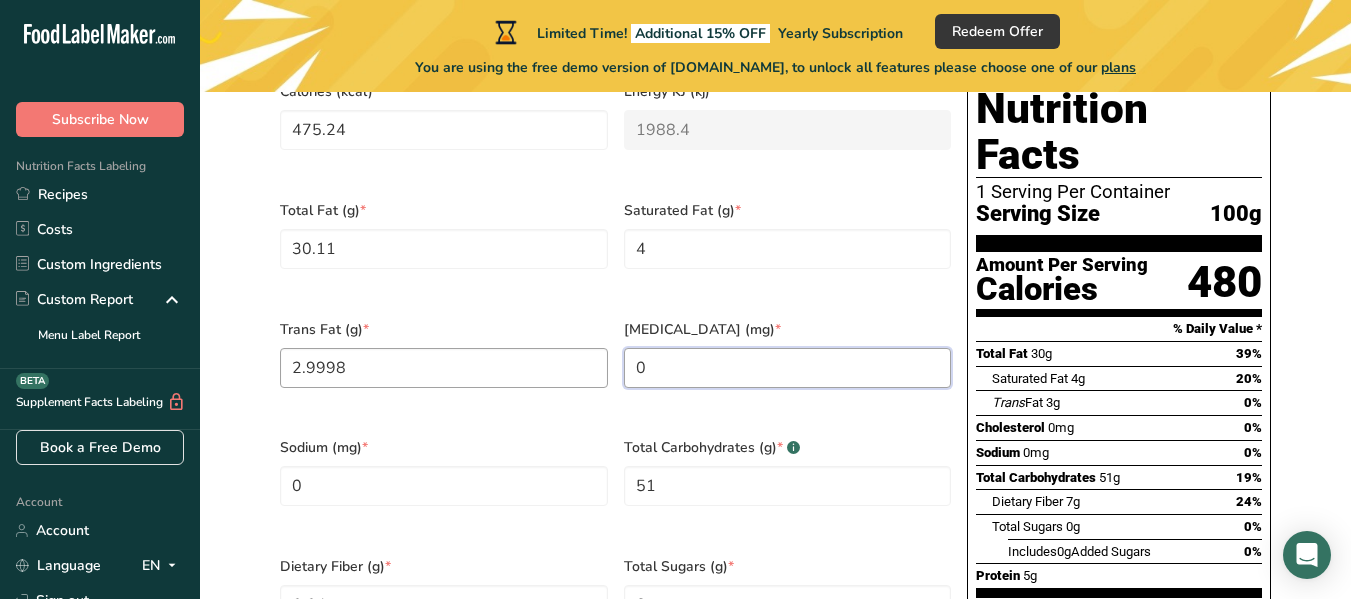type on "0" 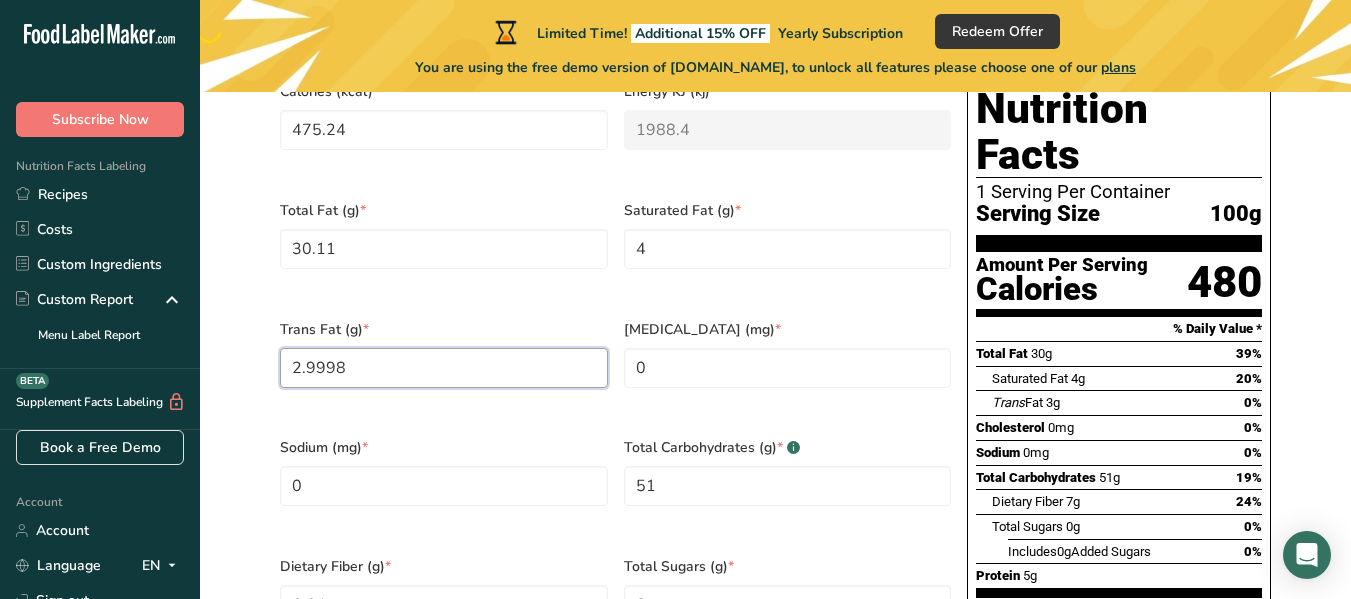 click on "2.9998" at bounding box center (444, 368) 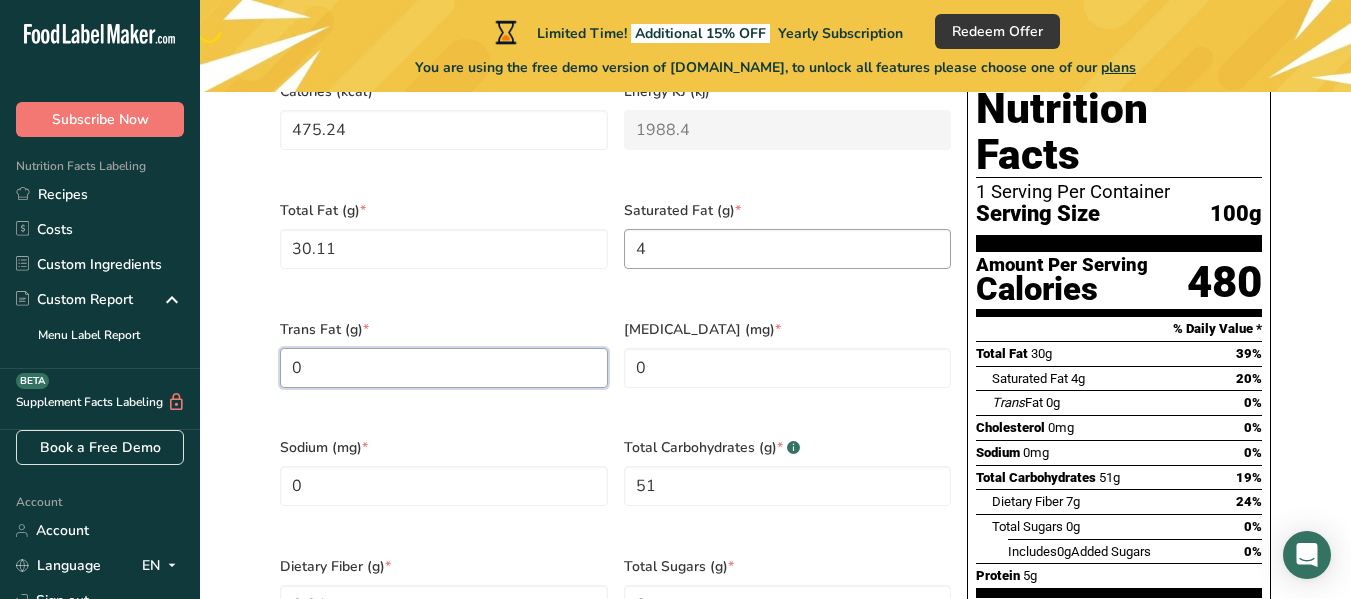 type on "0" 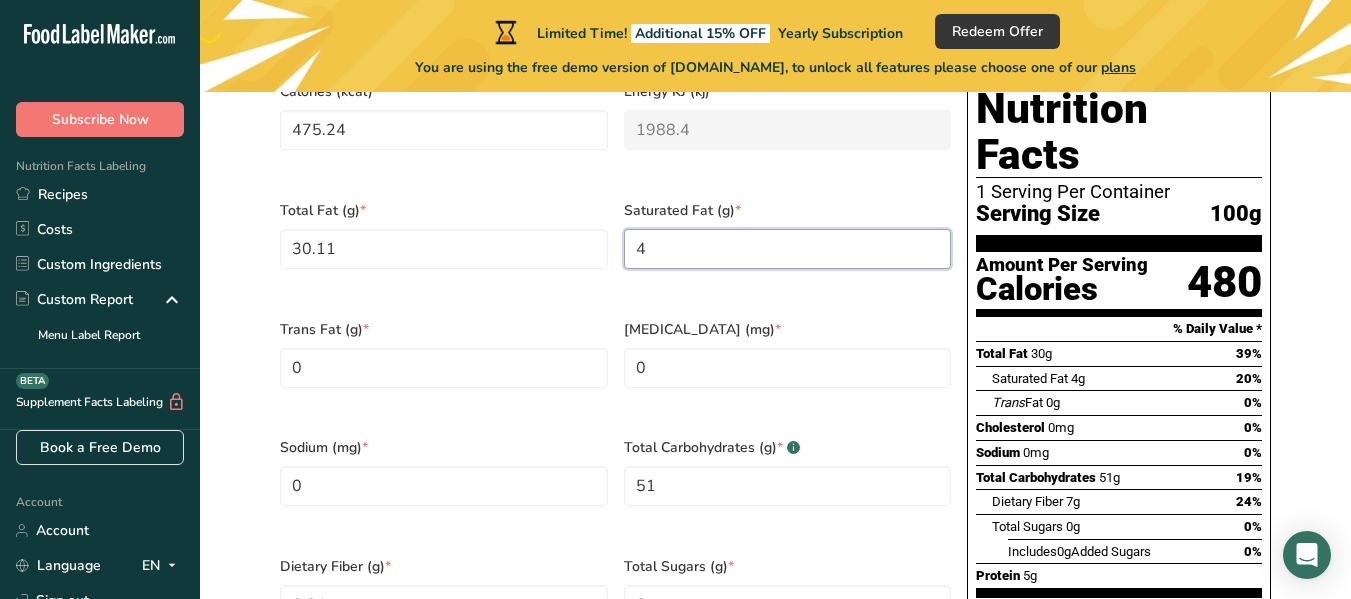 click on "4" at bounding box center (788, 249) 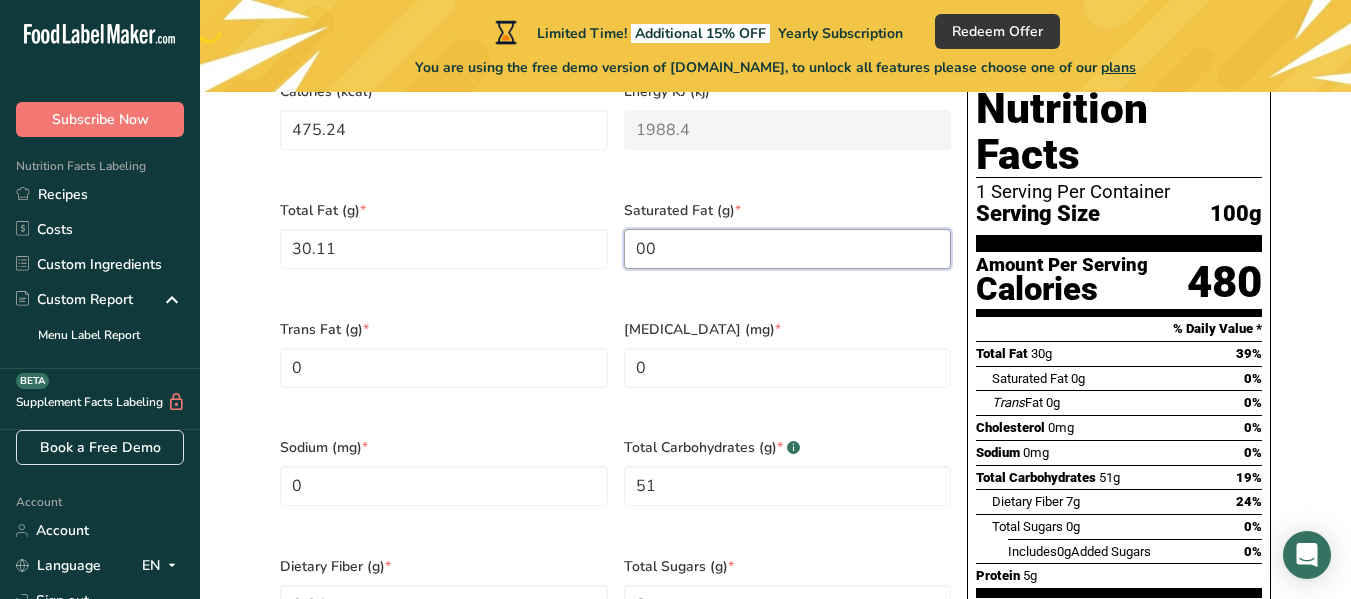 type on "00" 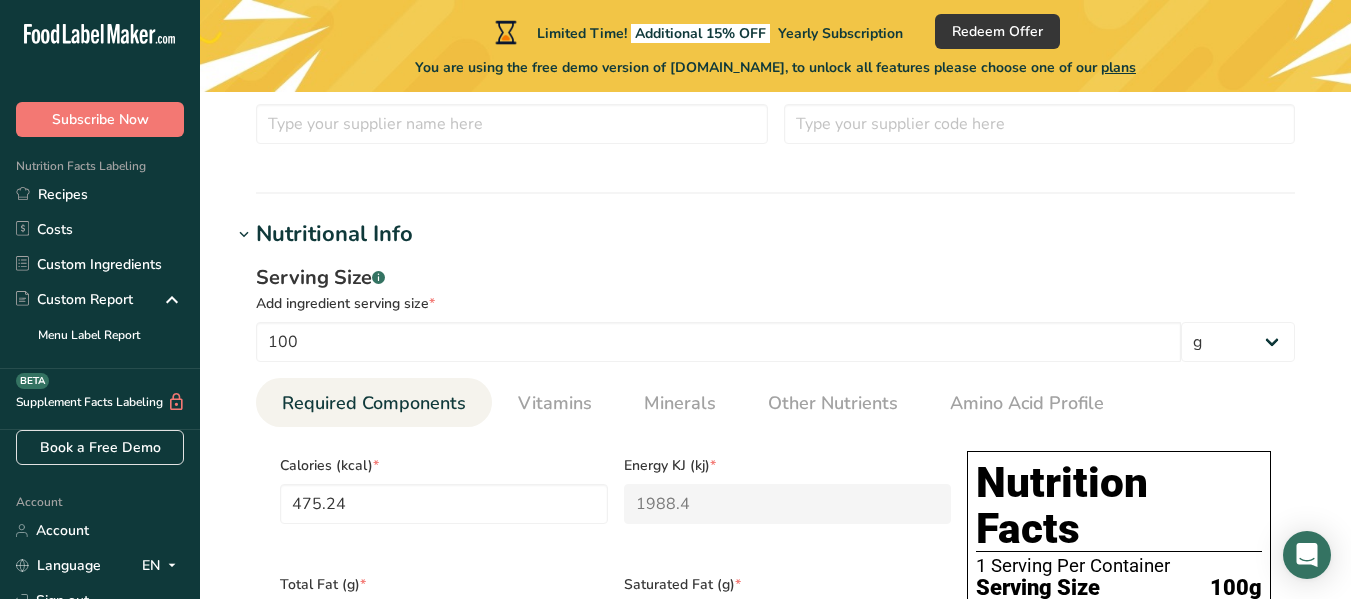 scroll, scrollTop: 599, scrollLeft: 0, axis: vertical 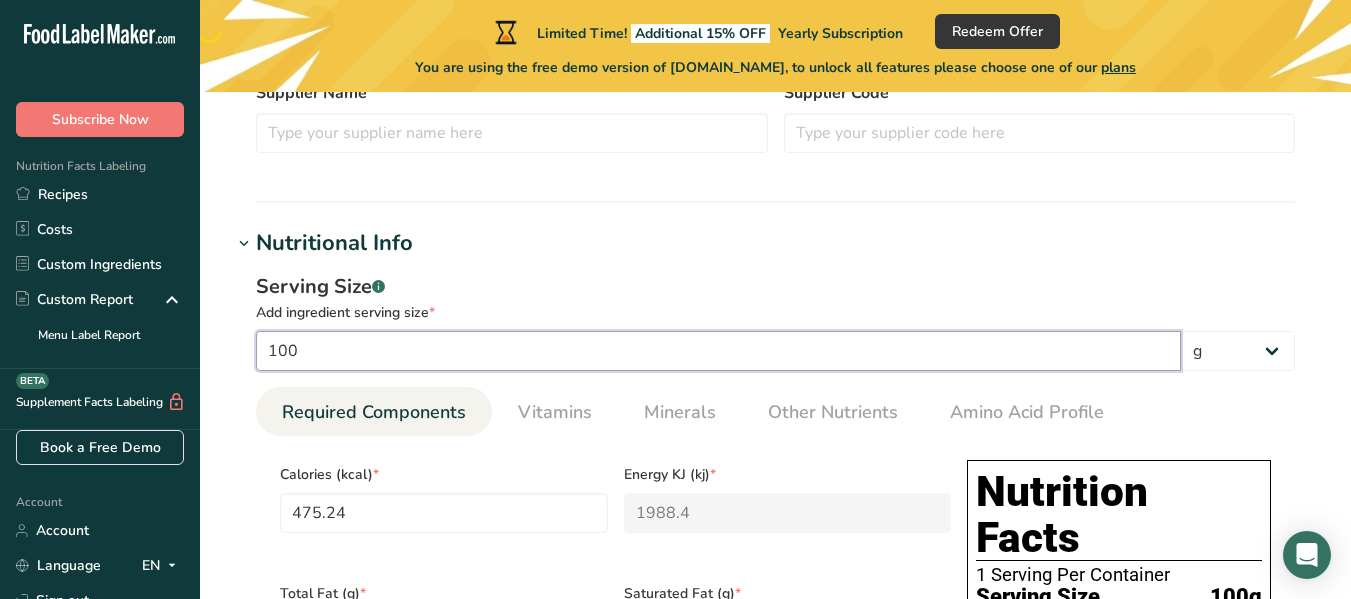 click on "100" at bounding box center [718, 351] 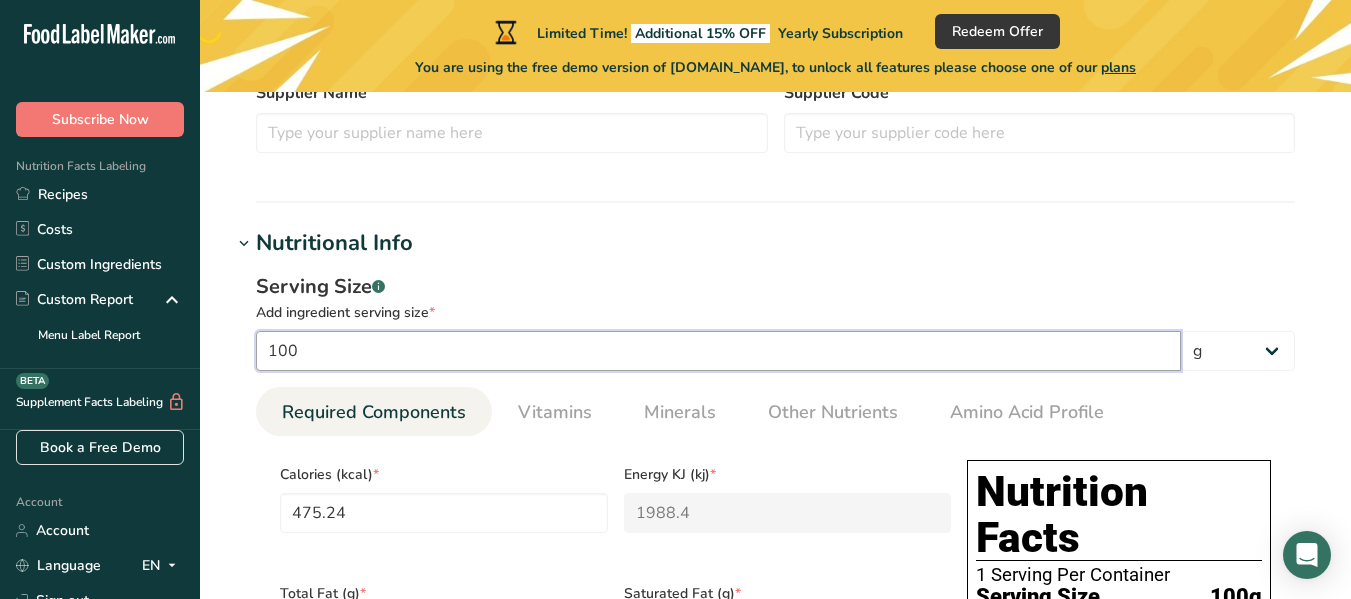 type on "10" 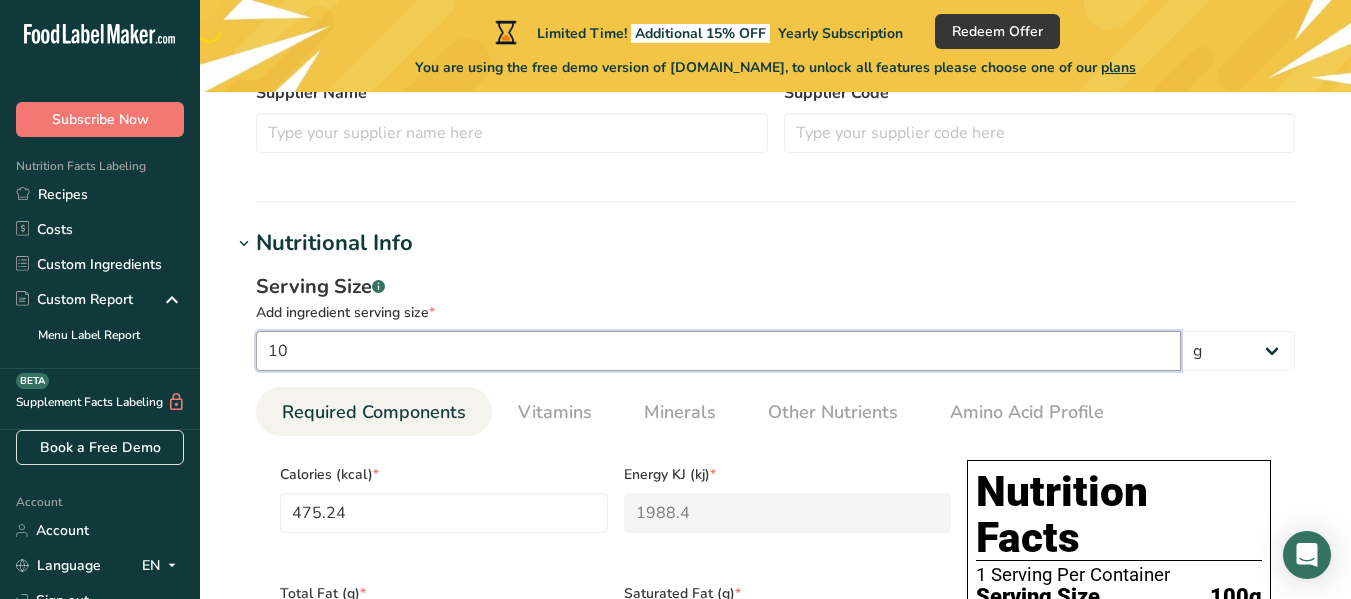 type on "20" 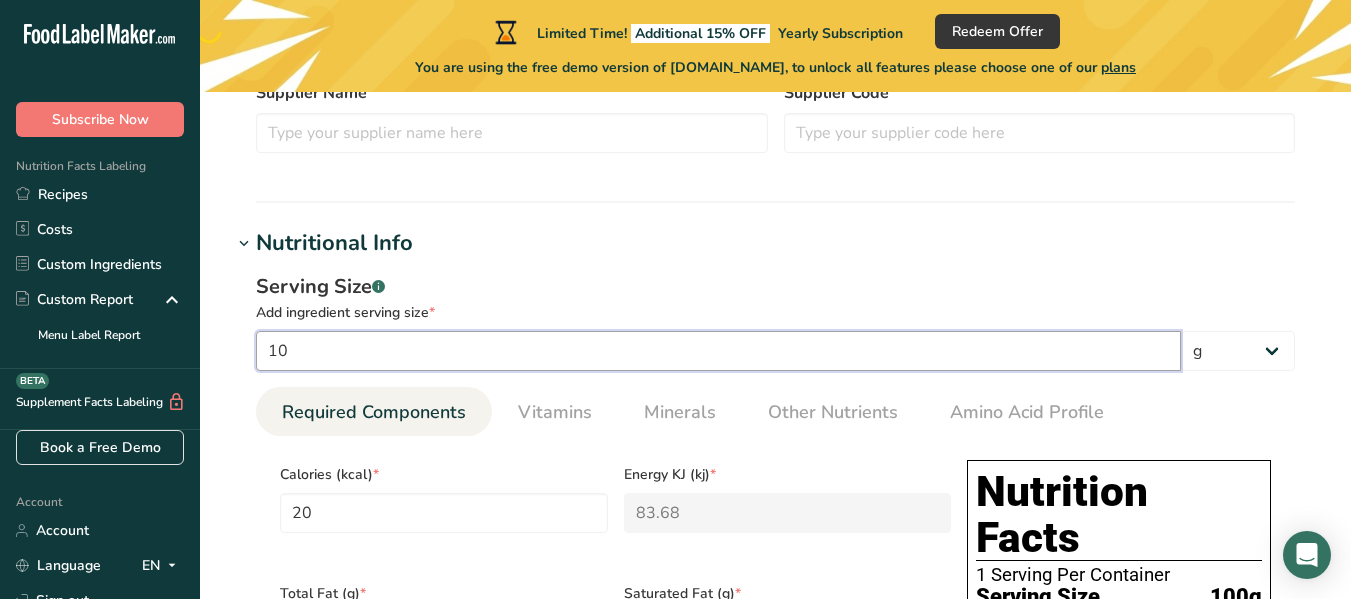 type on "1" 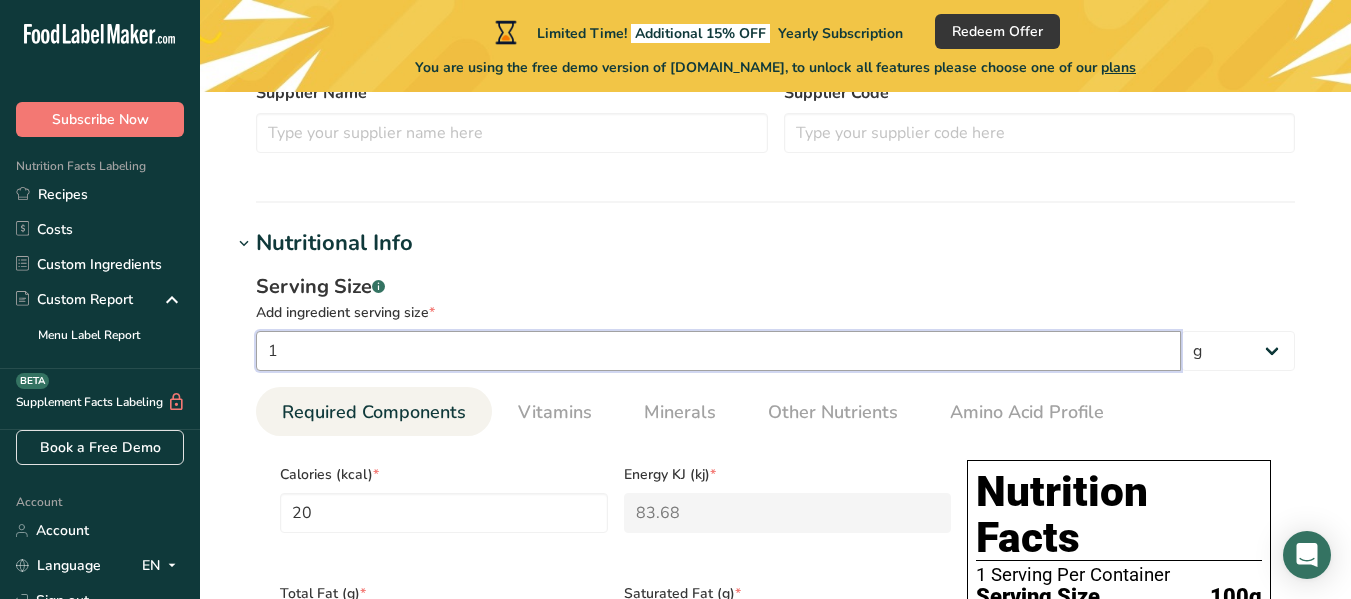type on "2" 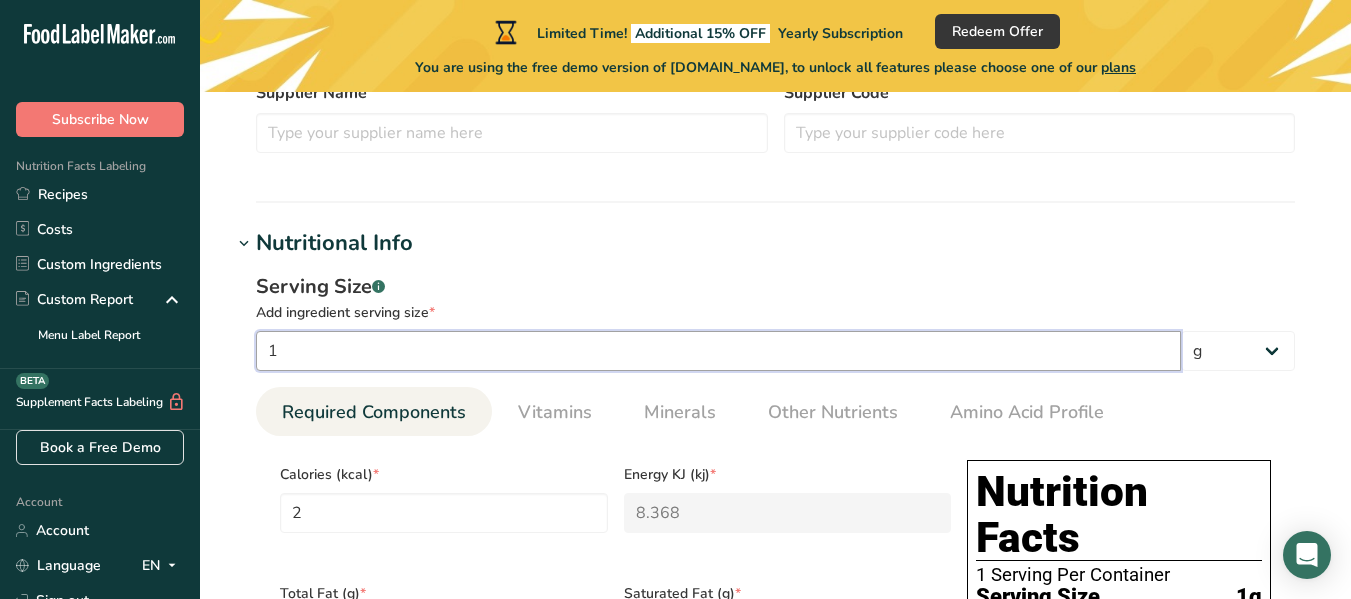 type on "11" 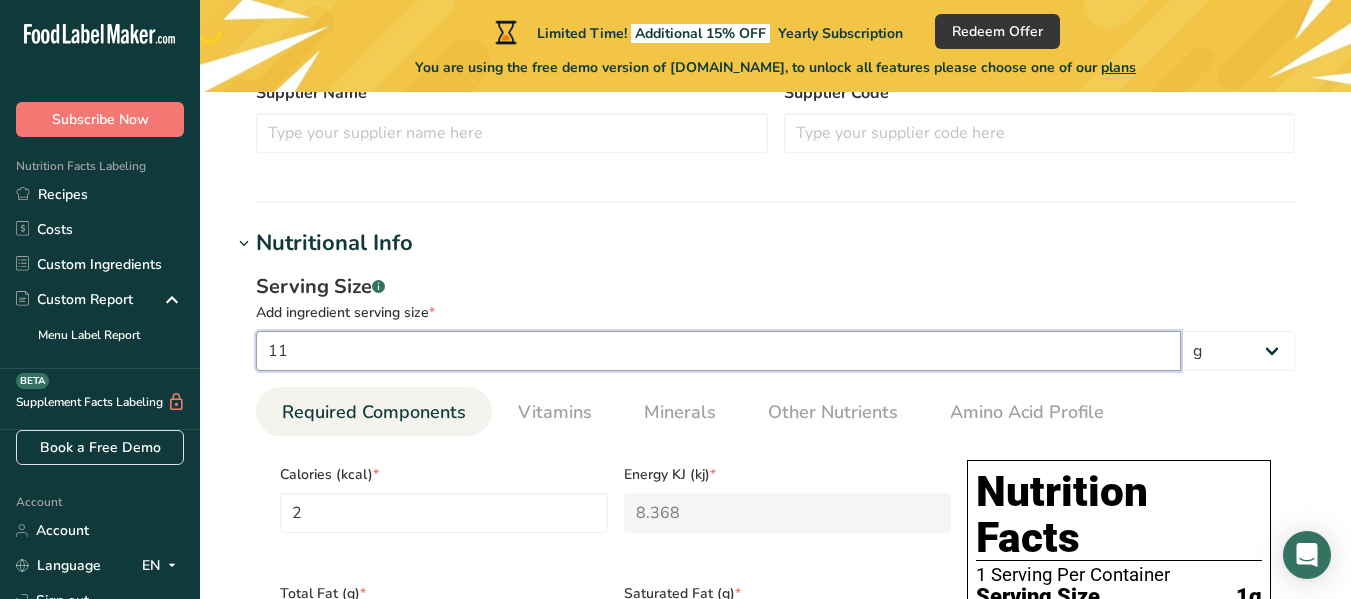 type on "22" 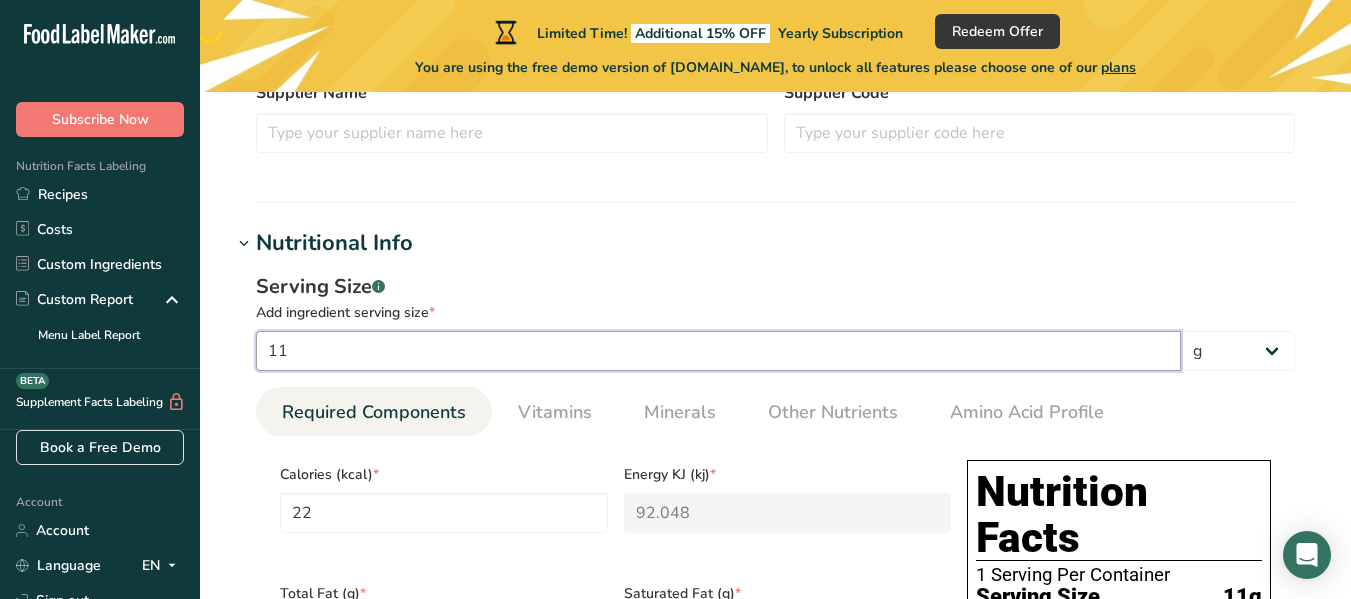 type on "11.5" 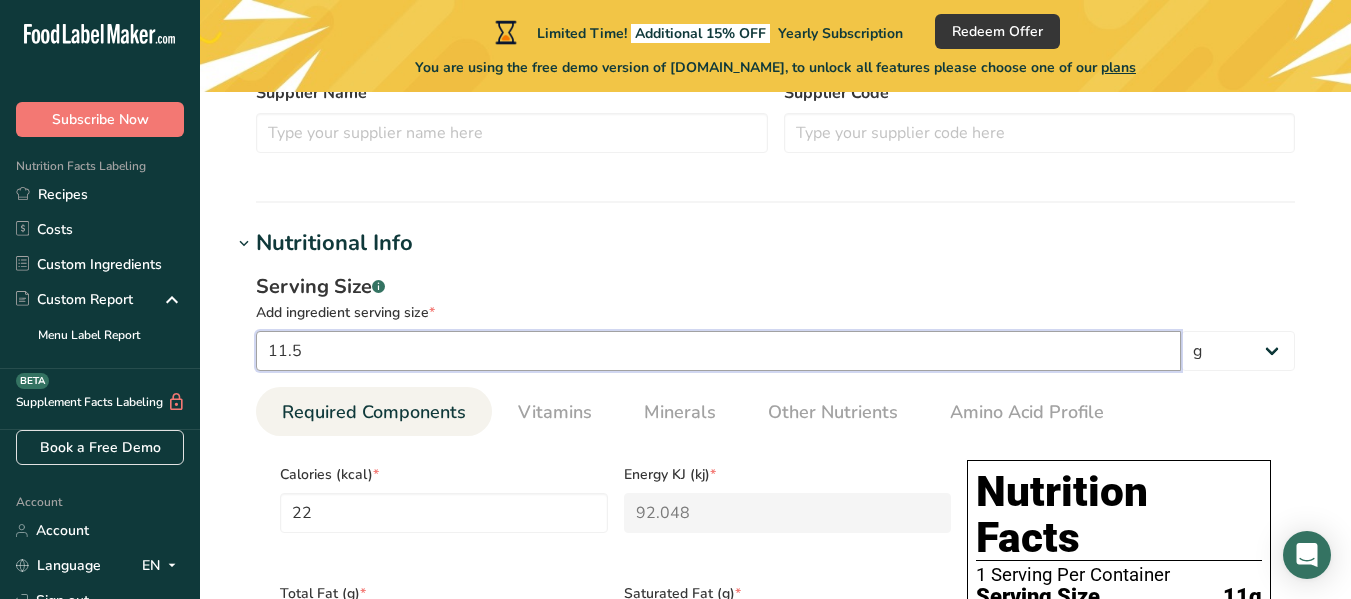 type on "23" 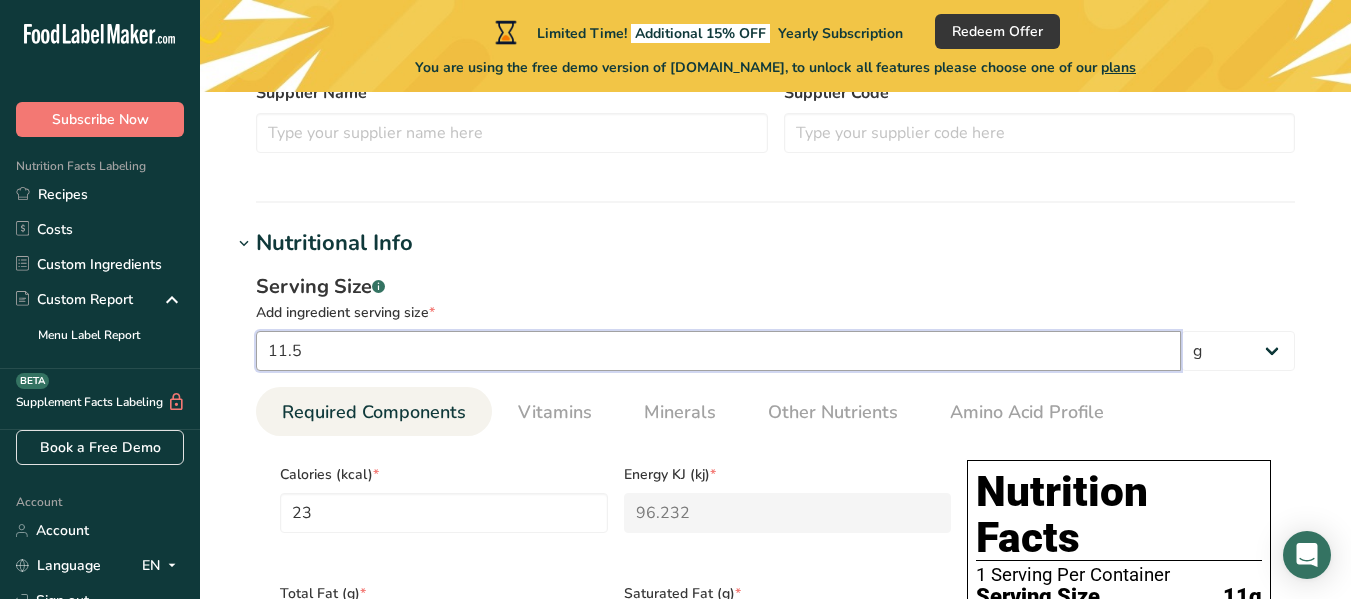 type on "1.38" 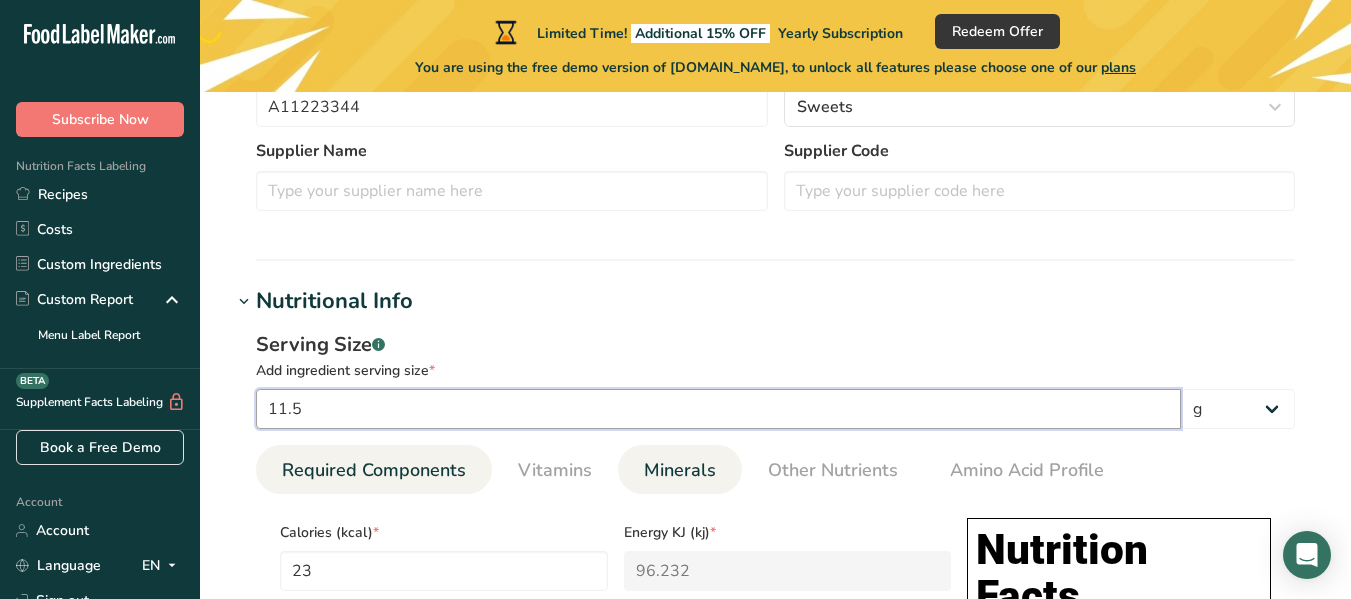 scroll, scrollTop: 586, scrollLeft: 0, axis: vertical 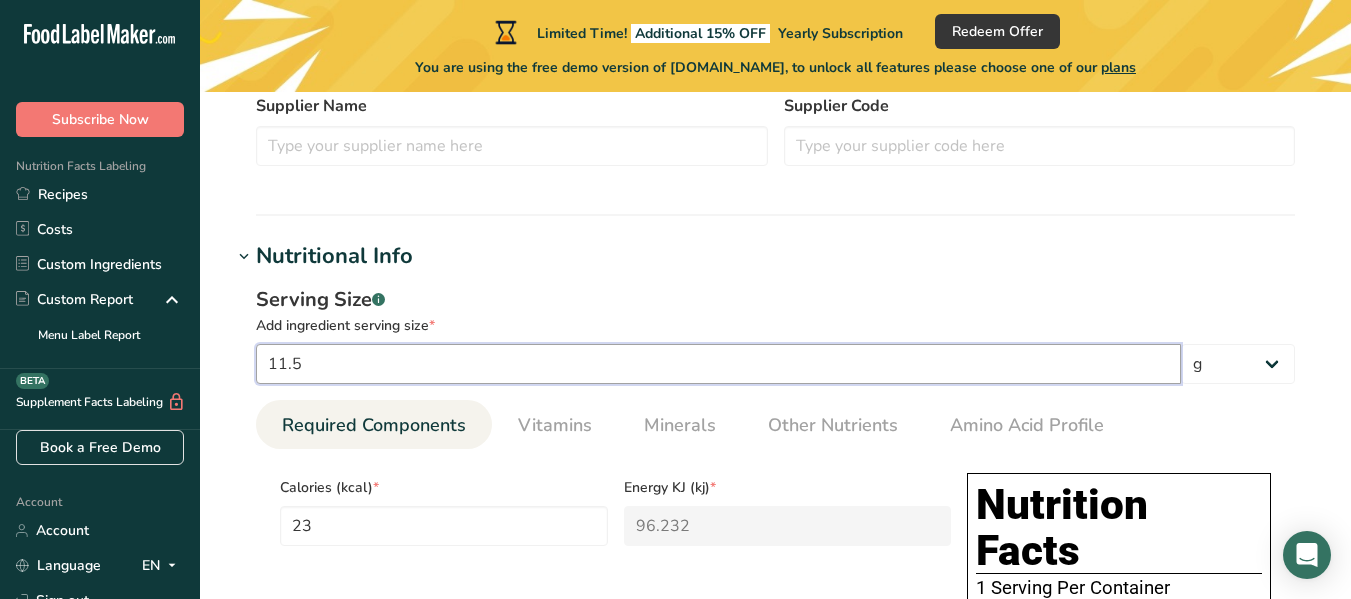 type on "11" 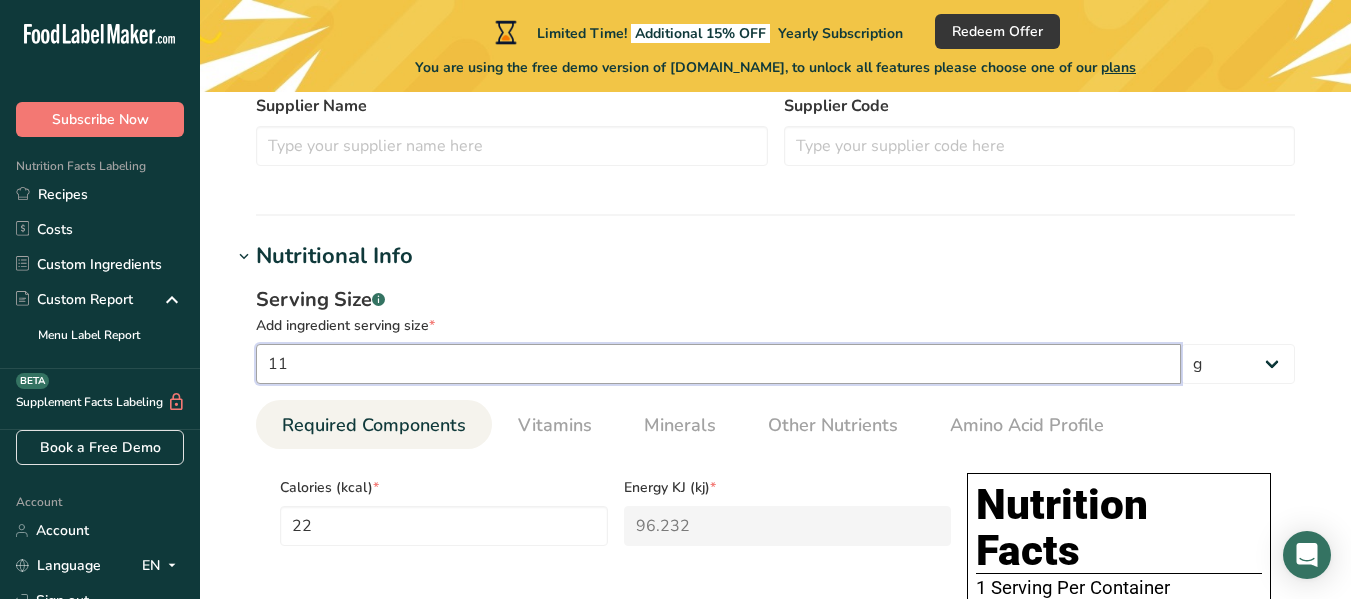 type on "92.048" 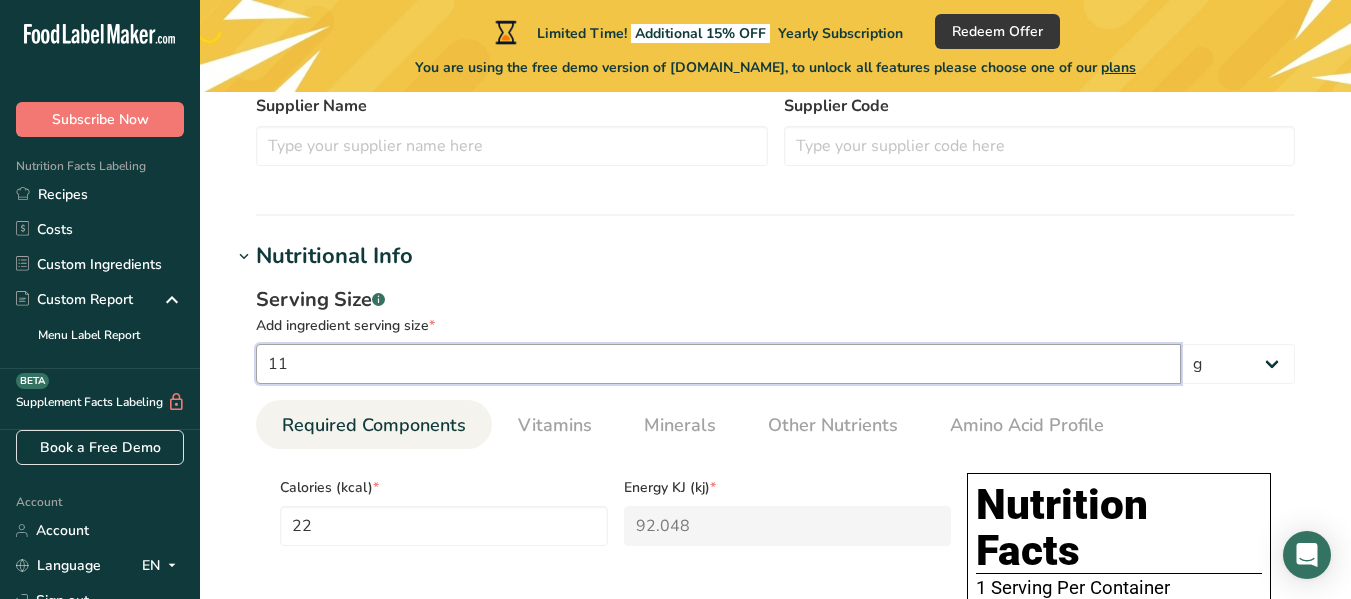 type on "11.5" 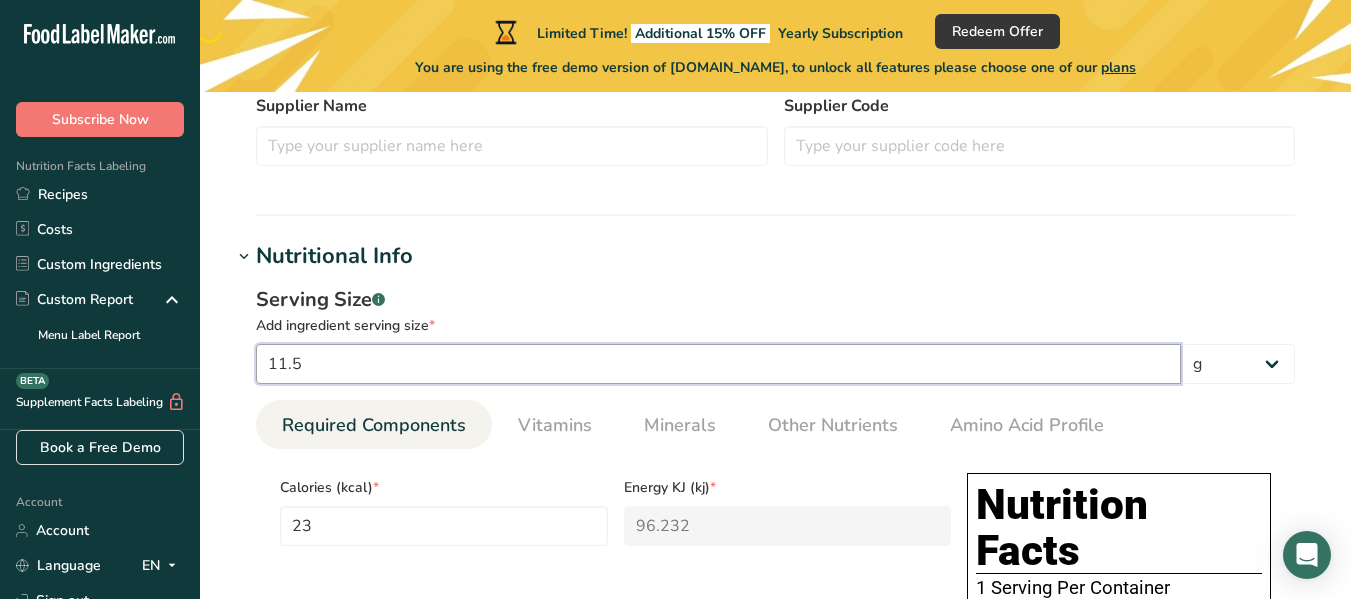 type on "11" 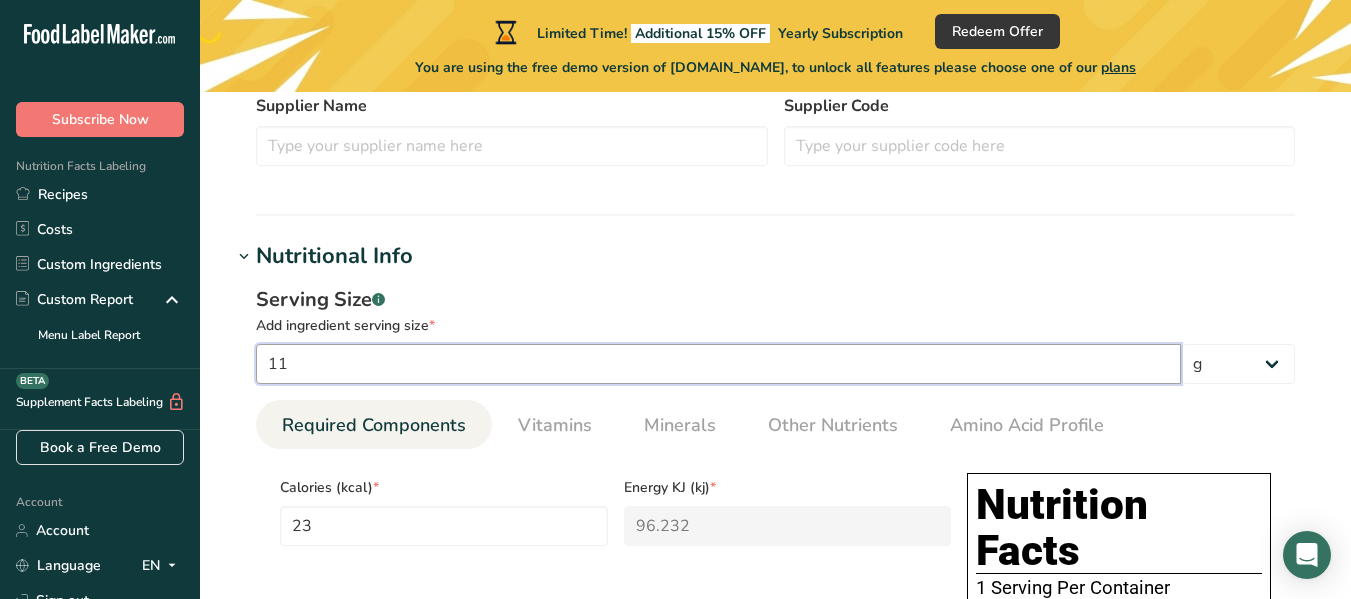 type on "22" 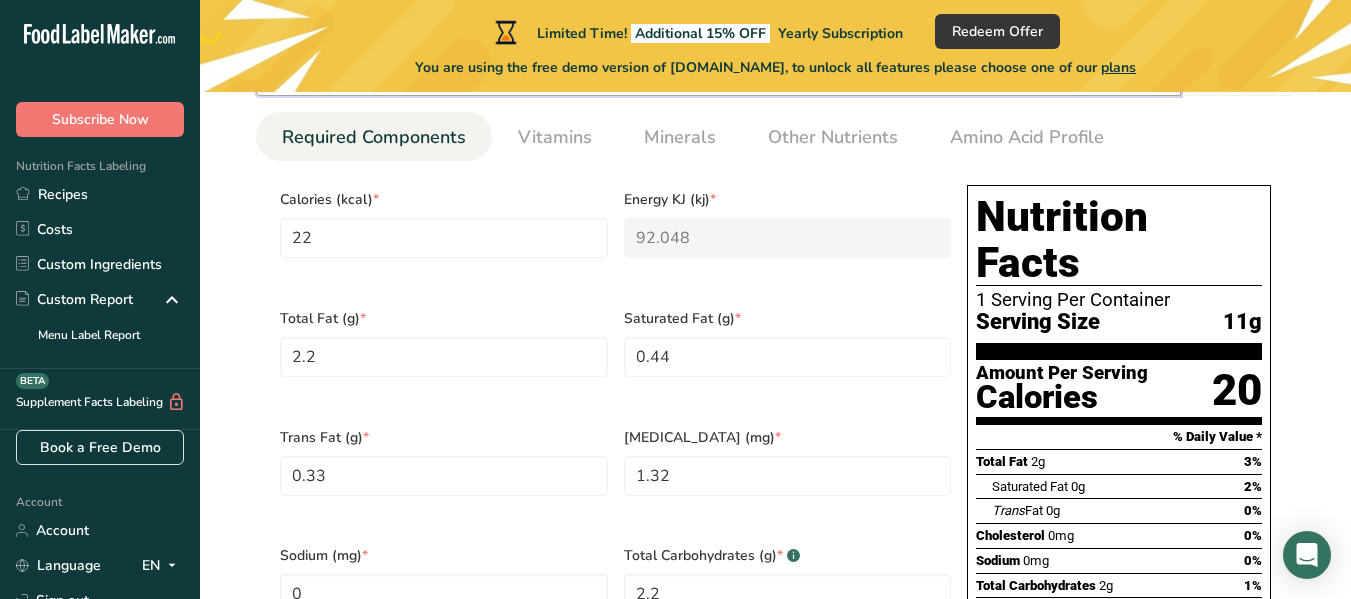 scroll, scrollTop: 873, scrollLeft: 0, axis: vertical 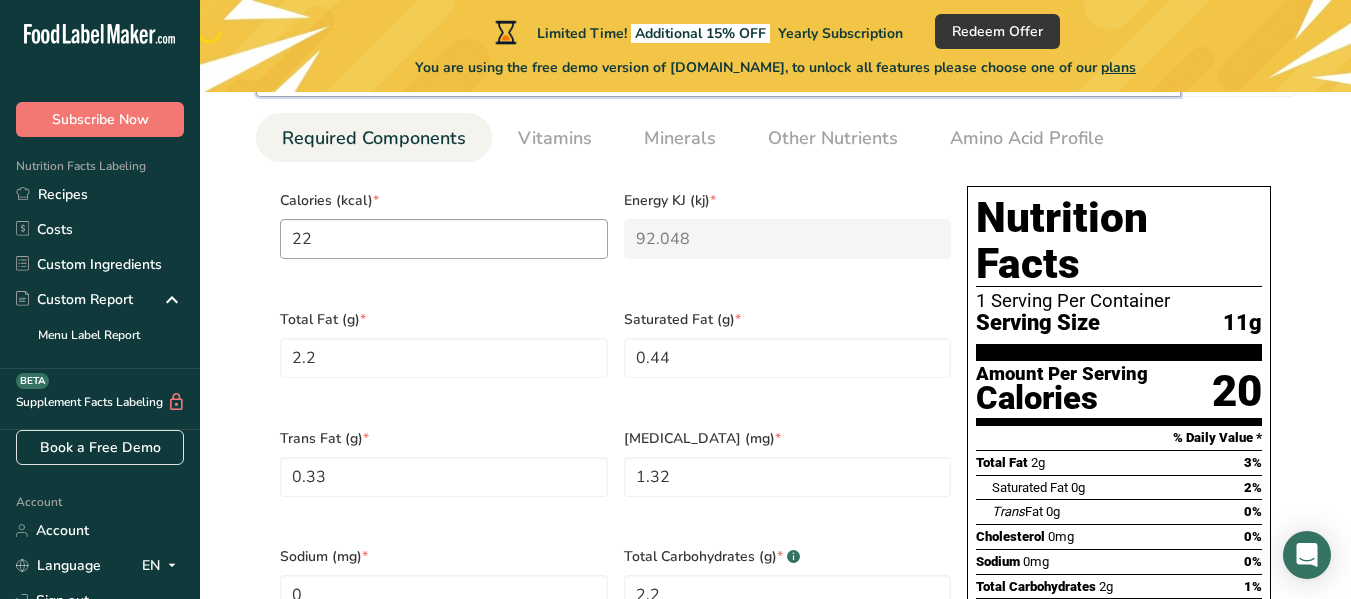 type on "11" 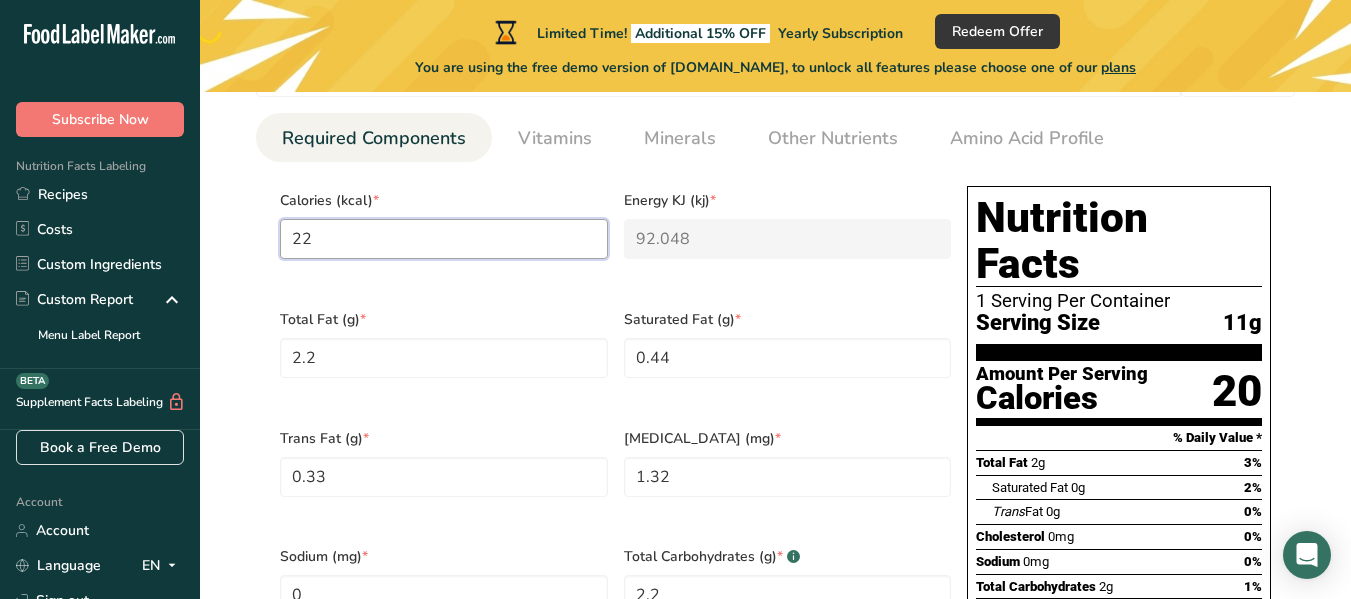 click on "22" at bounding box center [444, 239] 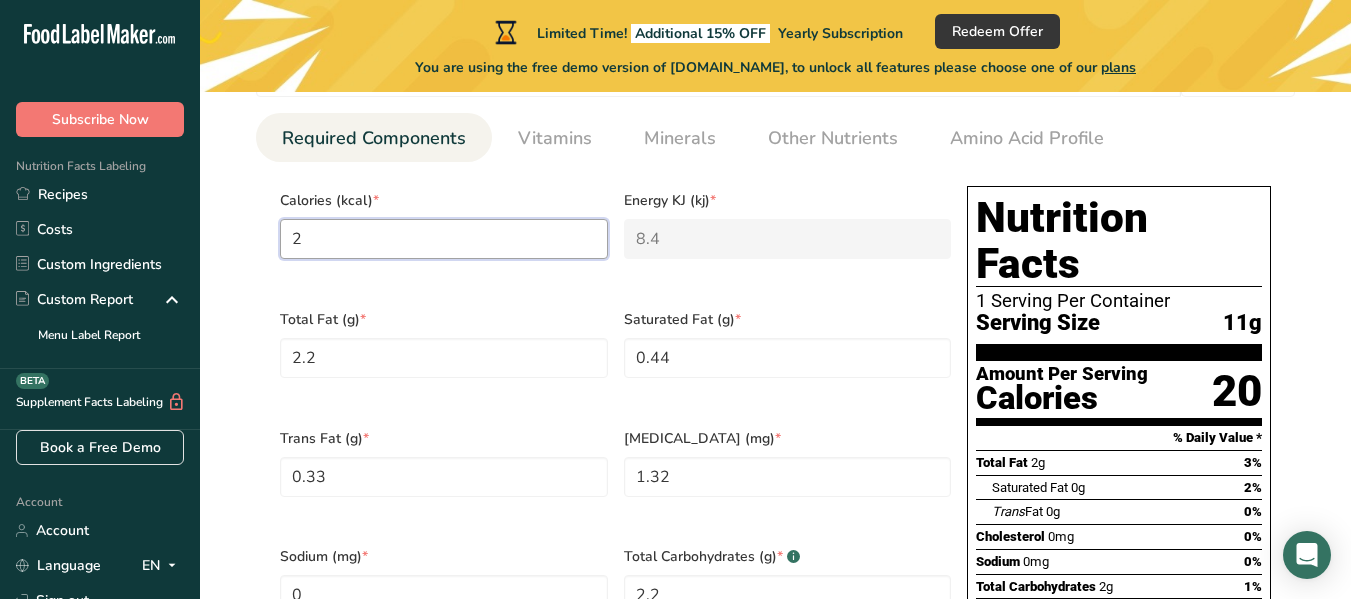 type on "0" 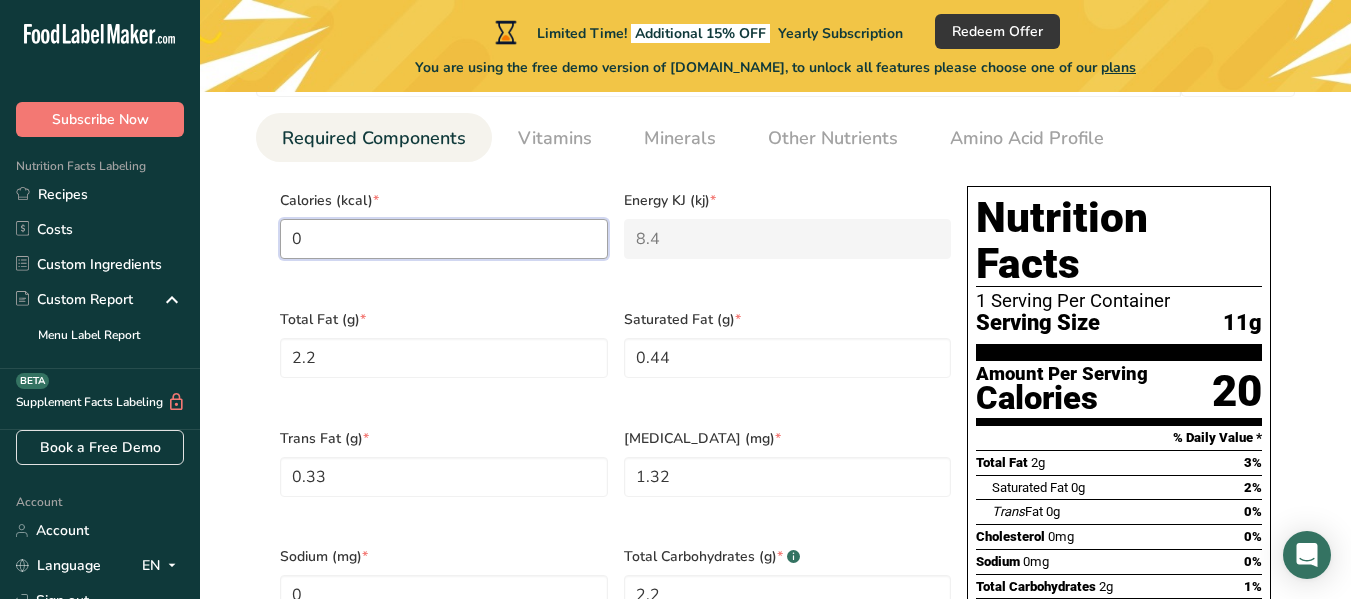 type on "0" 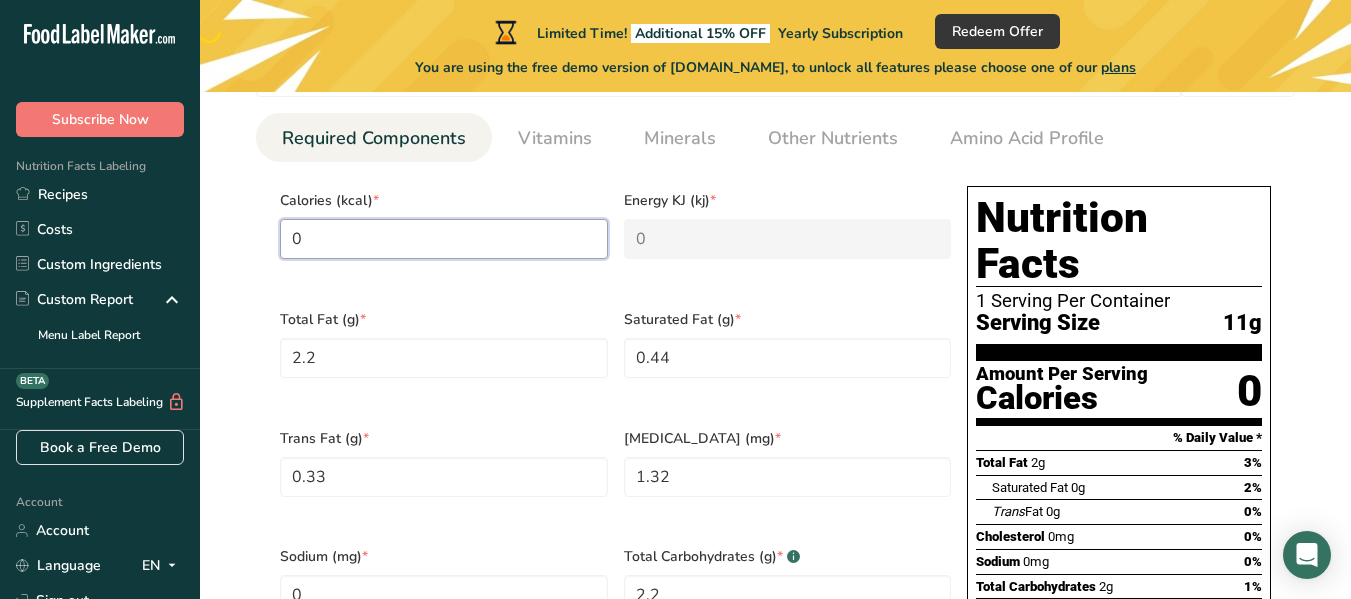 type on "4" 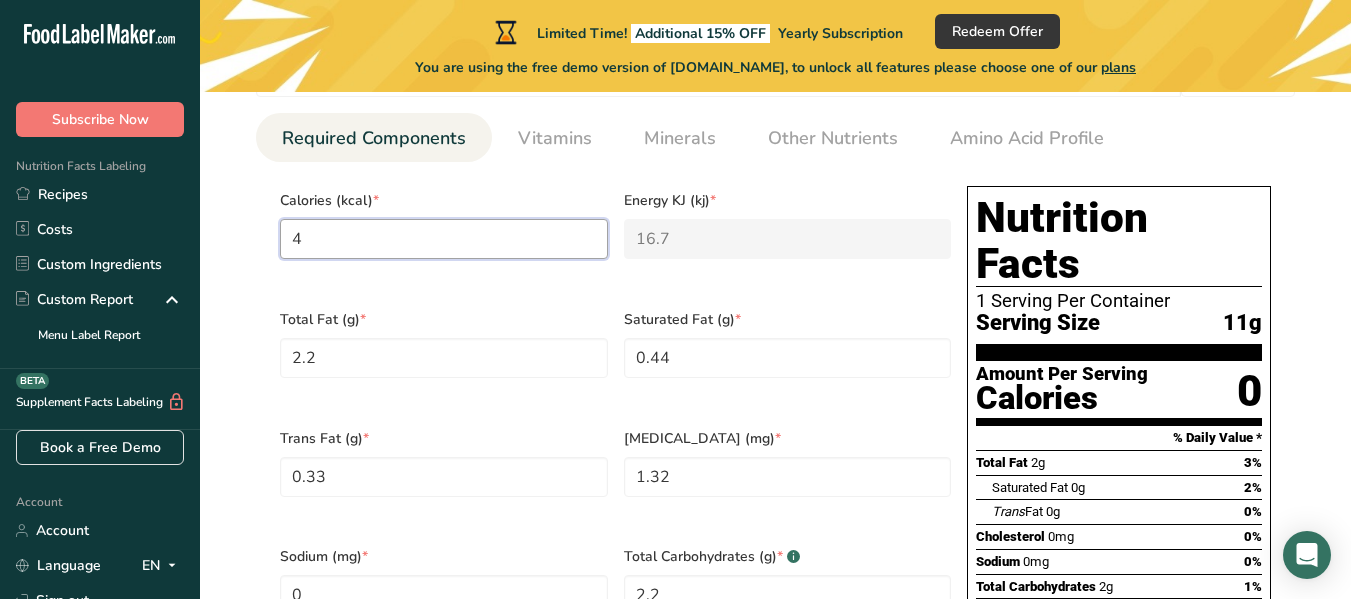 type on "47" 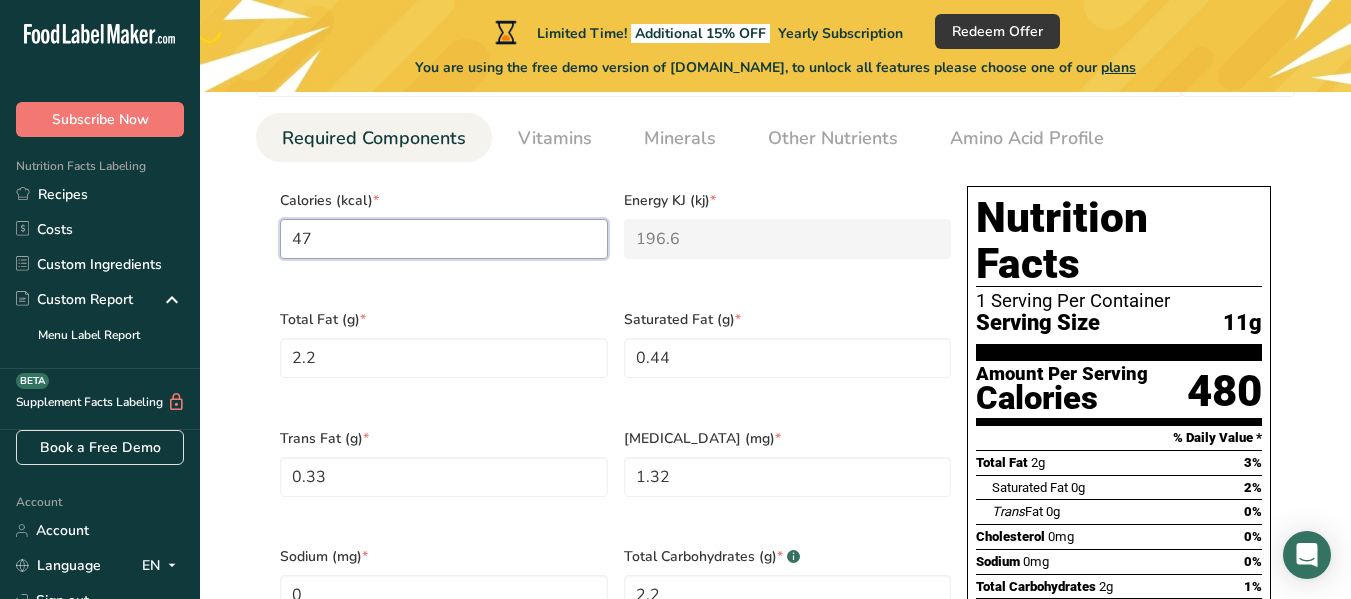 type on "475" 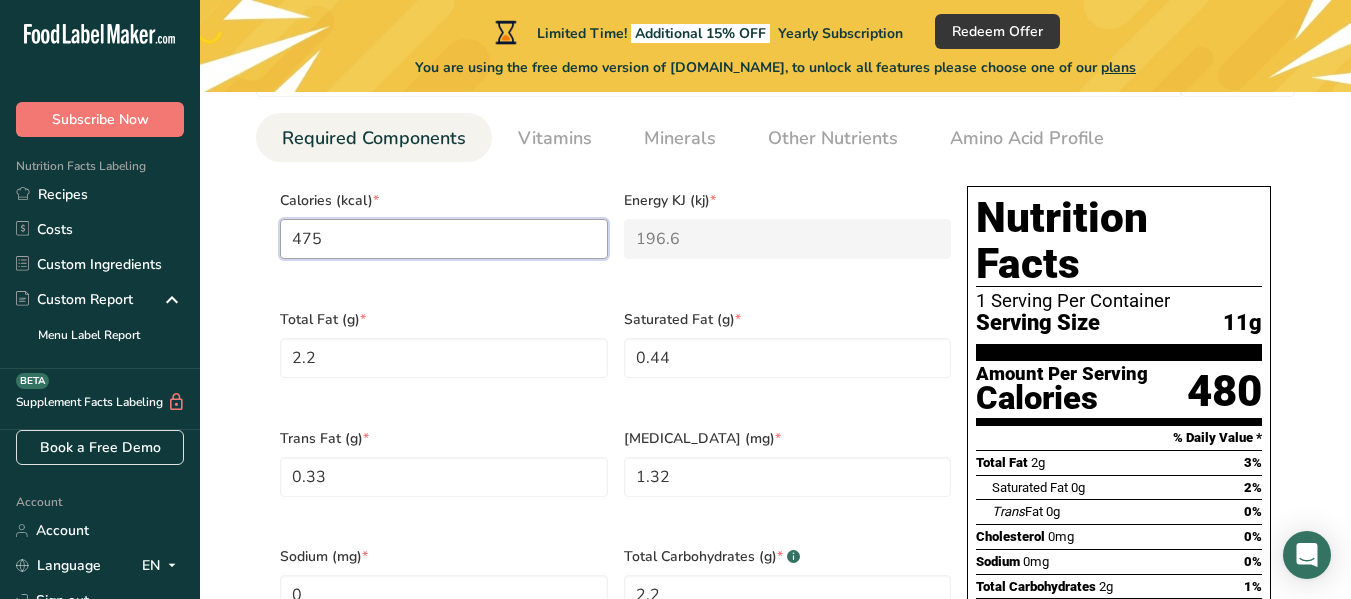 type on "1987.4" 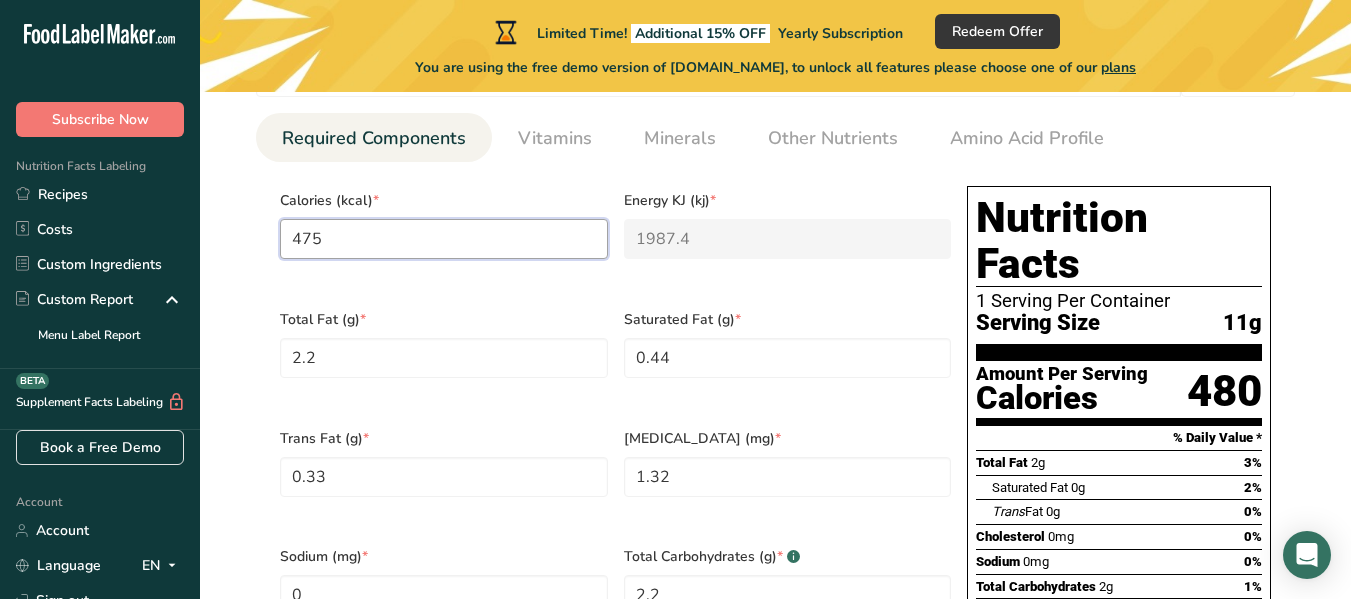 type on "475.2" 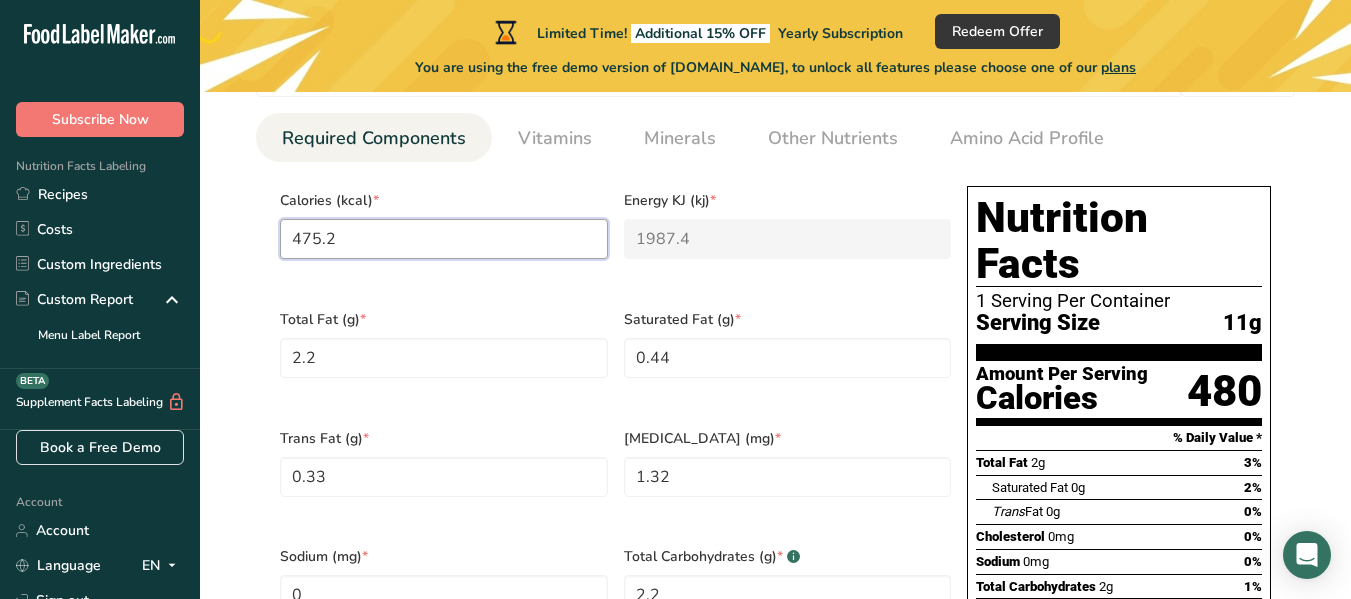 type on "1988.2" 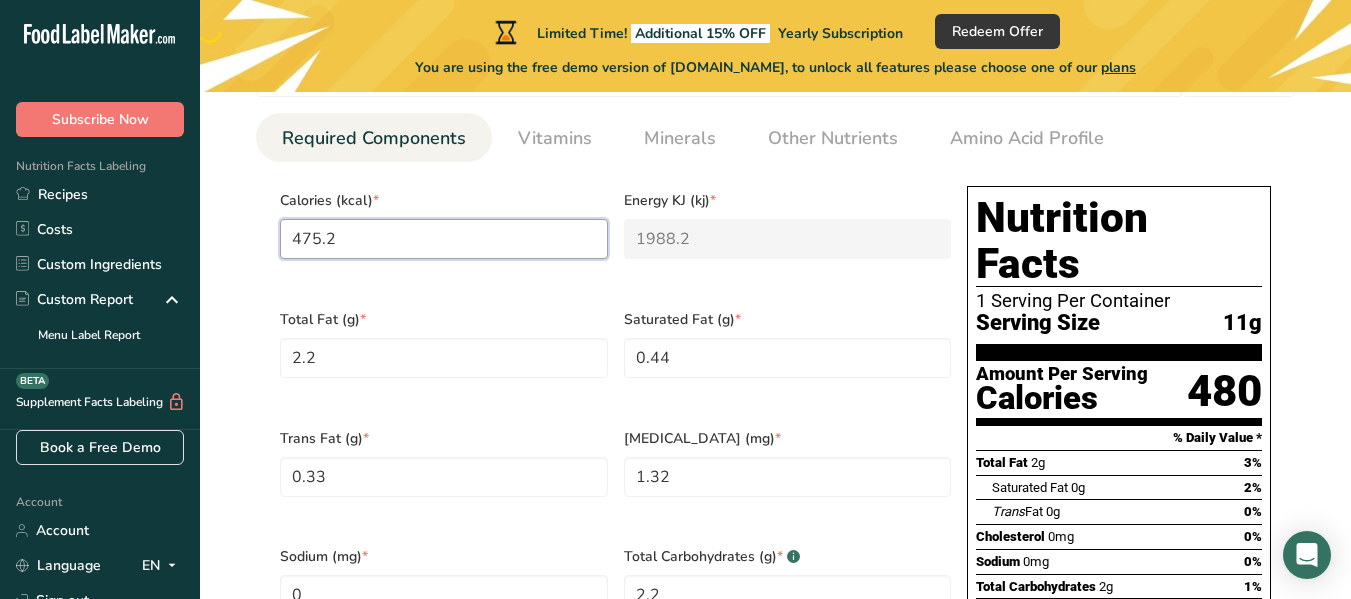 type on "475.24" 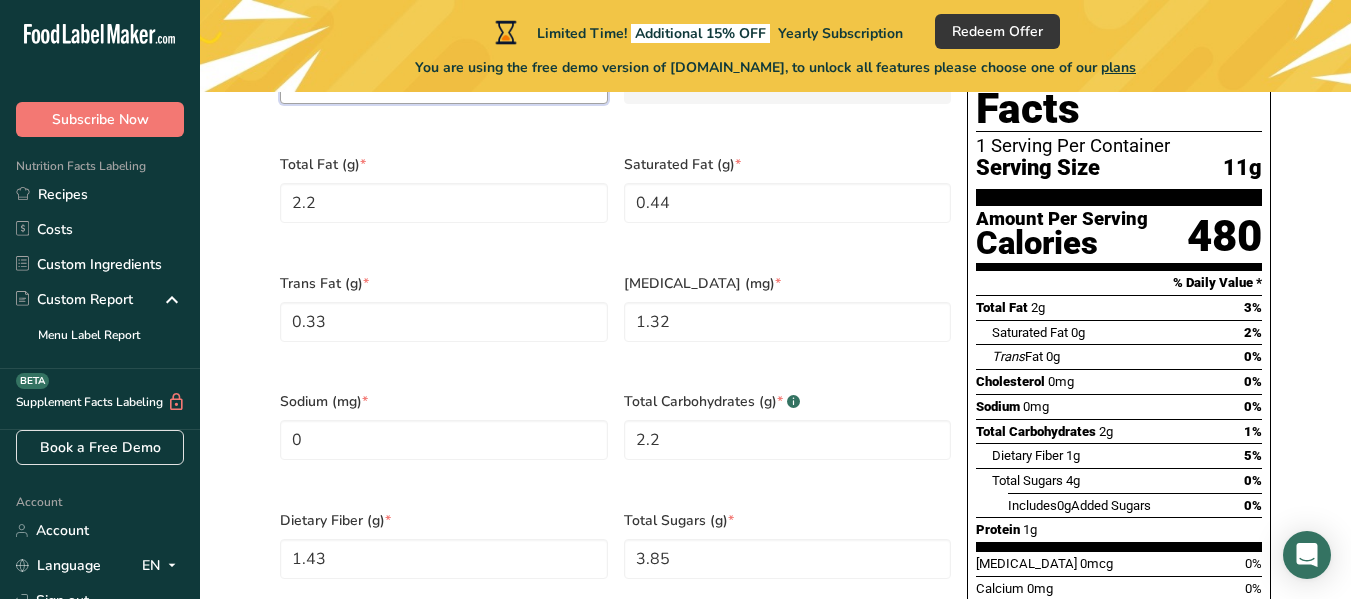 scroll, scrollTop: 1030, scrollLeft: 0, axis: vertical 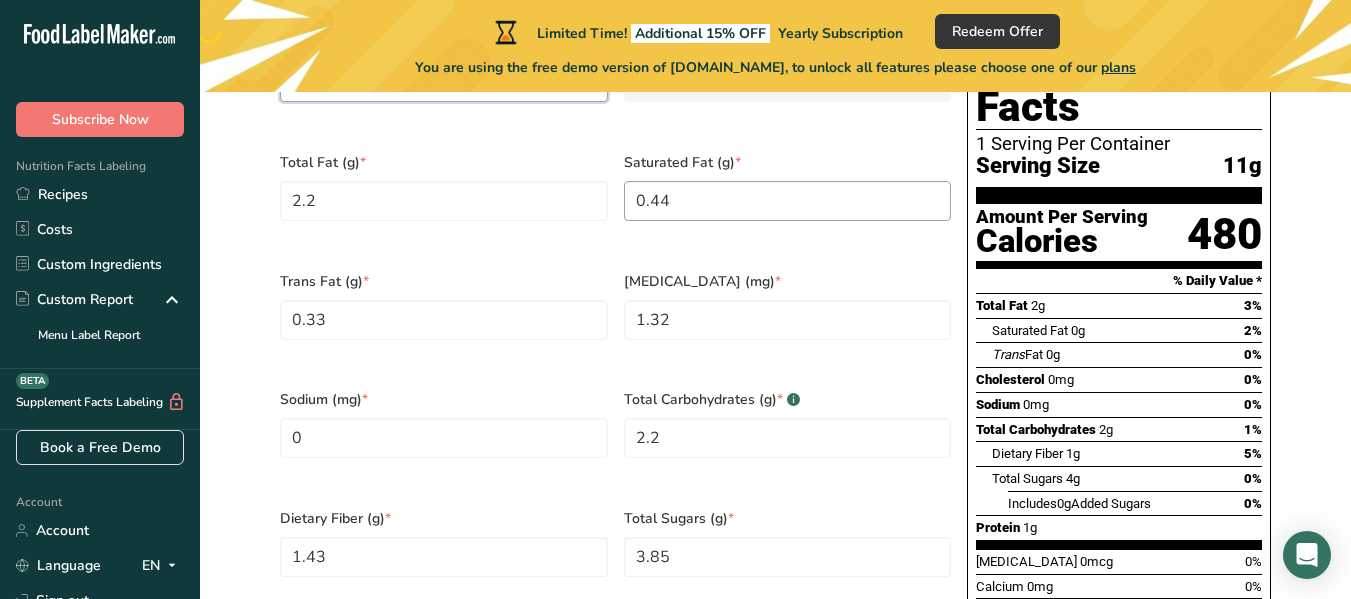 type on "475.24" 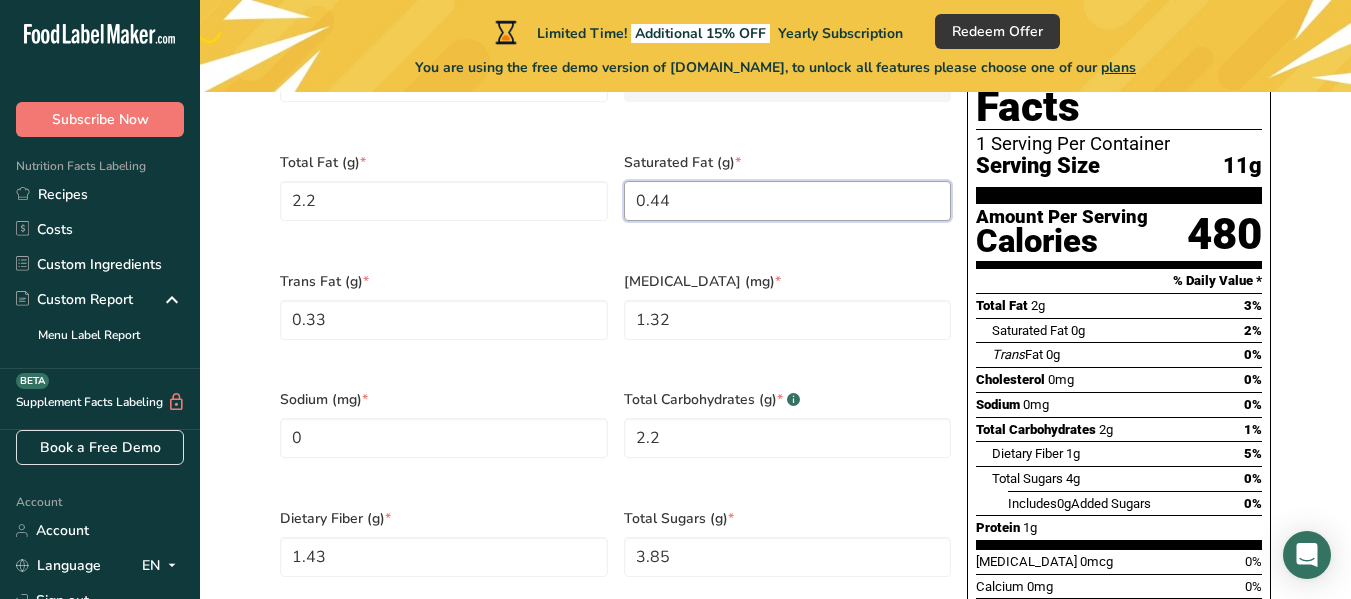 click on "0.44" at bounding box center (788, 201) 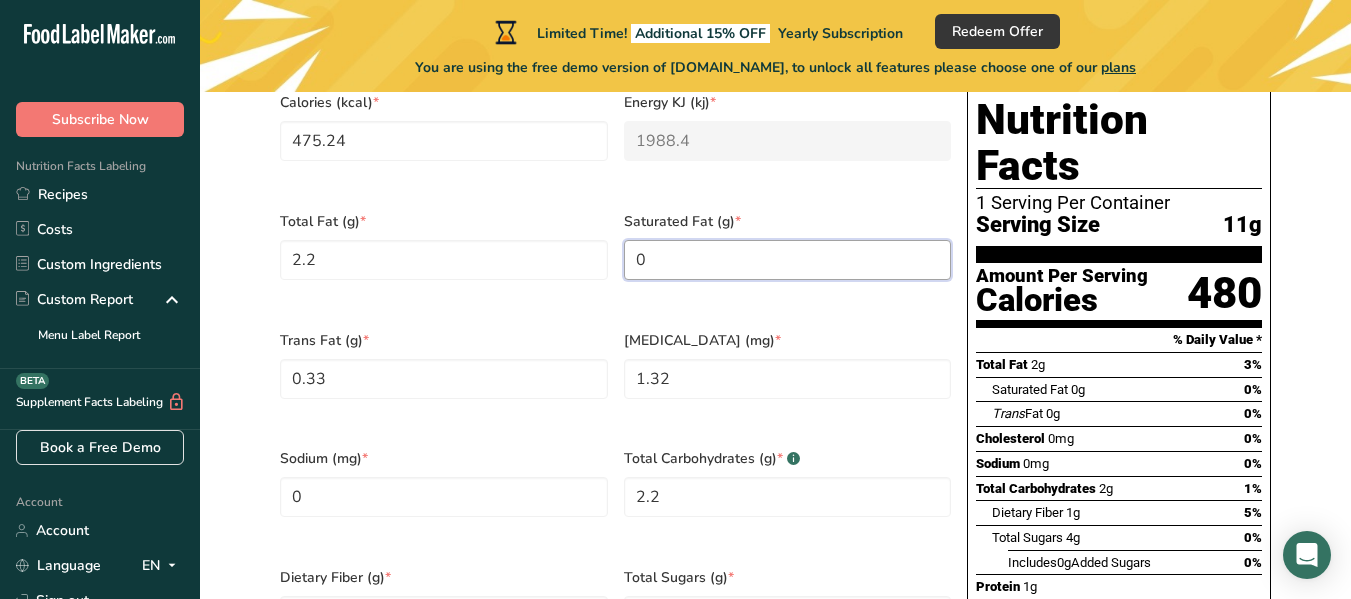 scroll, scrollTop: 966, scrollLeft: 0, axis: vertical 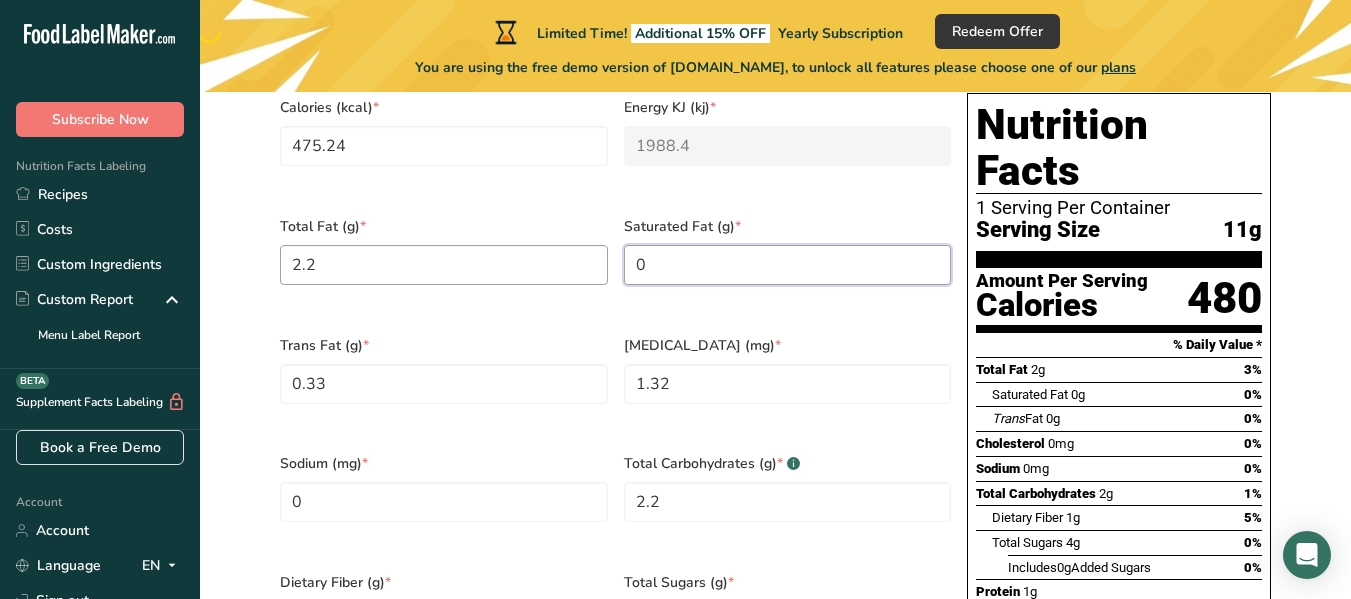 type on "0" 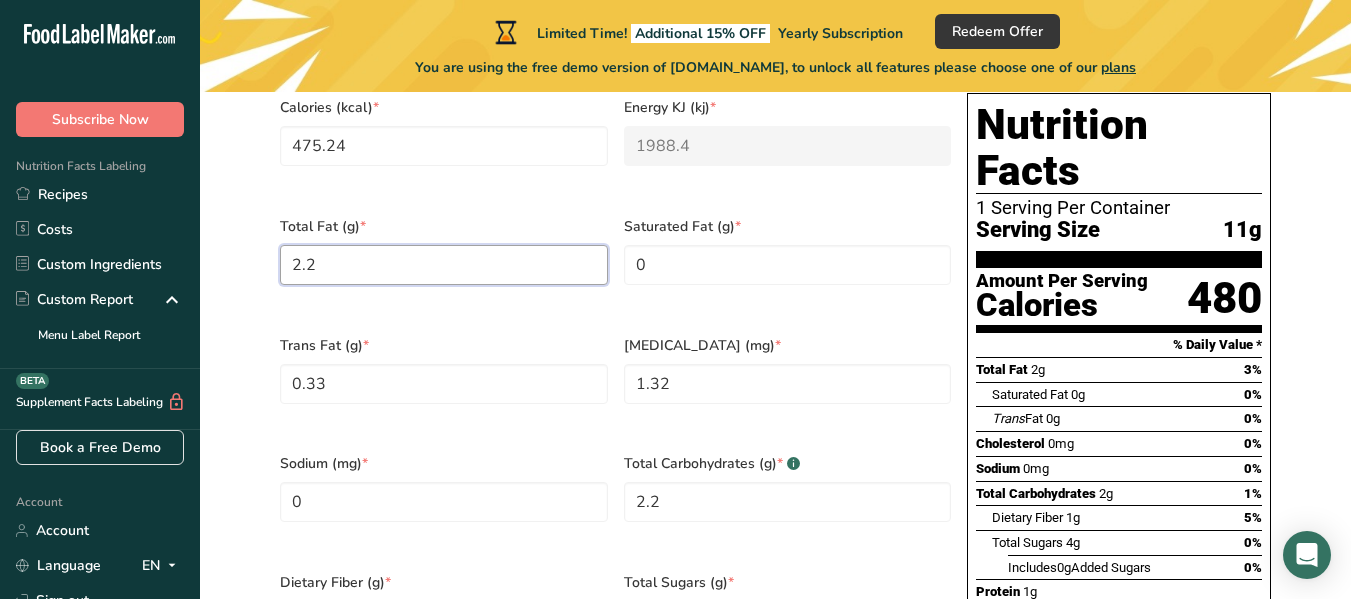 click on "2.2" at bounding box center [444, 265] 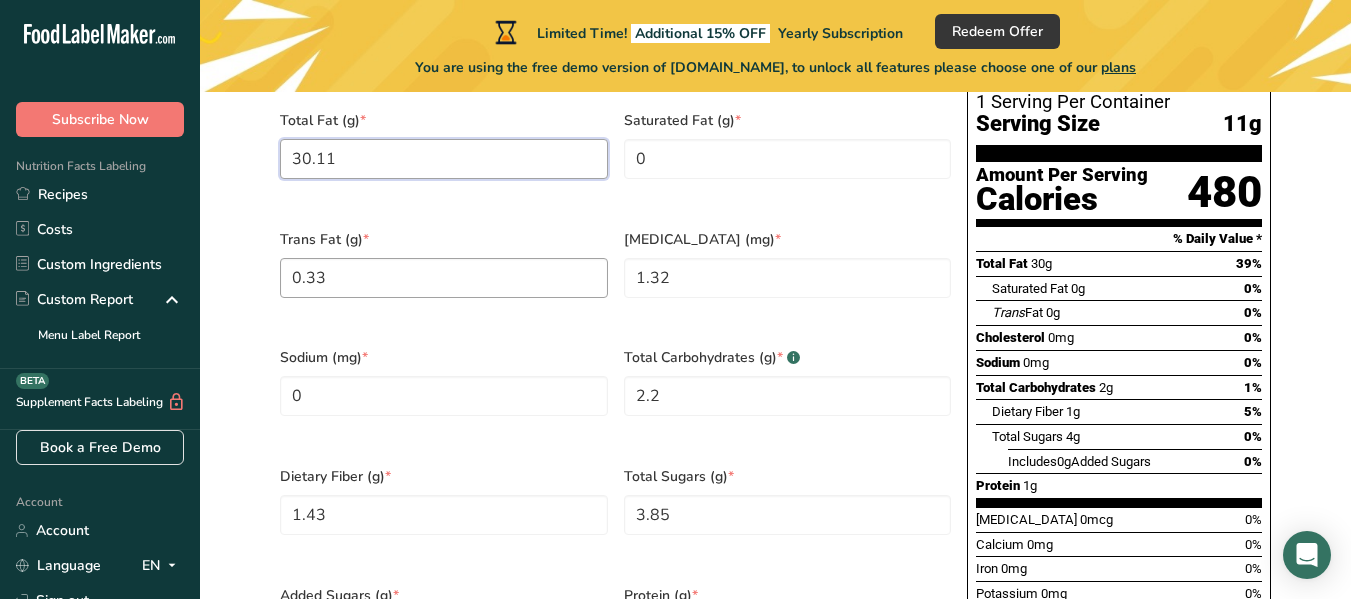 scroll, scrollTop: 1073, scrollLeft: 0, axis: vertical 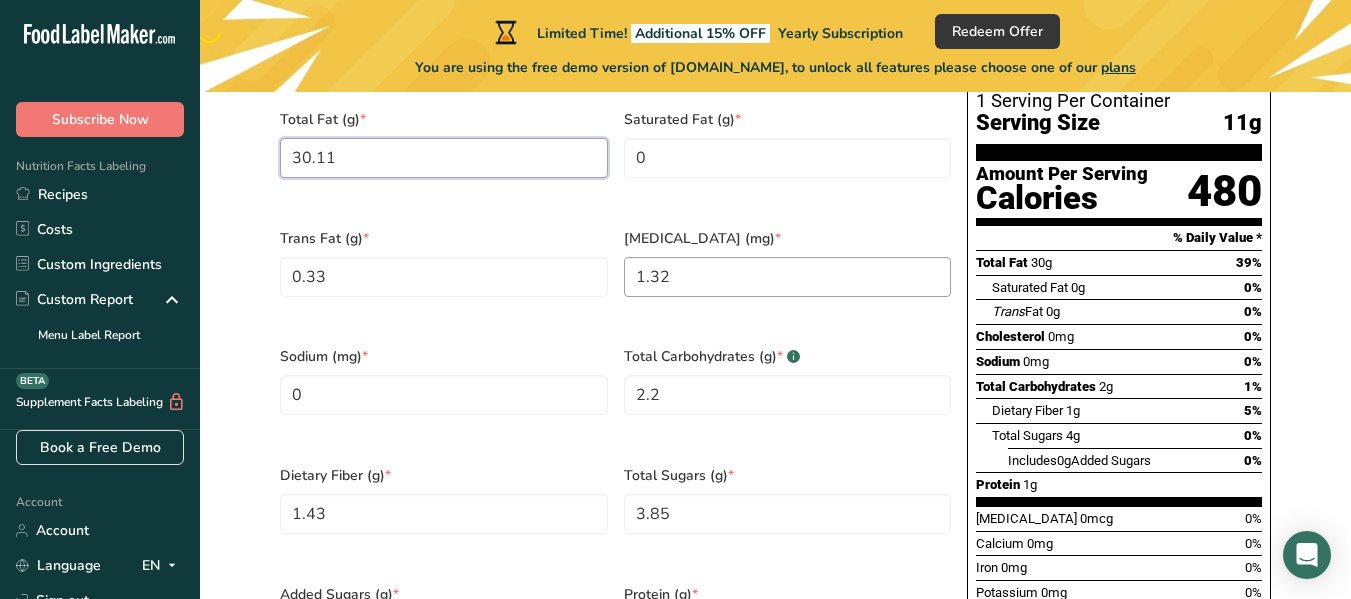 type on "30.11" 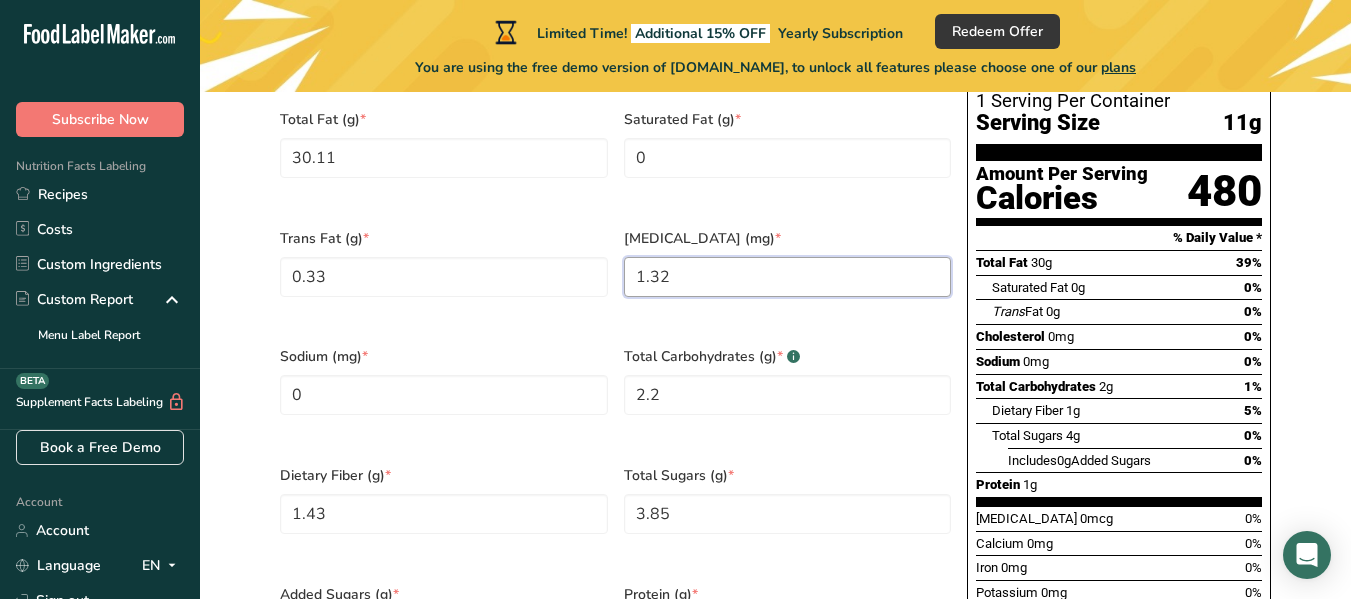 click on "1.32" at bounding box center [788, 277] 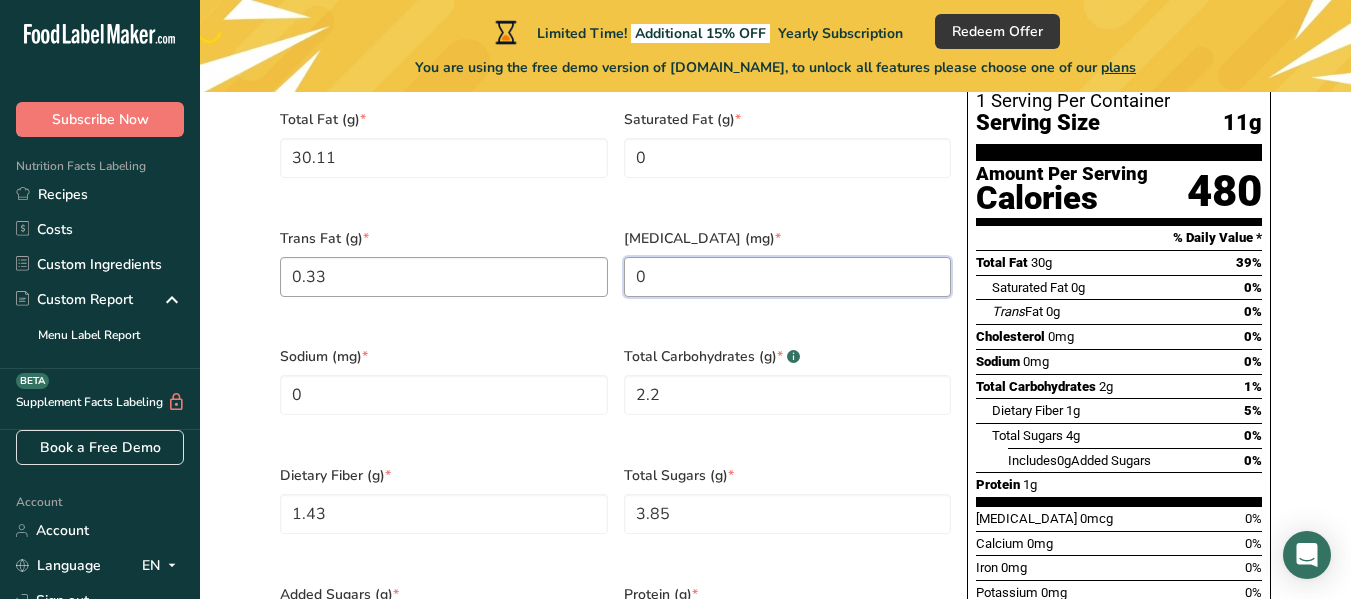 type on "0" 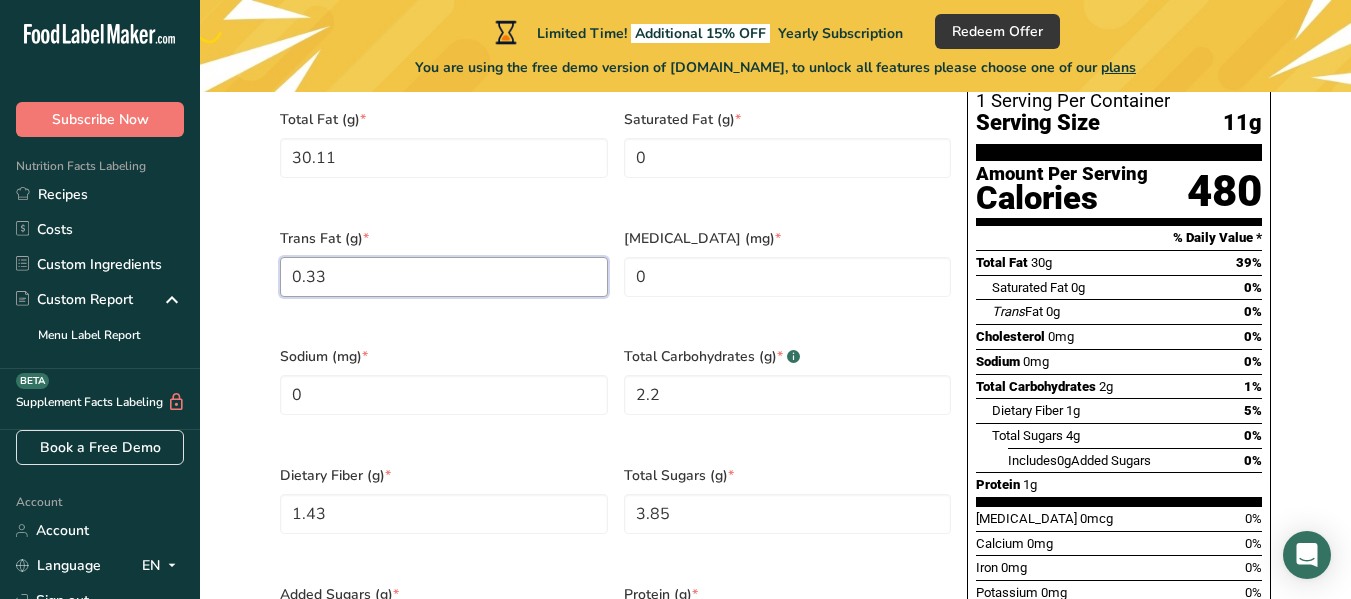 click on "0.33" at bounding box center [444, 277] 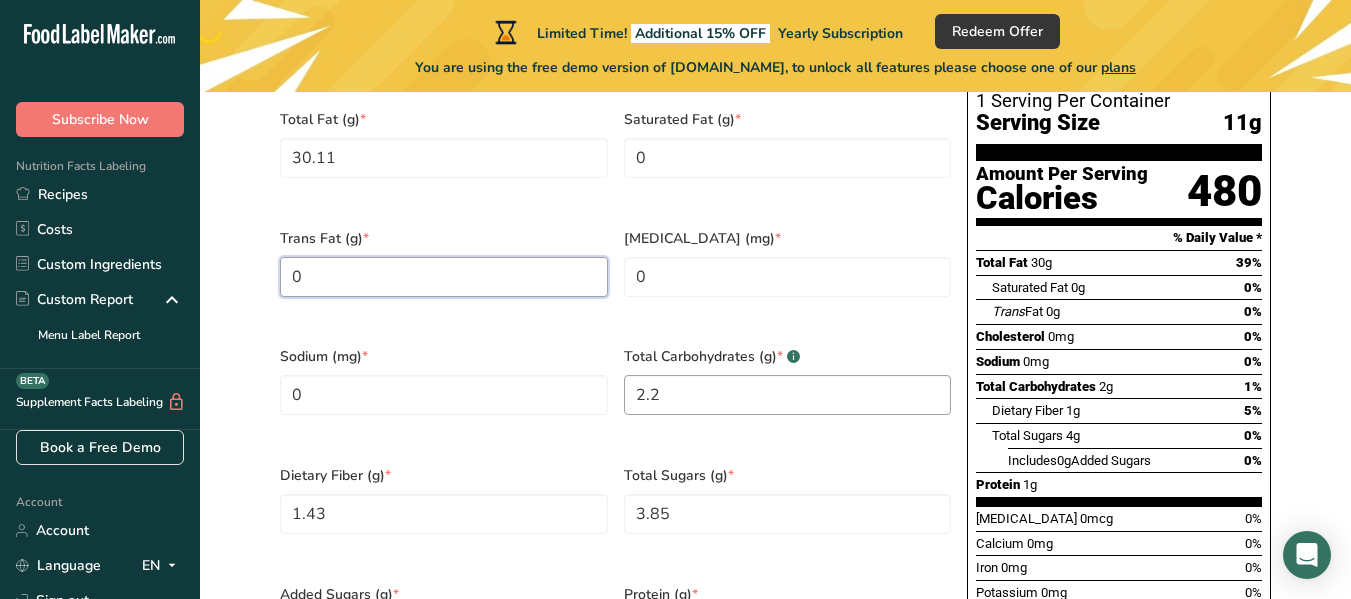 type on "0" 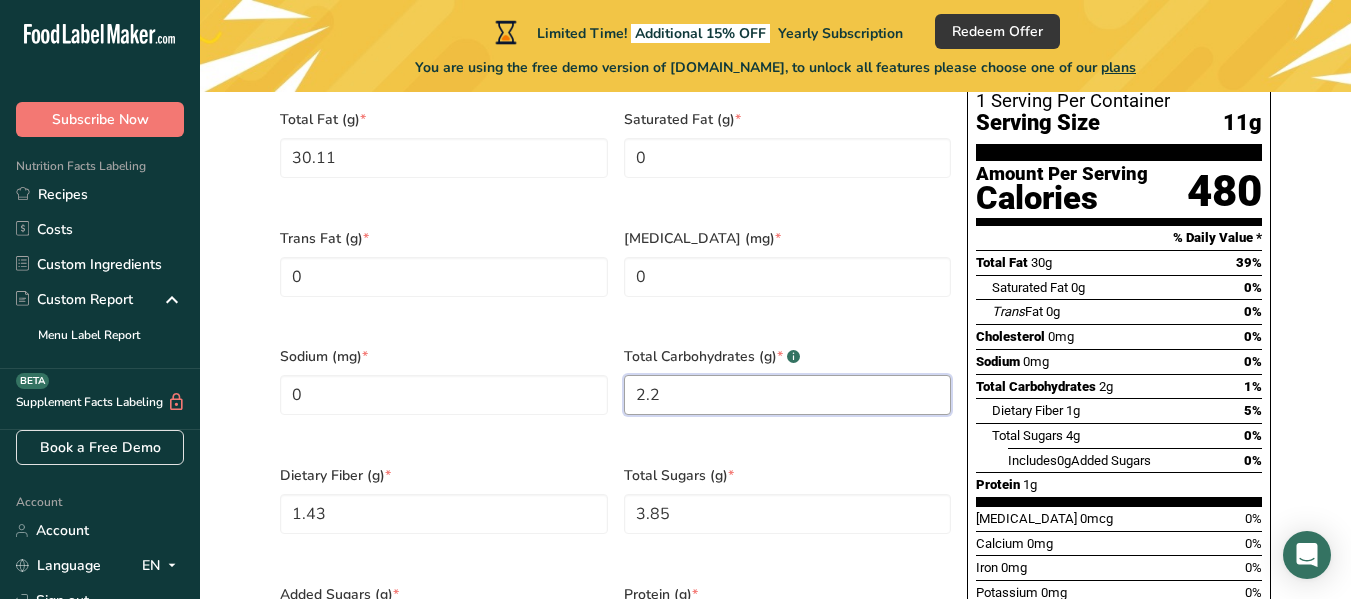 click on "2.2" at bounding box center [788, 395] 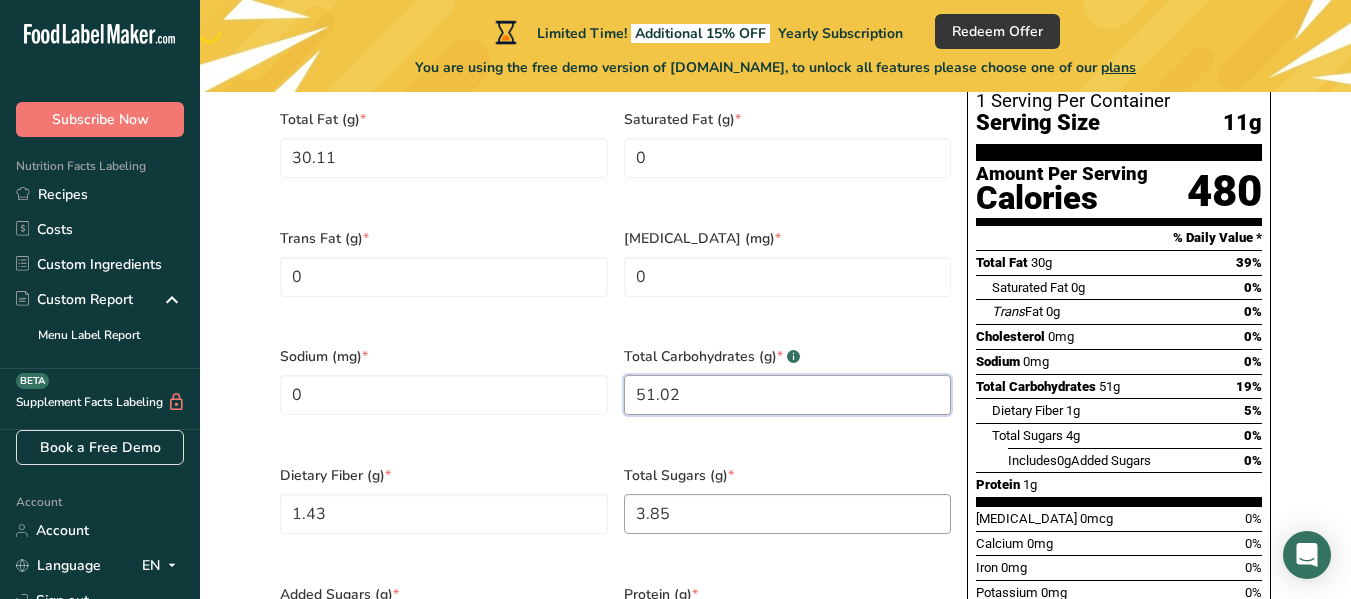 type on "51.02" 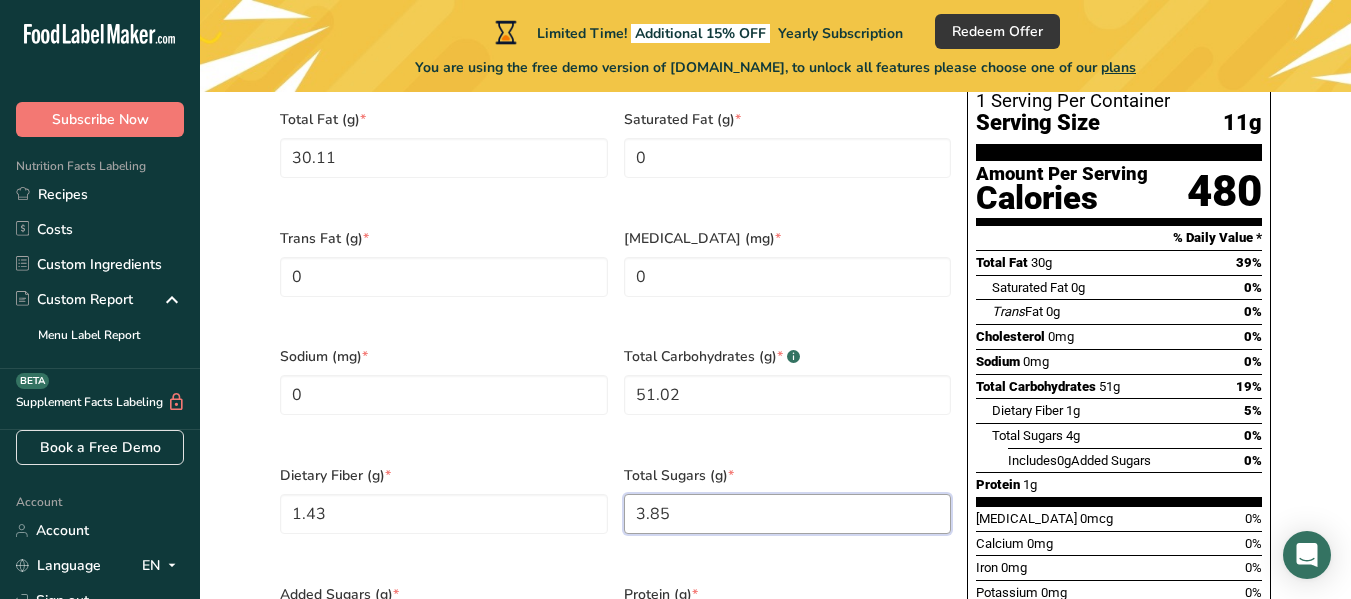 click on "3.85" at bounding box center (788, 514) 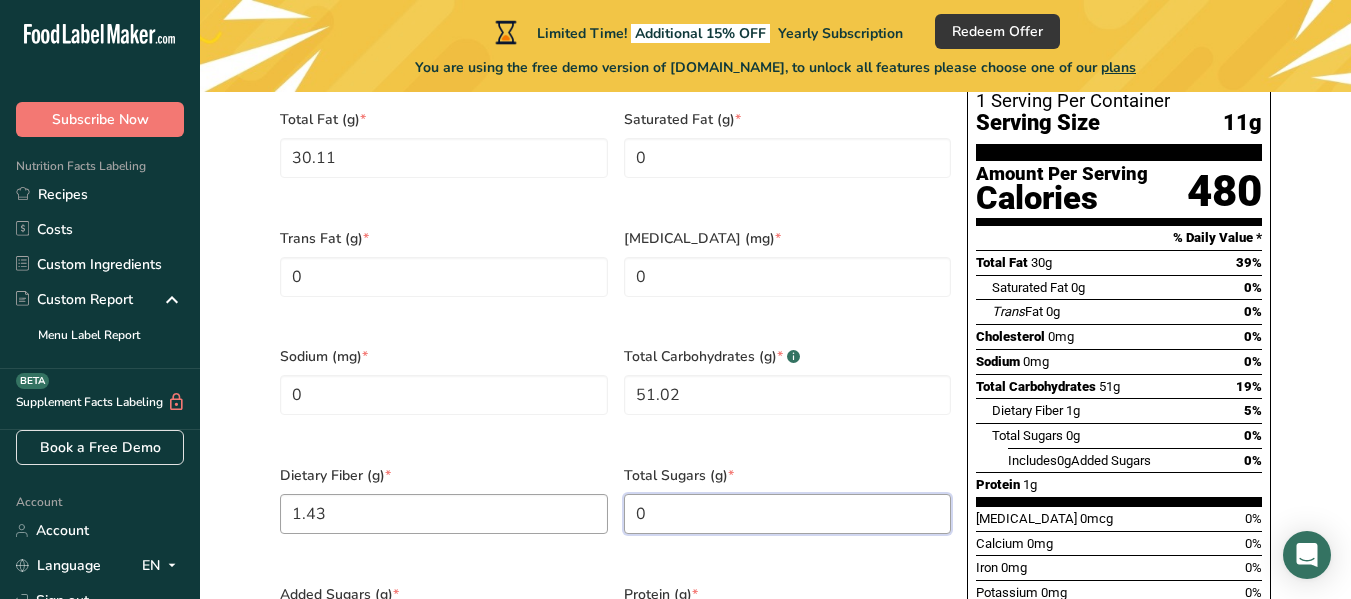 type on "0" 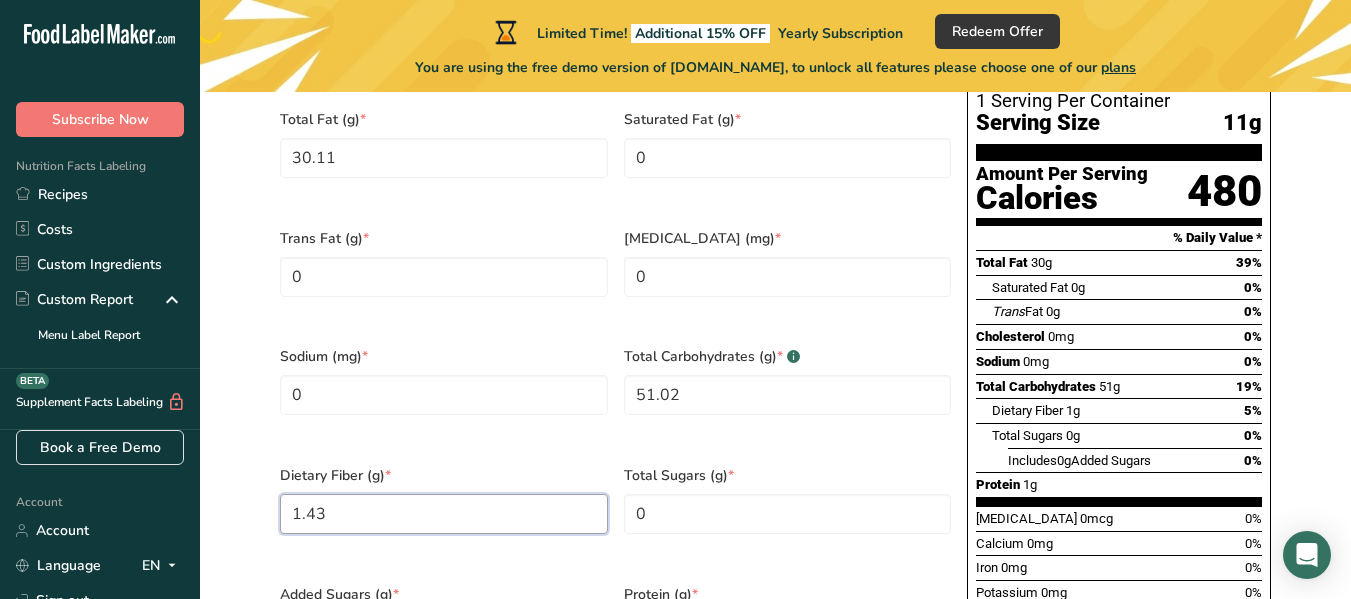 click on "1.43" at bounding box center (444, 514) 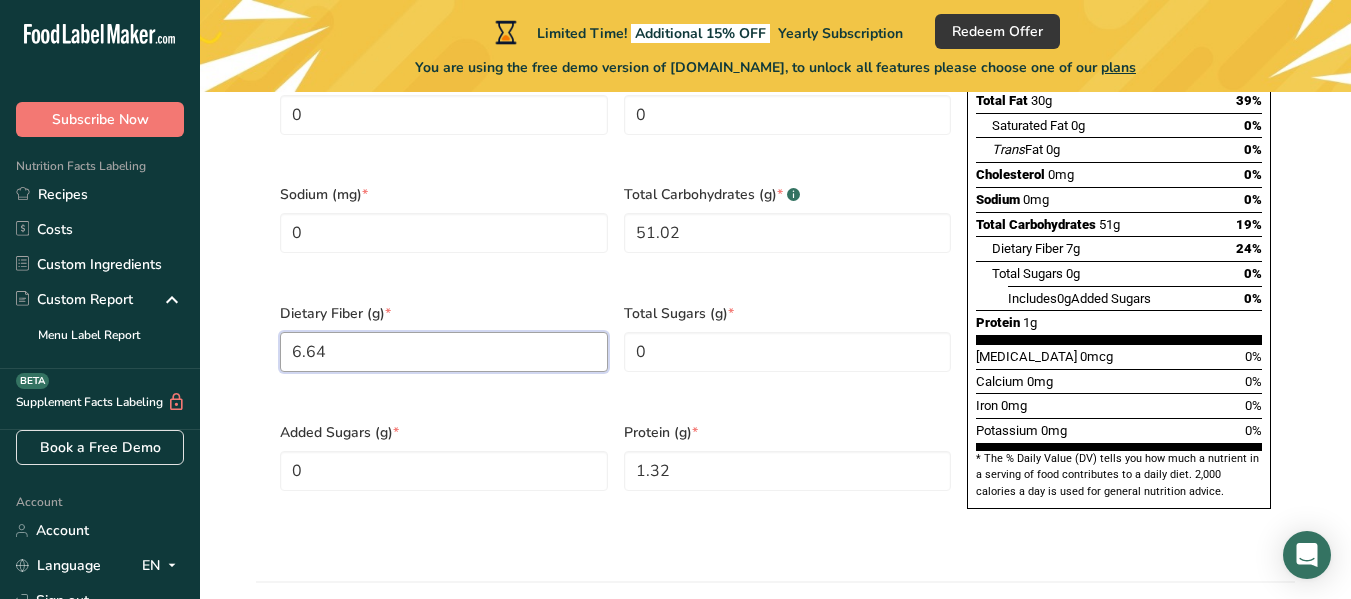 scroll, scrollTop: 1238, scrollLeft: 0, axis: vertical 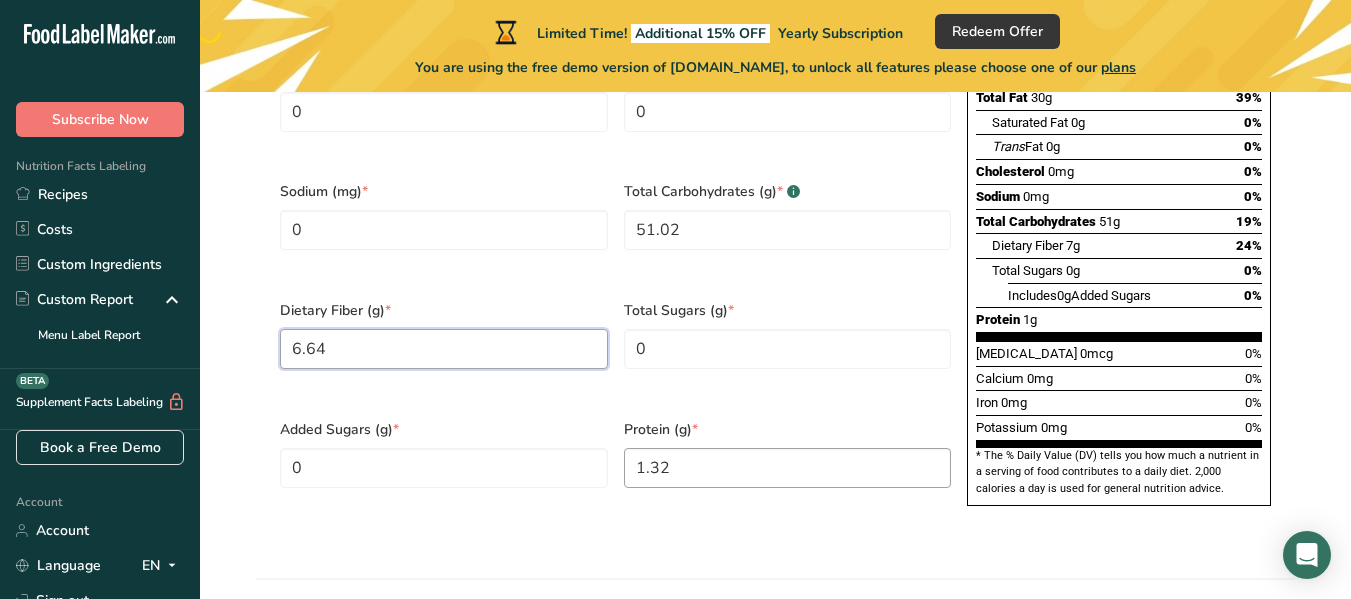 type on "6.64" 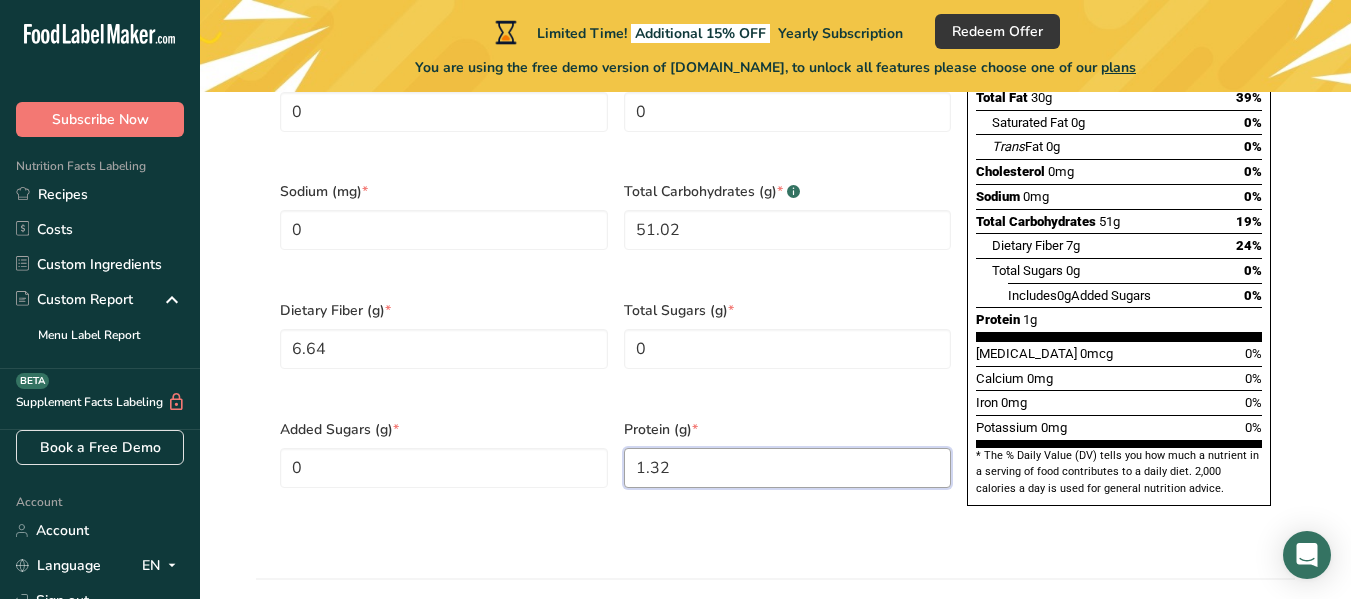 click on "1.32" at bounding box center [788, 468] 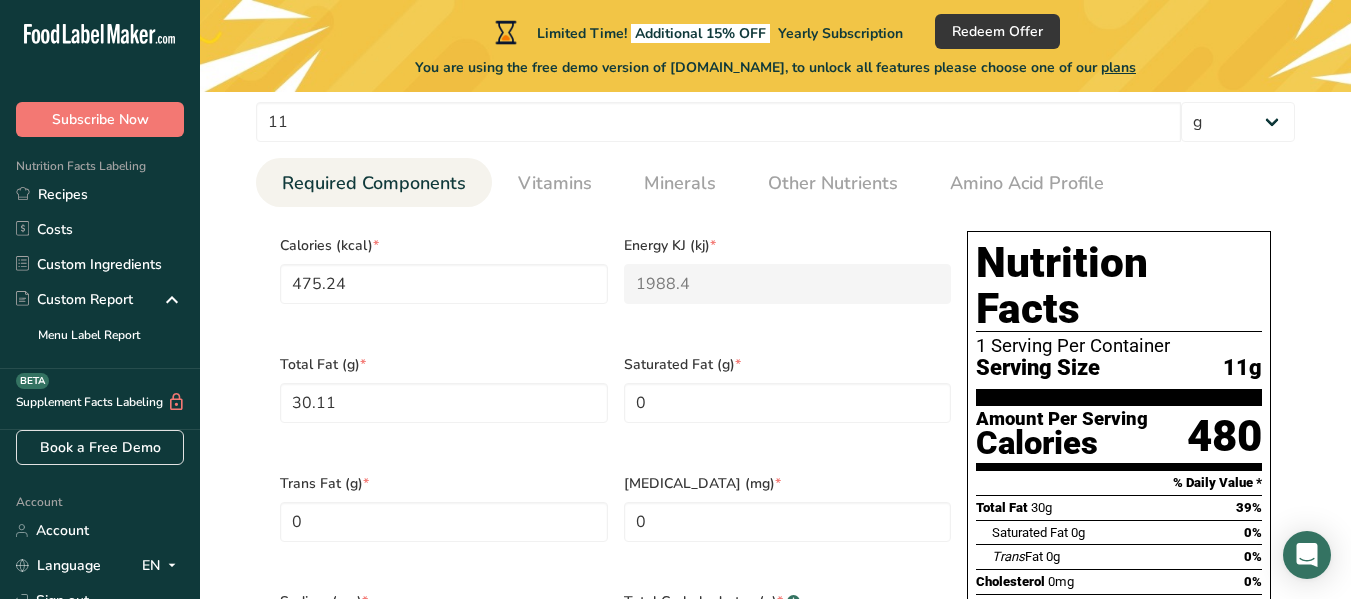 scroll, scrollTop: 813, scrollLeft: 0, axis: vertical 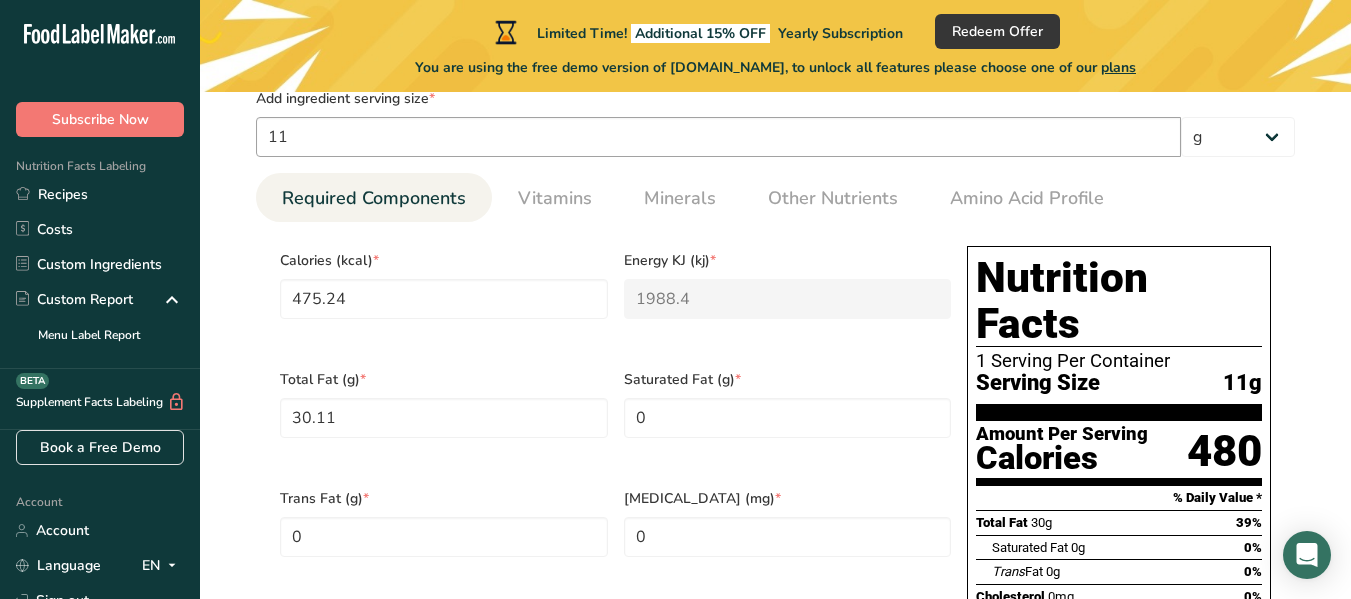 type on "4.88" 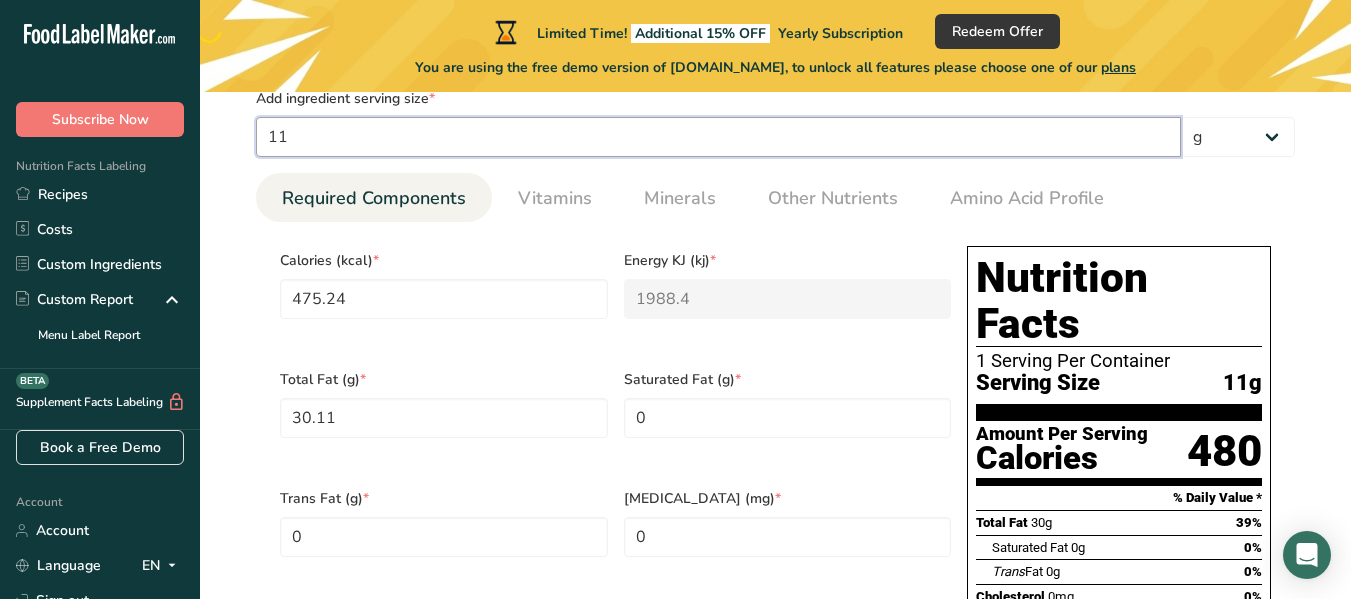 click on "11" at bounding box center [718, 137] 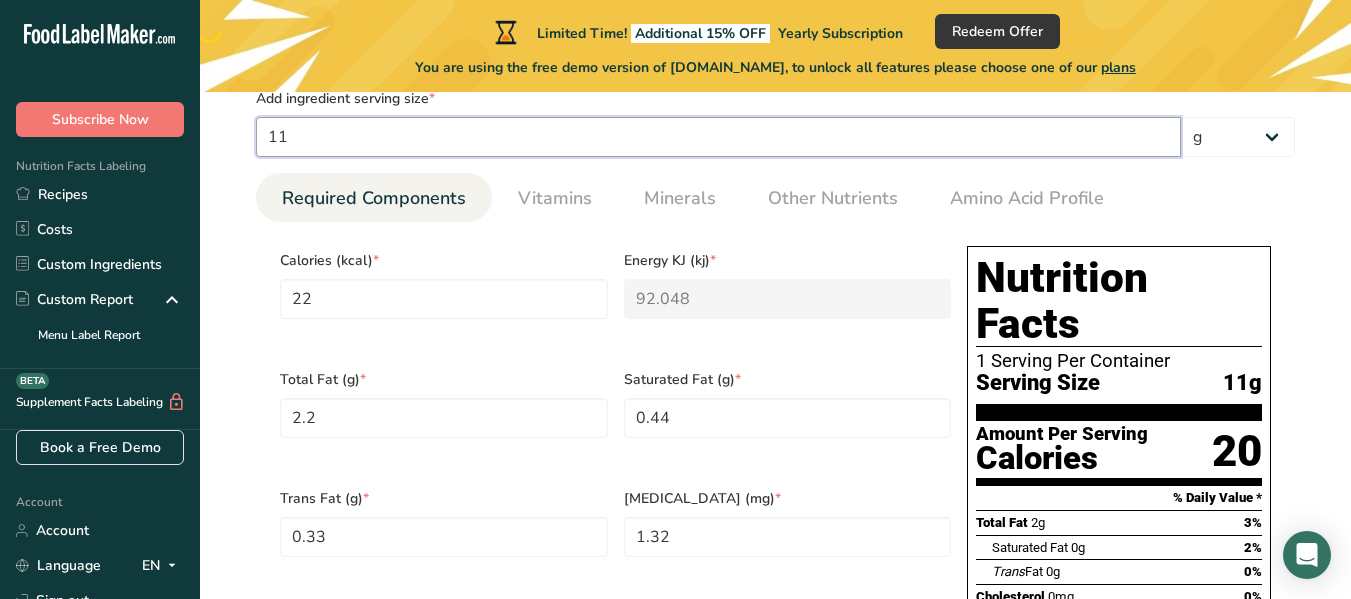type on "11.5" 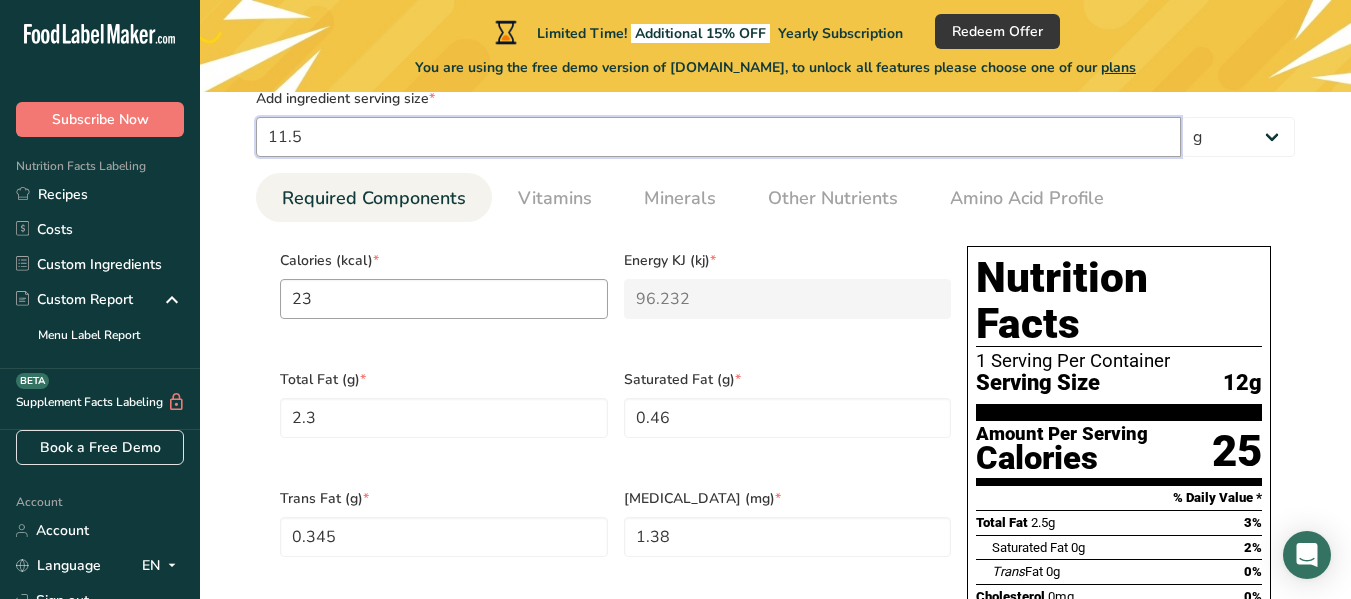 type on "11.5" 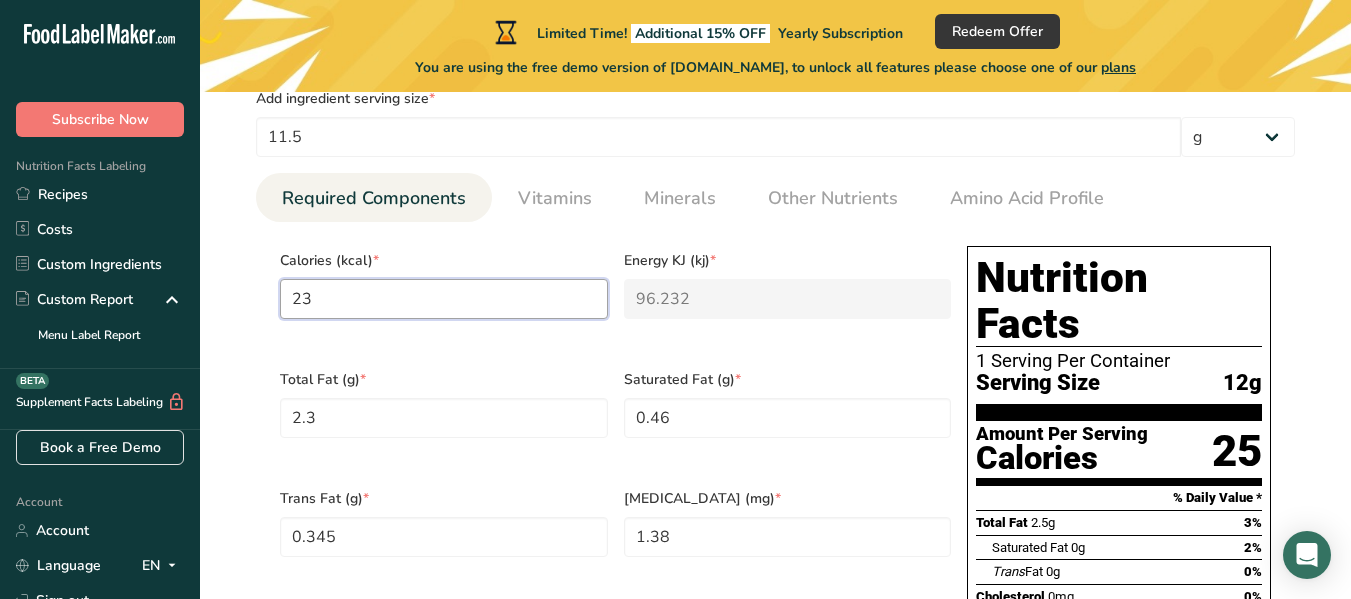 click on "23" at bounding box center [444, 299] 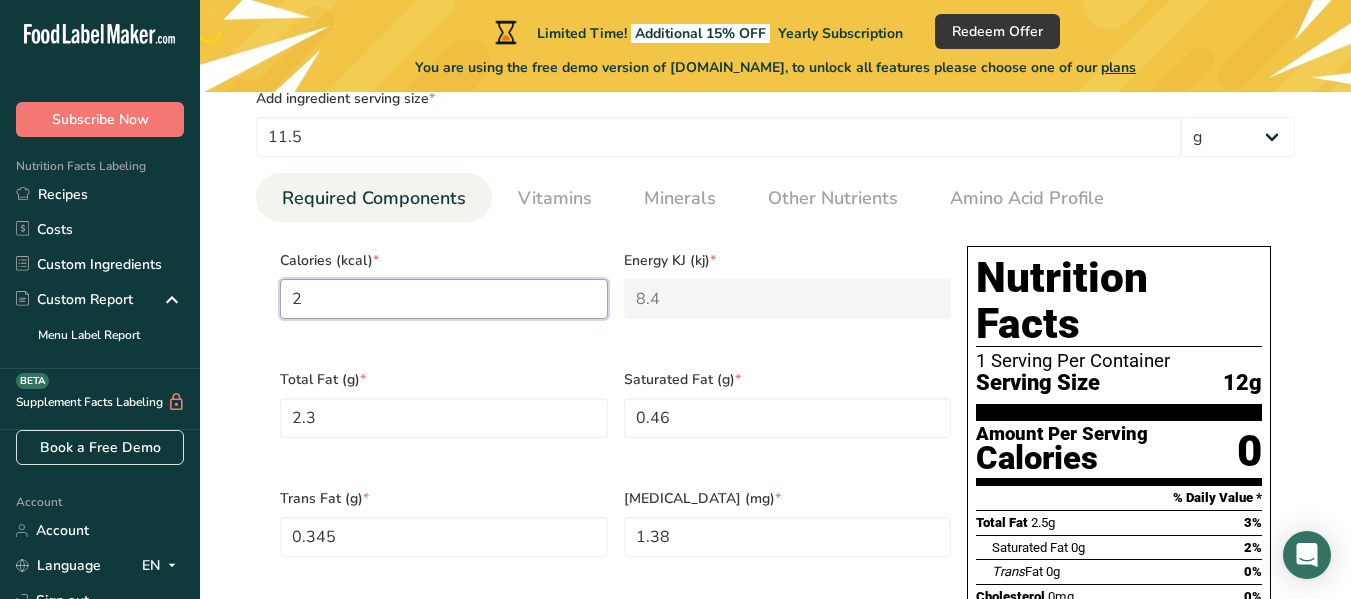 type on "0" 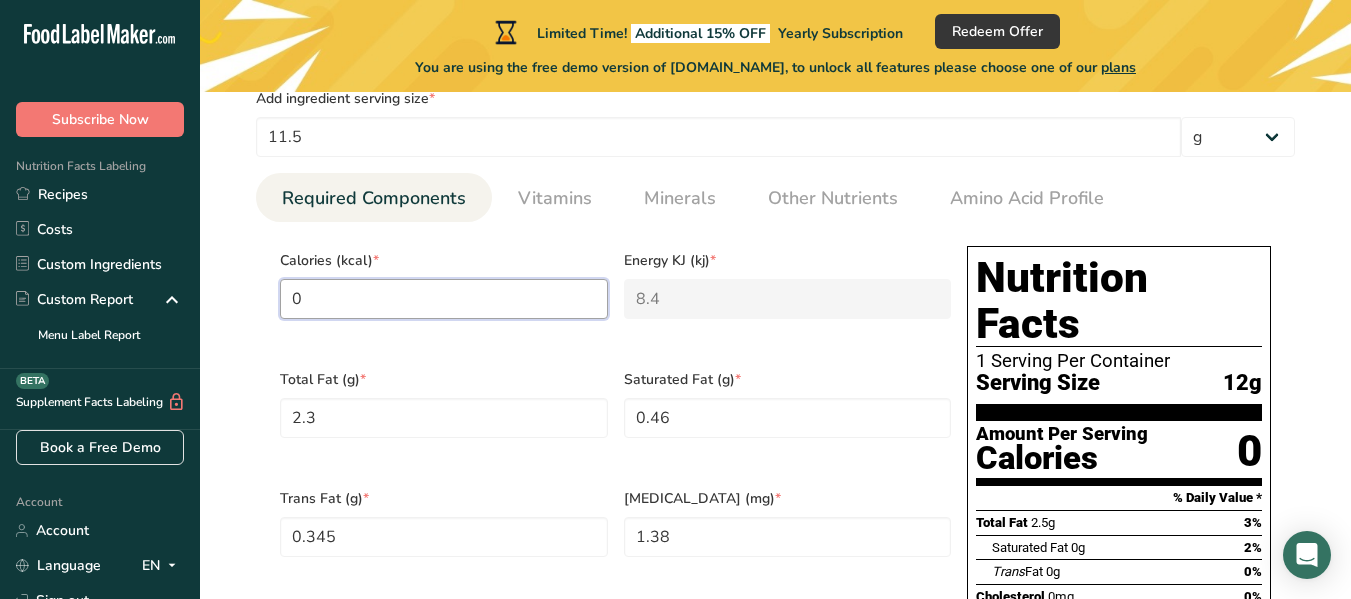 type on "0" 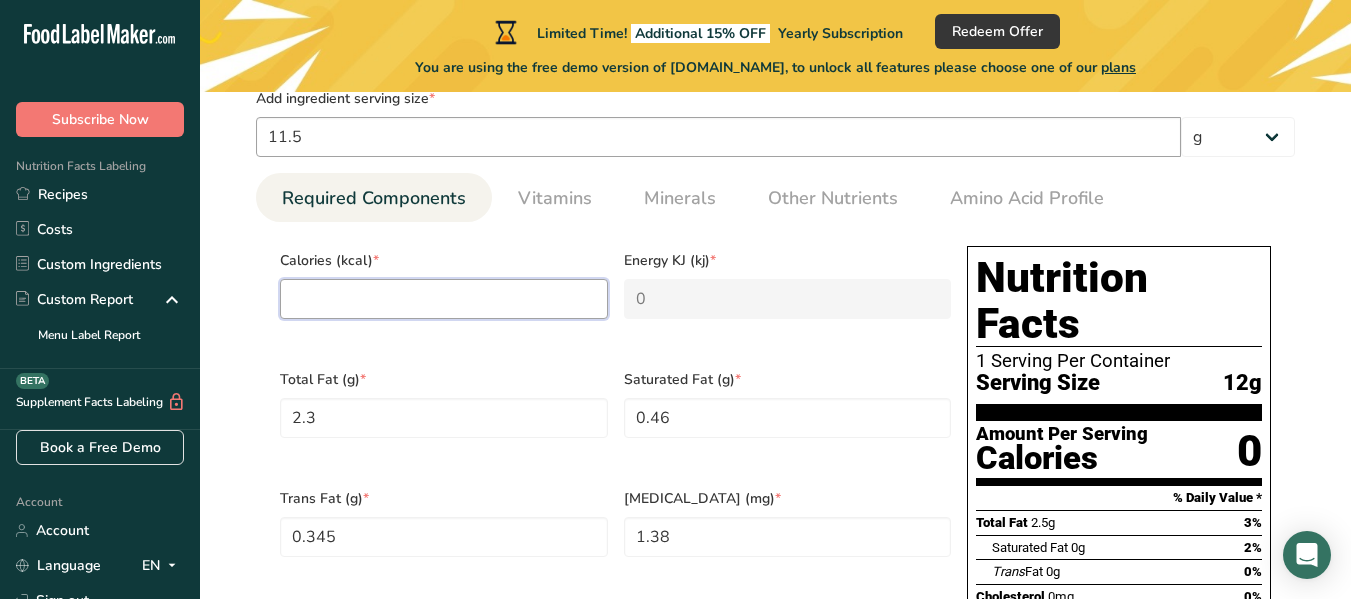 type 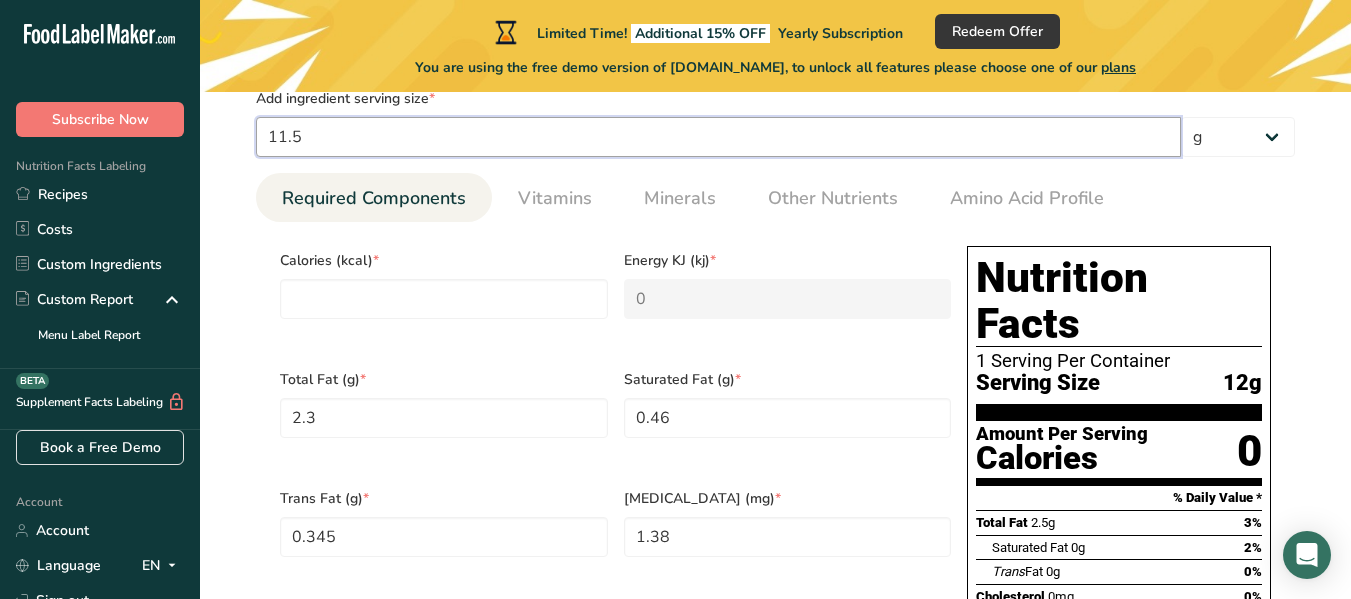 click on "11.5" at bounding box center [718, 137] 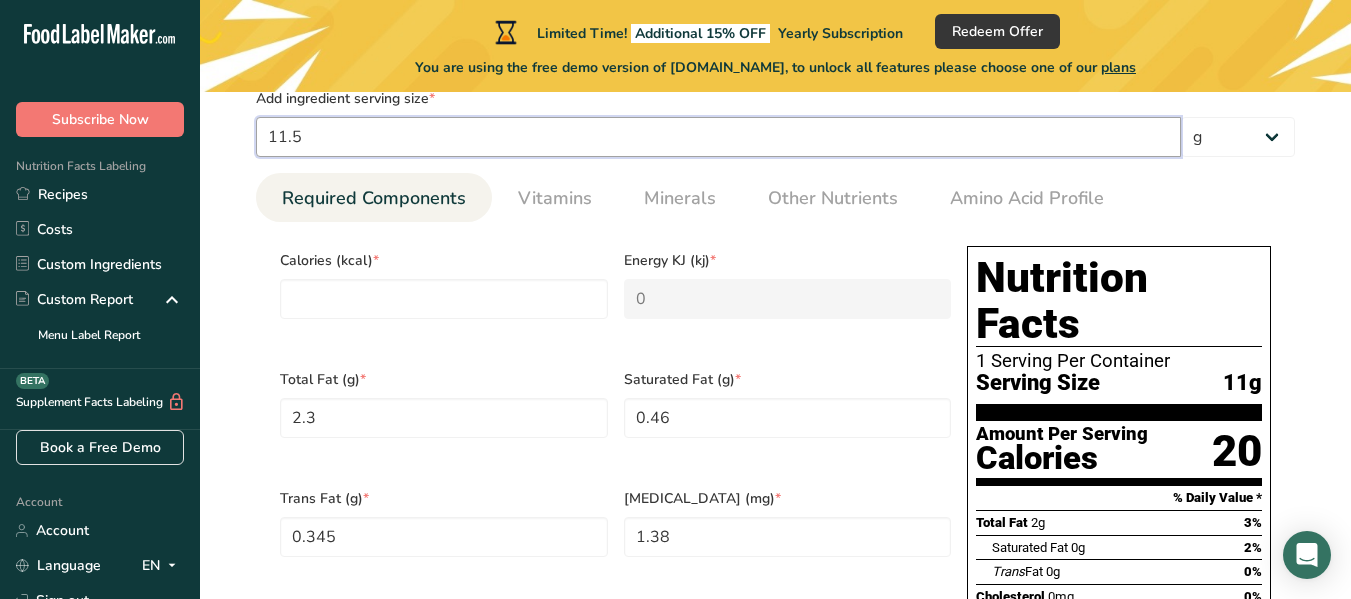 type on "11" 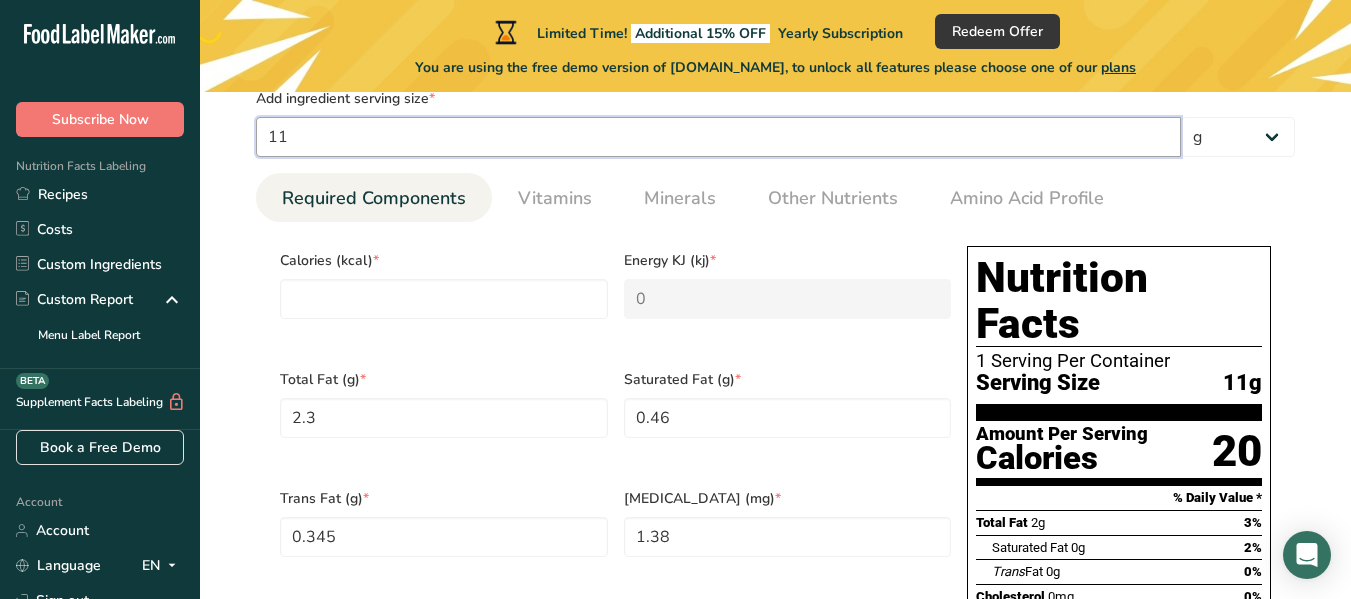 type on "22" 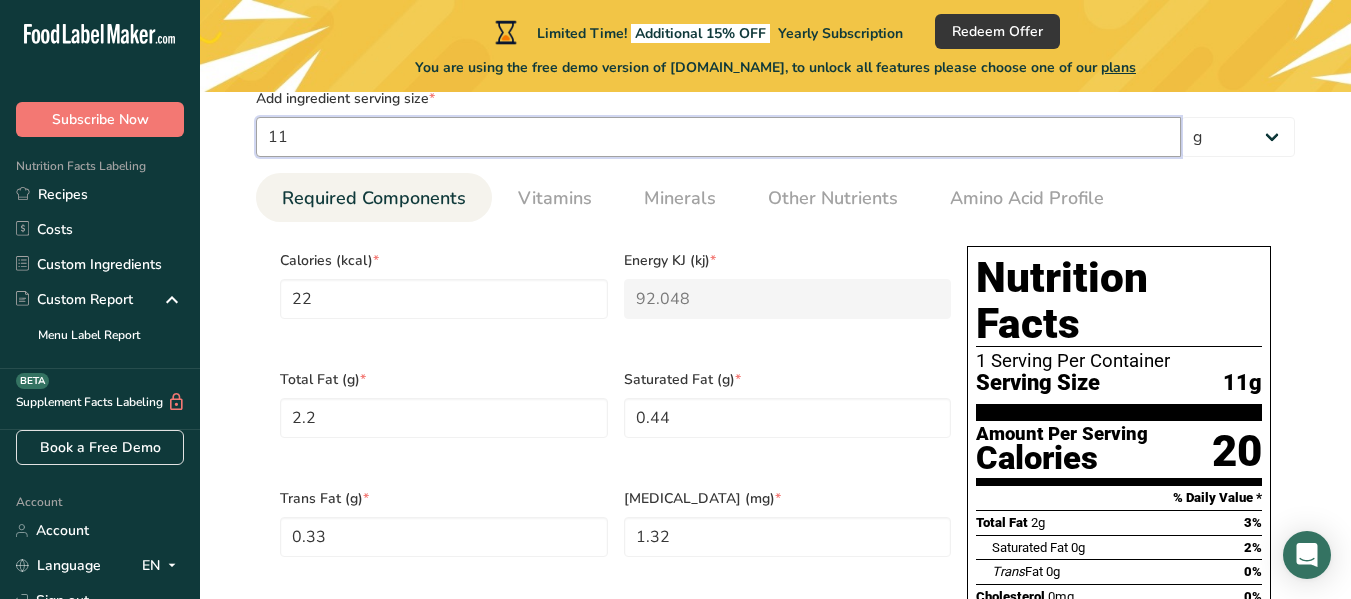 type on "1" 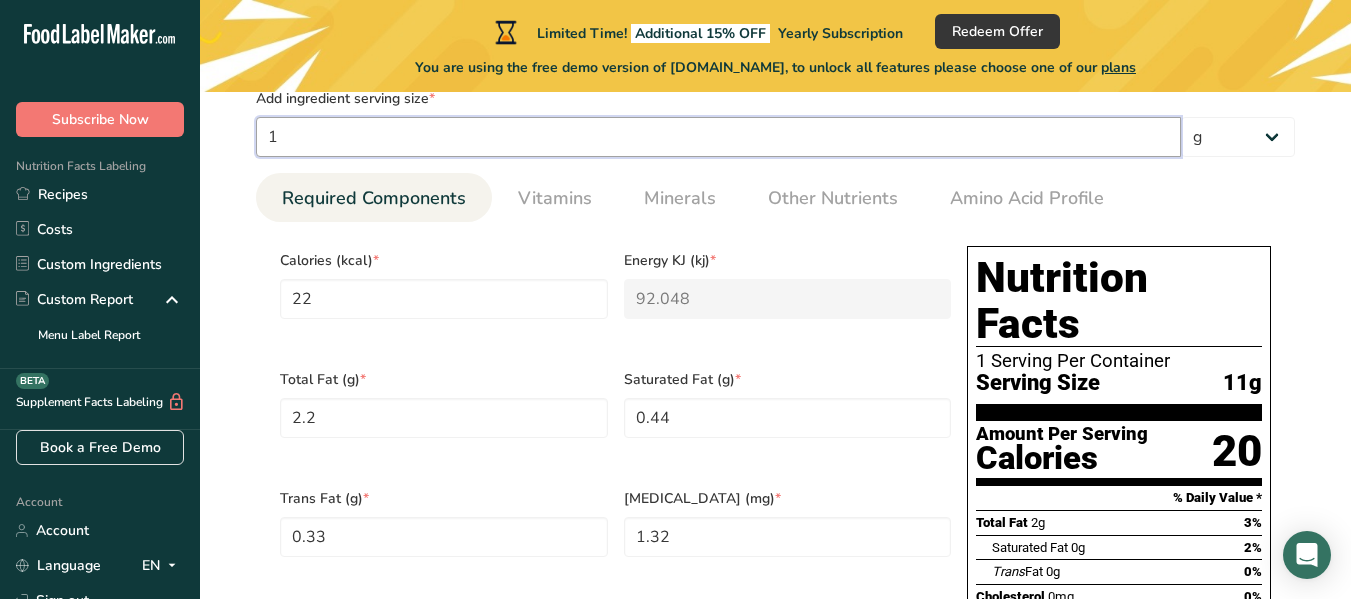 type on "2" 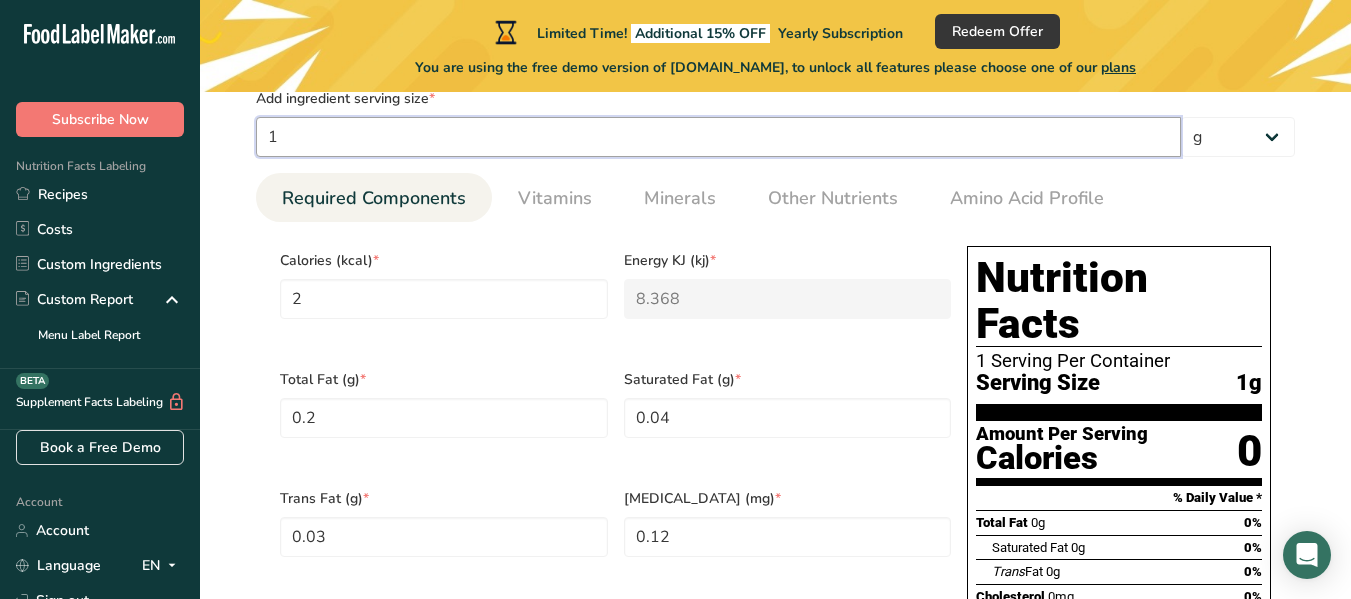 type on "12" 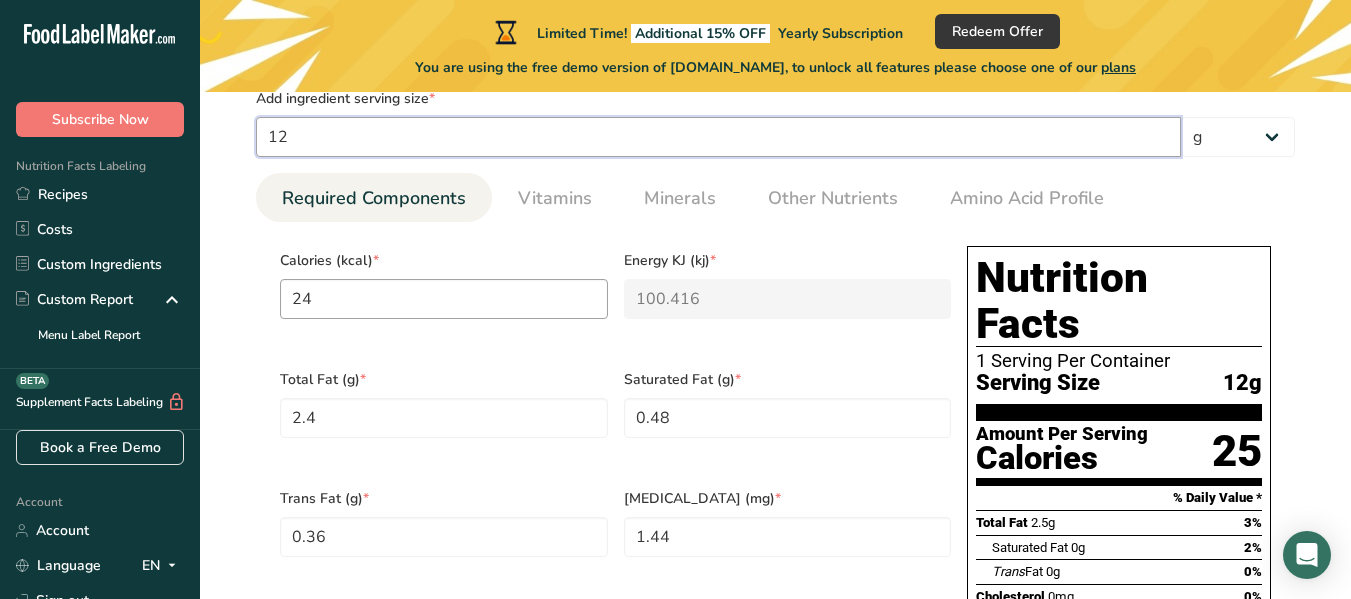 type on "12" 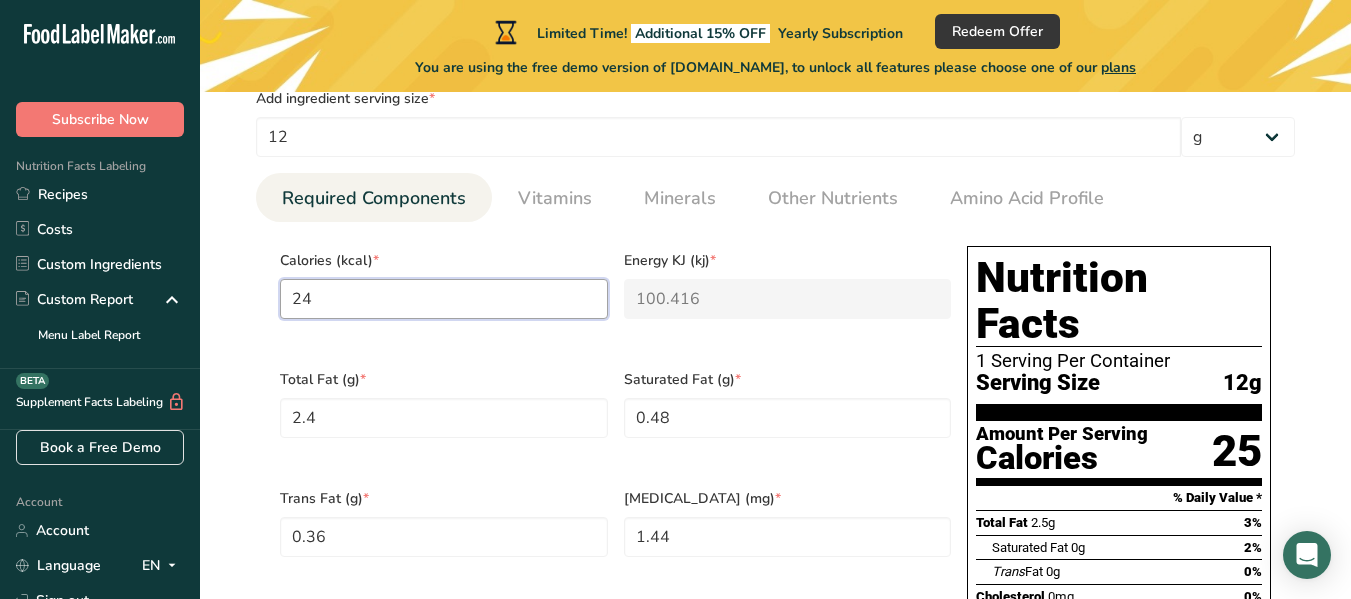 click on "24" at bounding box center [444, 299] 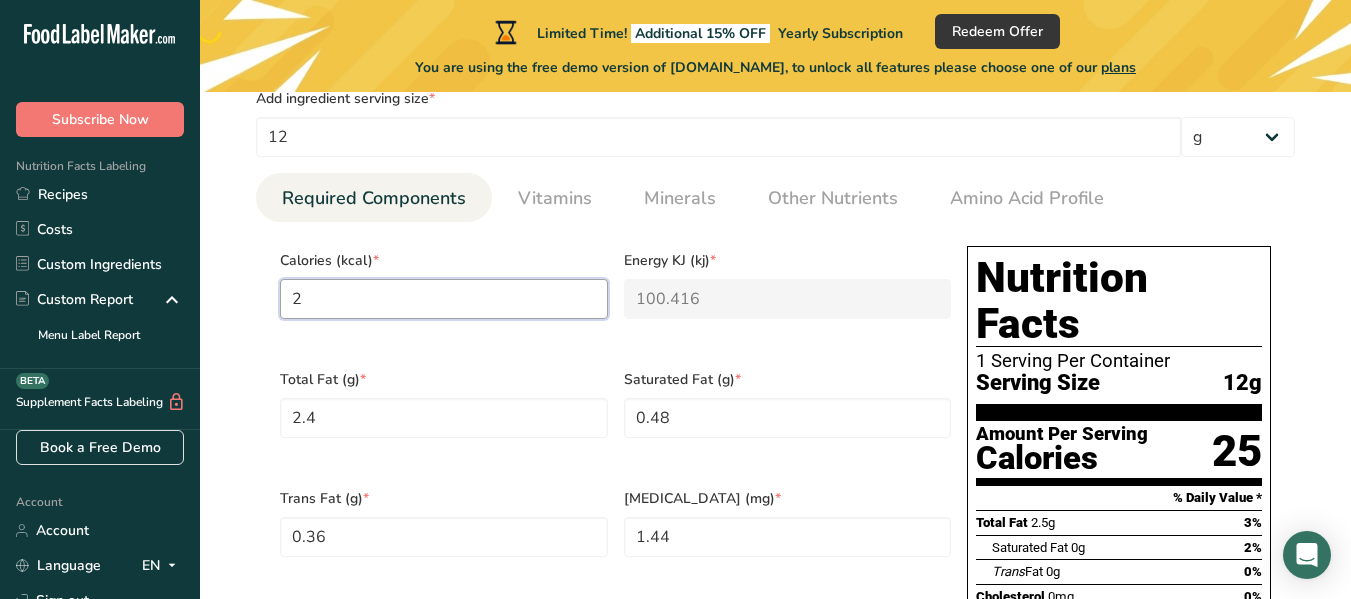 type on "8.4" 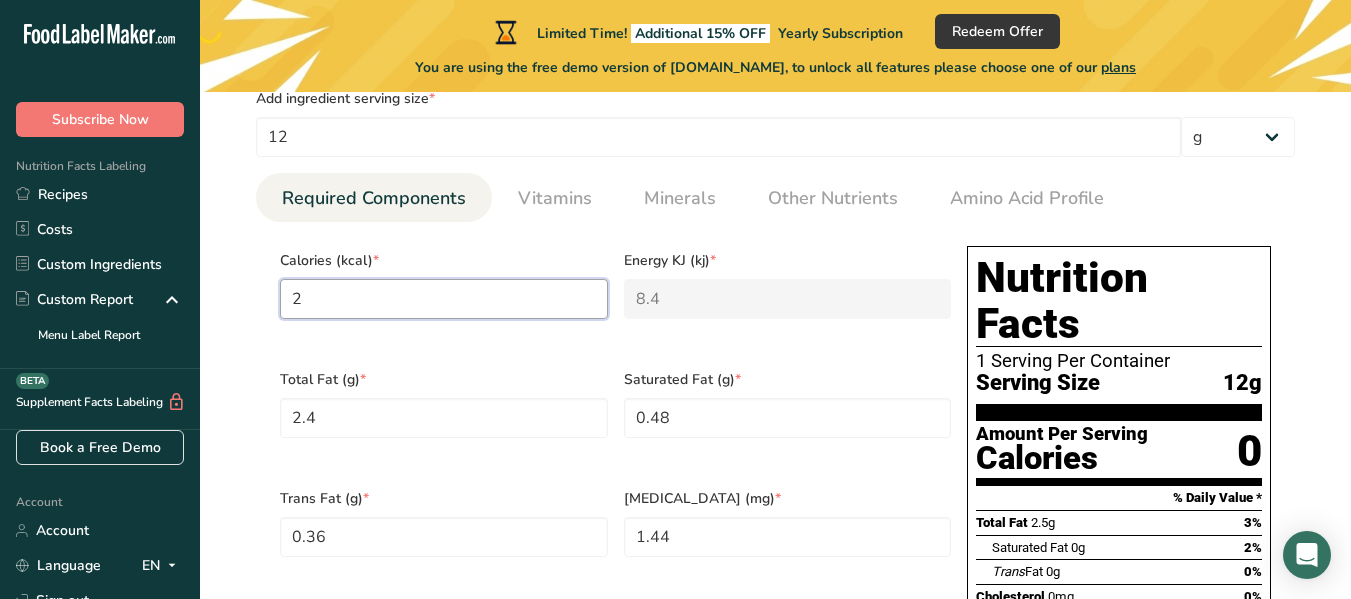 type on "0" 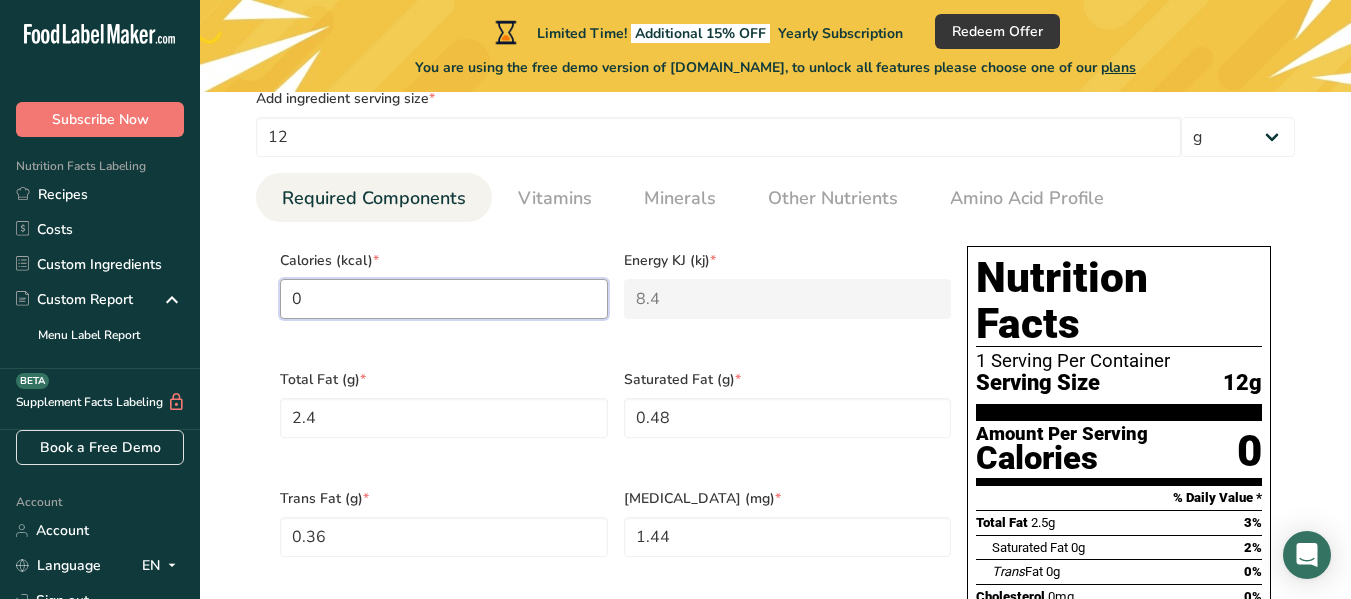 type 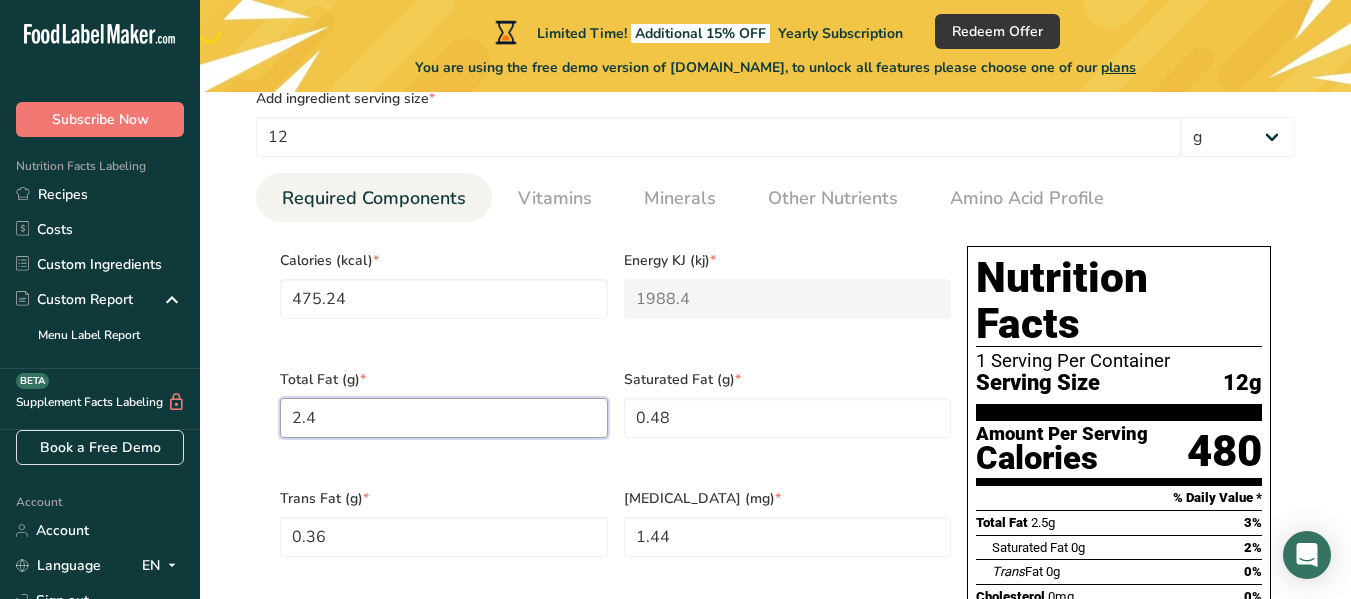 click on "2.4" at bounding box center (444, 418) 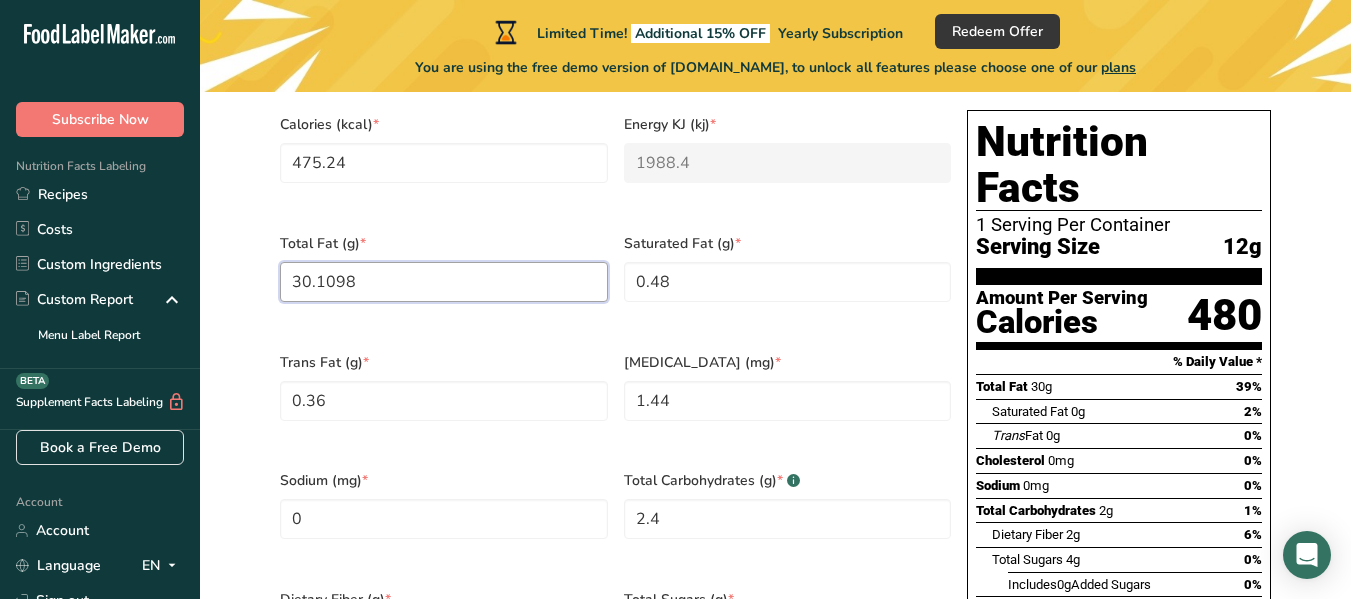 scroll, scrollTop: 950, scrollLeft: 0, axis: vertical 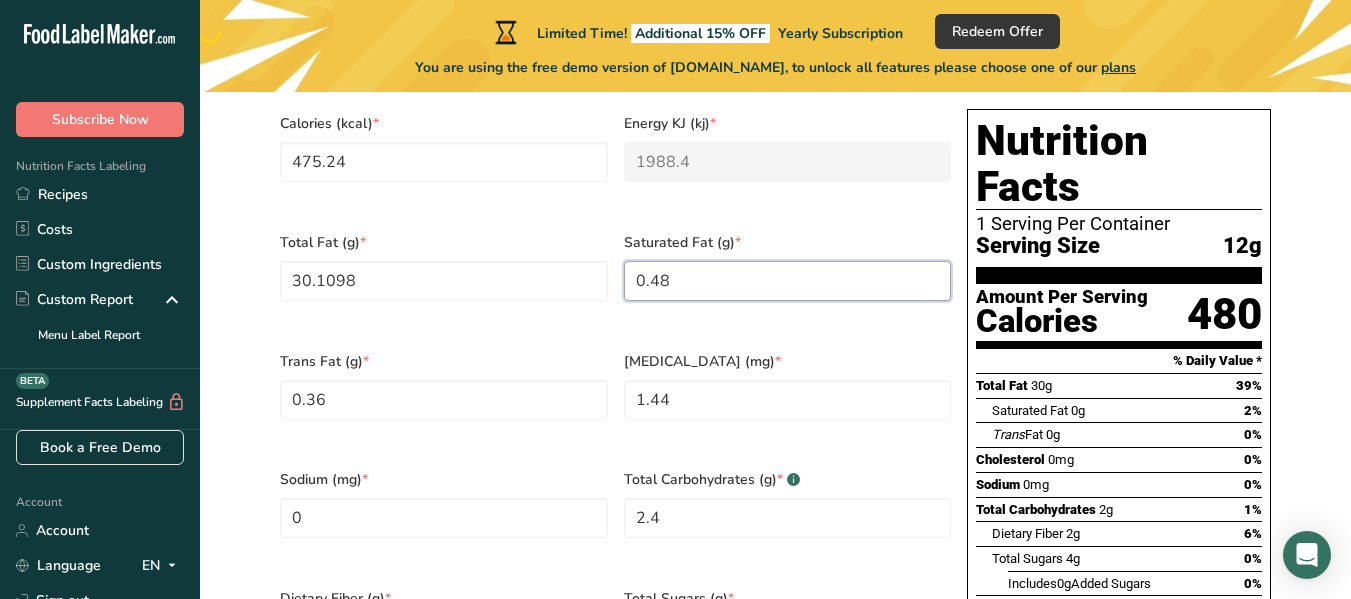 click on "0.48" at bounding box center [788, 281] 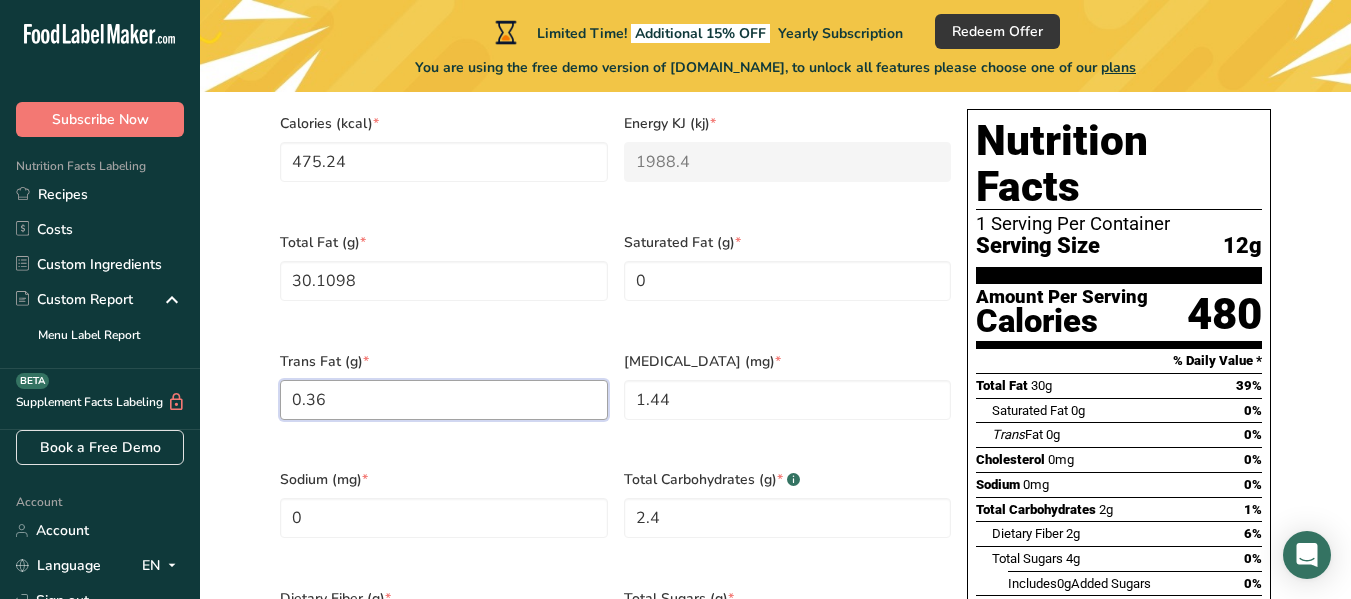 click on "0.36" at bounding box center [444, 400] 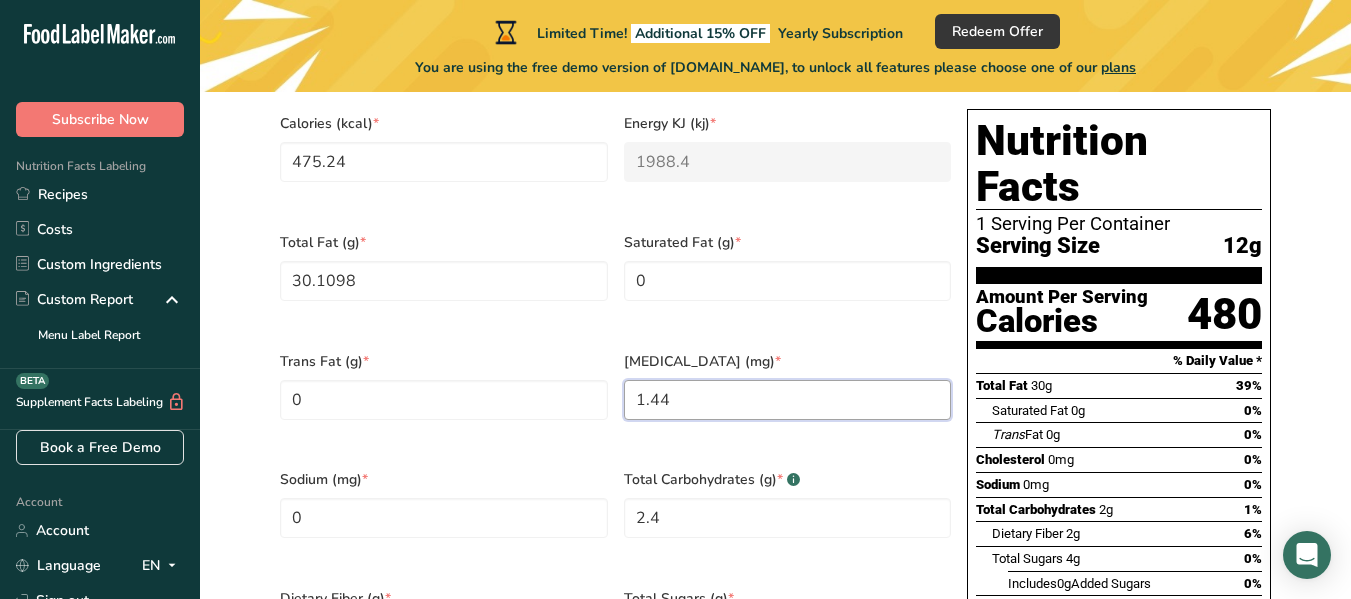 click on "1.44" at bounding box center [788, 400] 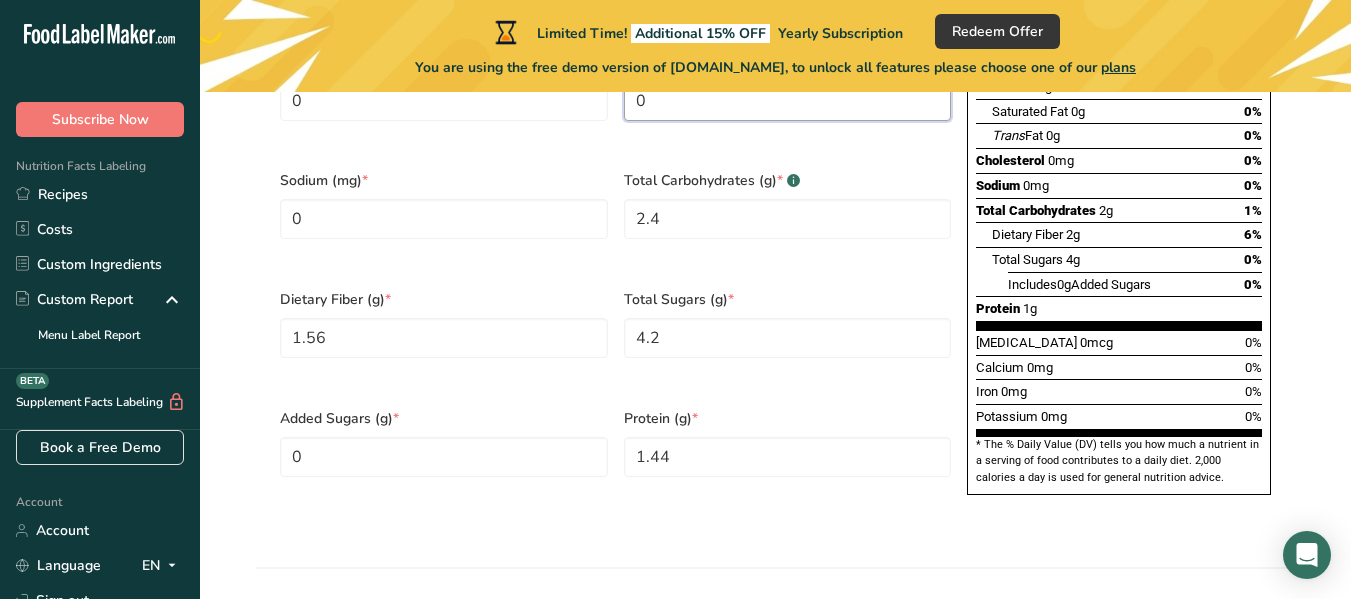 scroll, scrollTop: 1250, scrollLeft: 0, axis: vertical 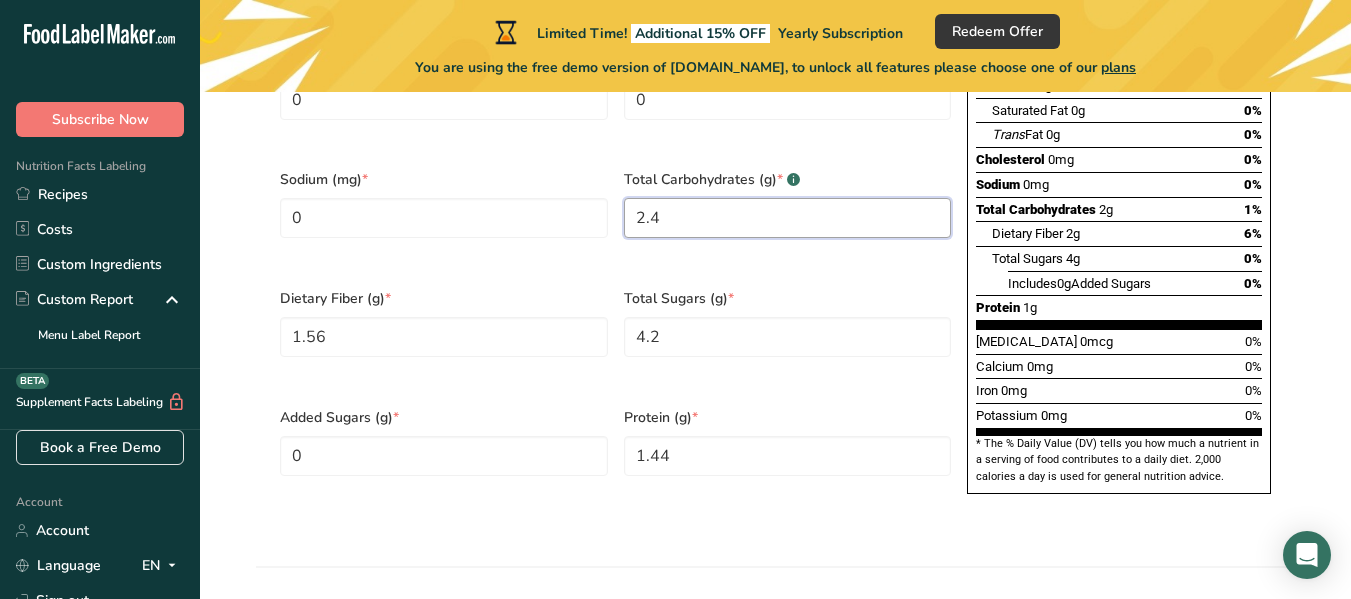 click on "2.4" at bounding box center [788, 218] 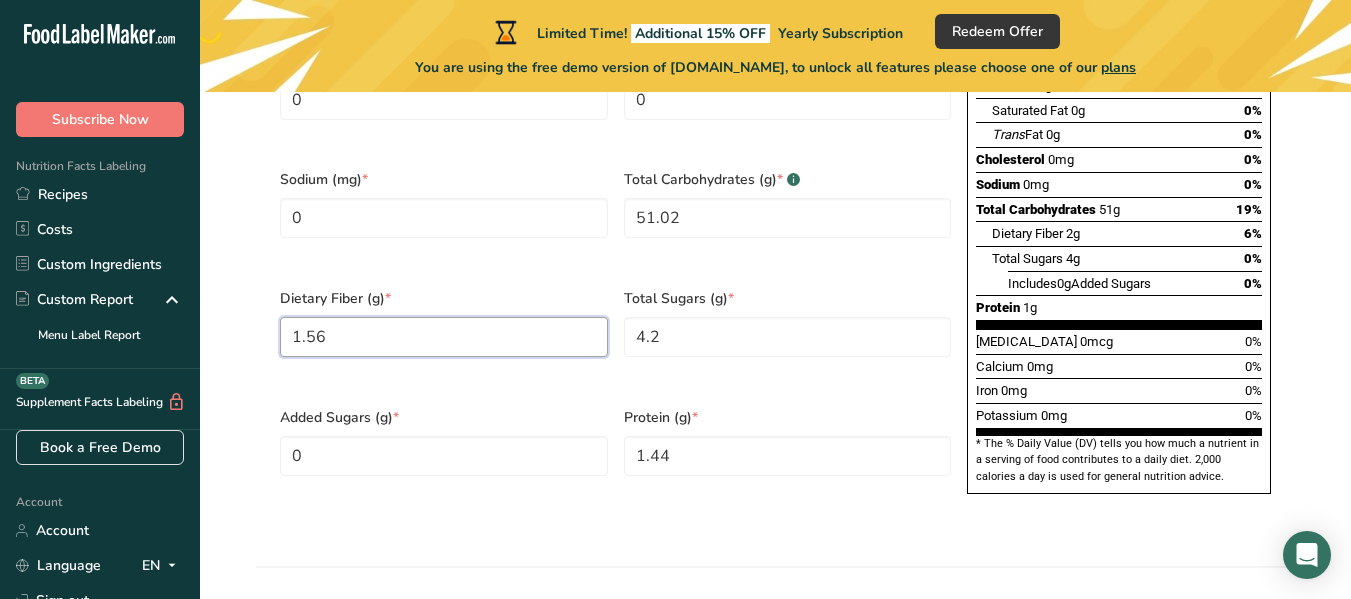 click on "1.56" at bounding box center (444, 337) 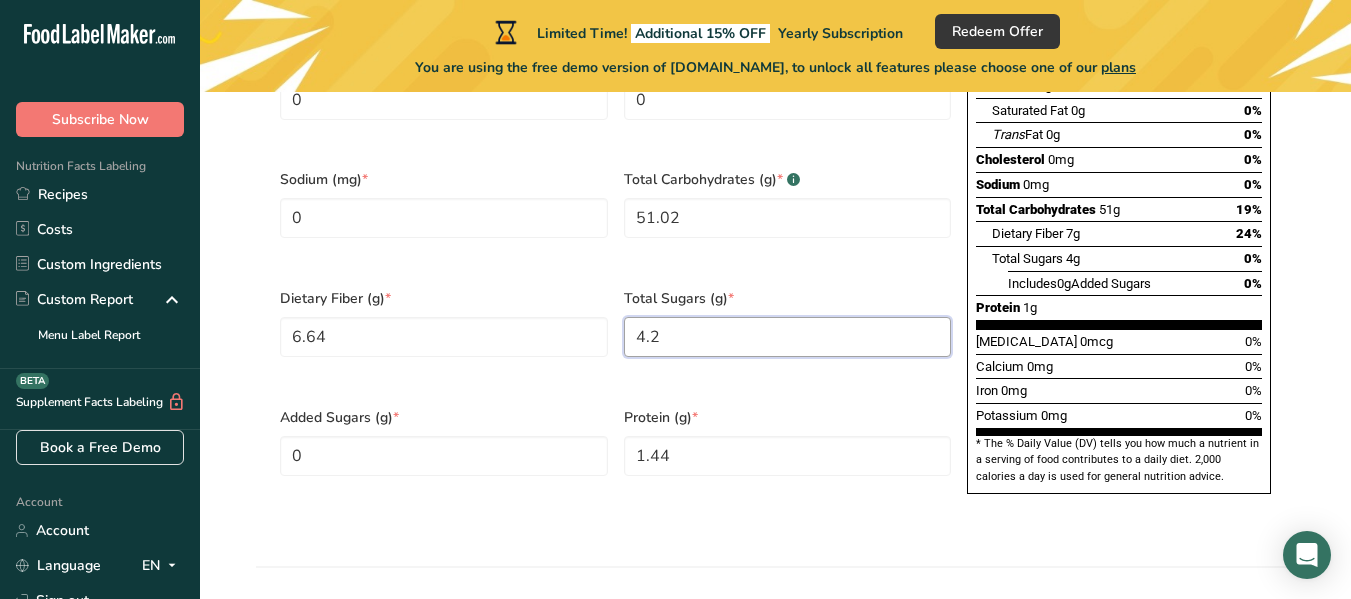 click on "4.2" at bounding box center (788, 337) 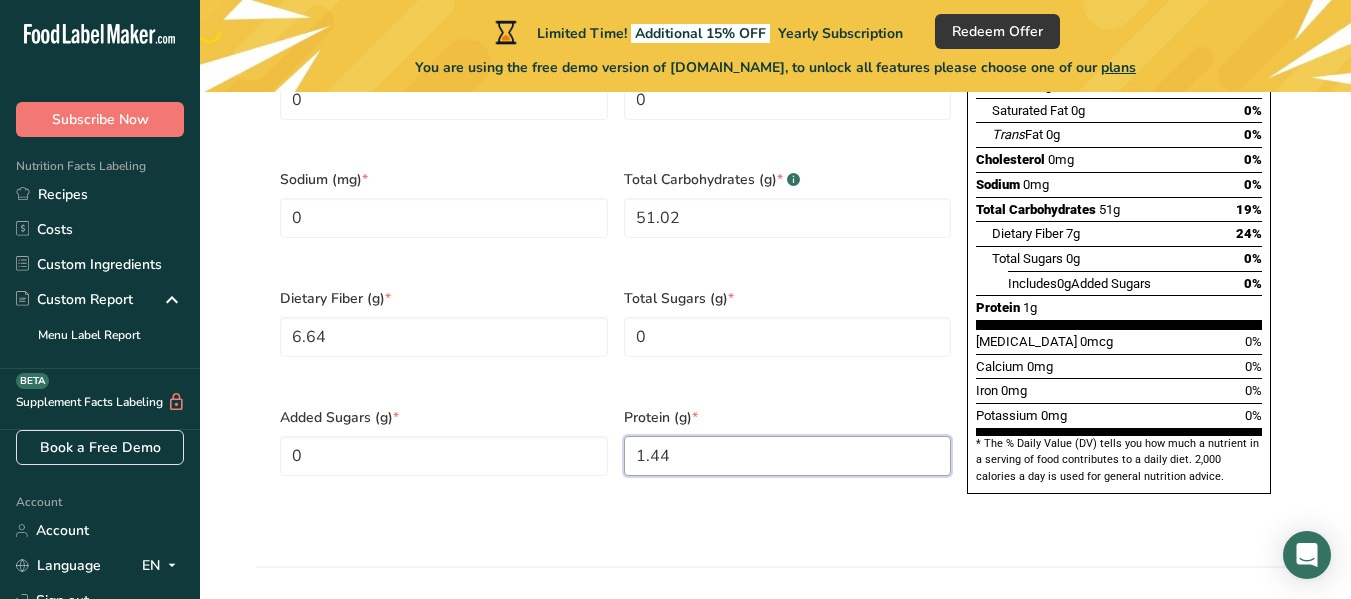 click on "1.44" at bounding box center [788, 456] 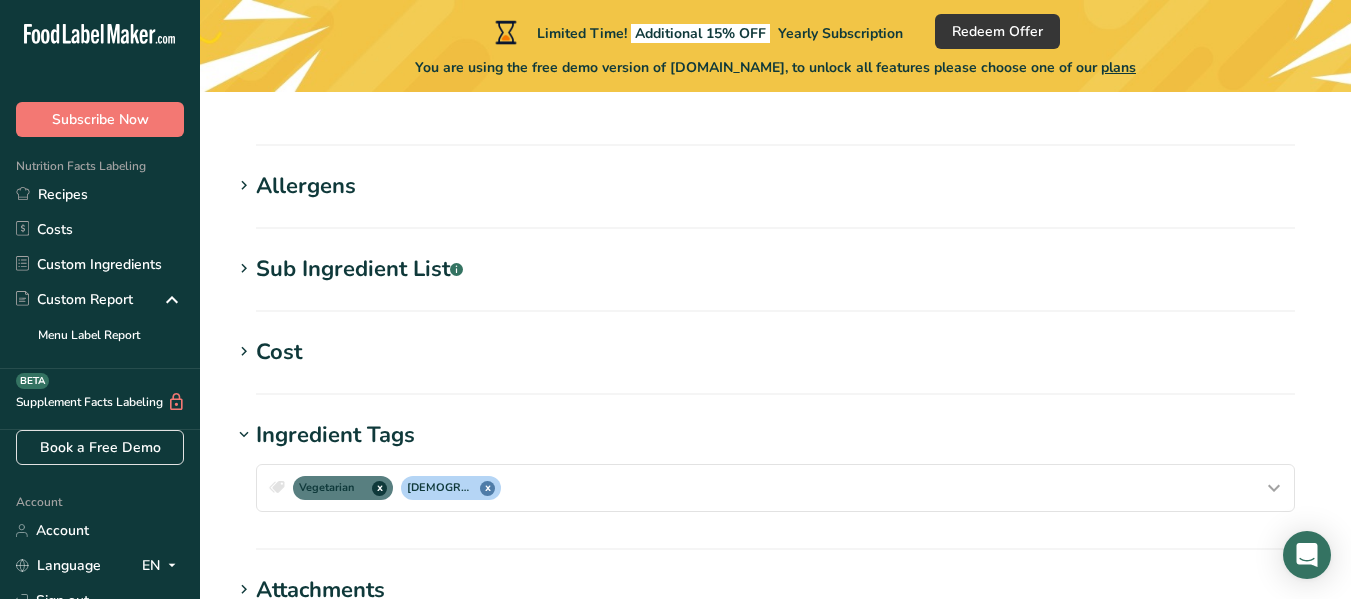 scroll, scrollTop: 1687, scrollLeft: 0, axis: vertical 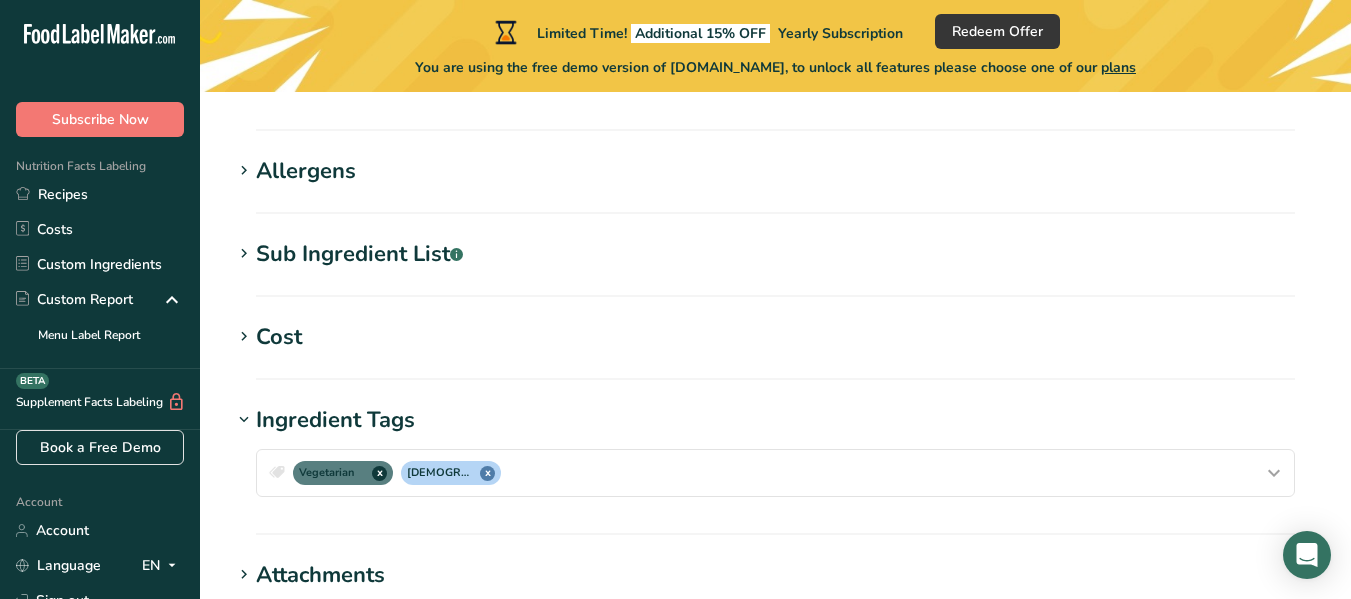 click on "Cost" at bounding box center (279, 337) 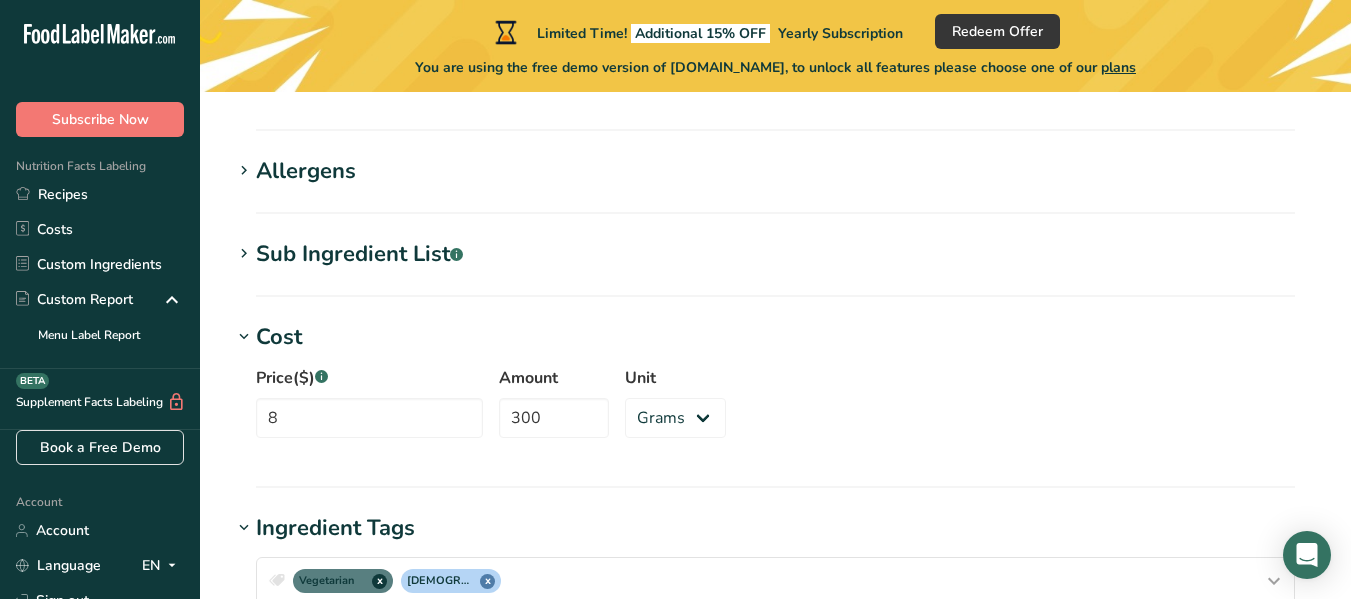 click on "Sub Ingredient List
.a-a{fill:#347362;}.b-a{fill:#fff;}
Translate
Sugar, cocoa butter, soy [MEDICAL_DATA] (an emulsifier), vanilla extract" at bounding box center (775, 267) 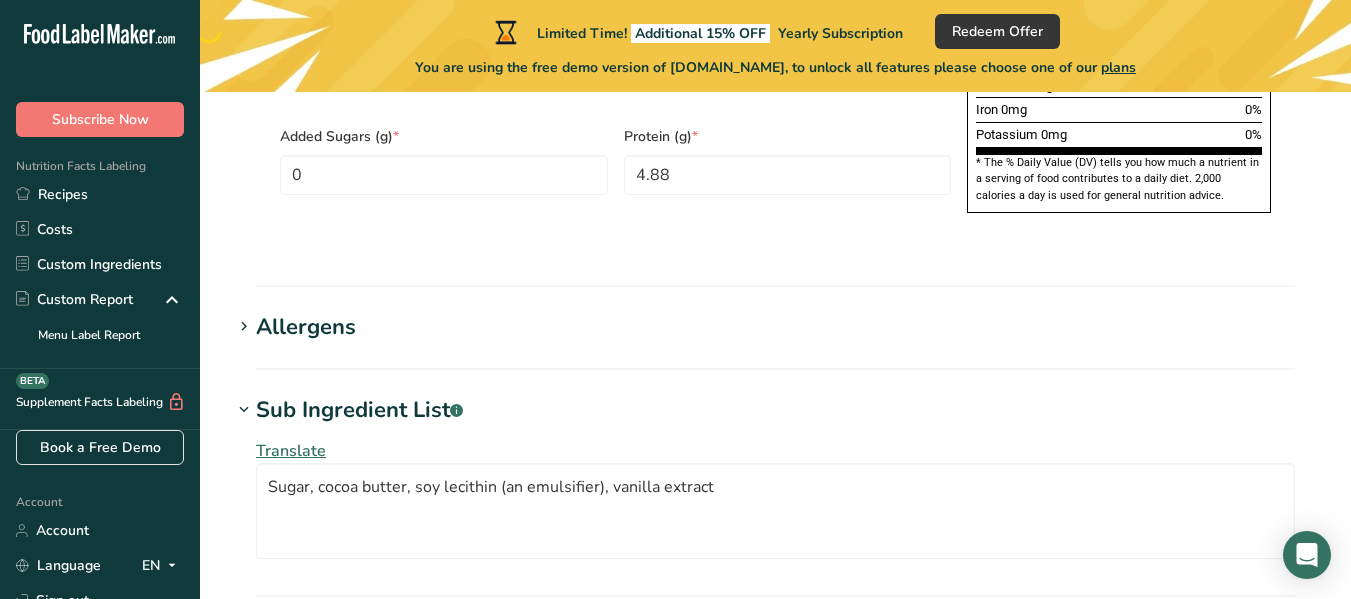 scroll, scrollTop: 1528, scrollLeft: 0, axis: vertical 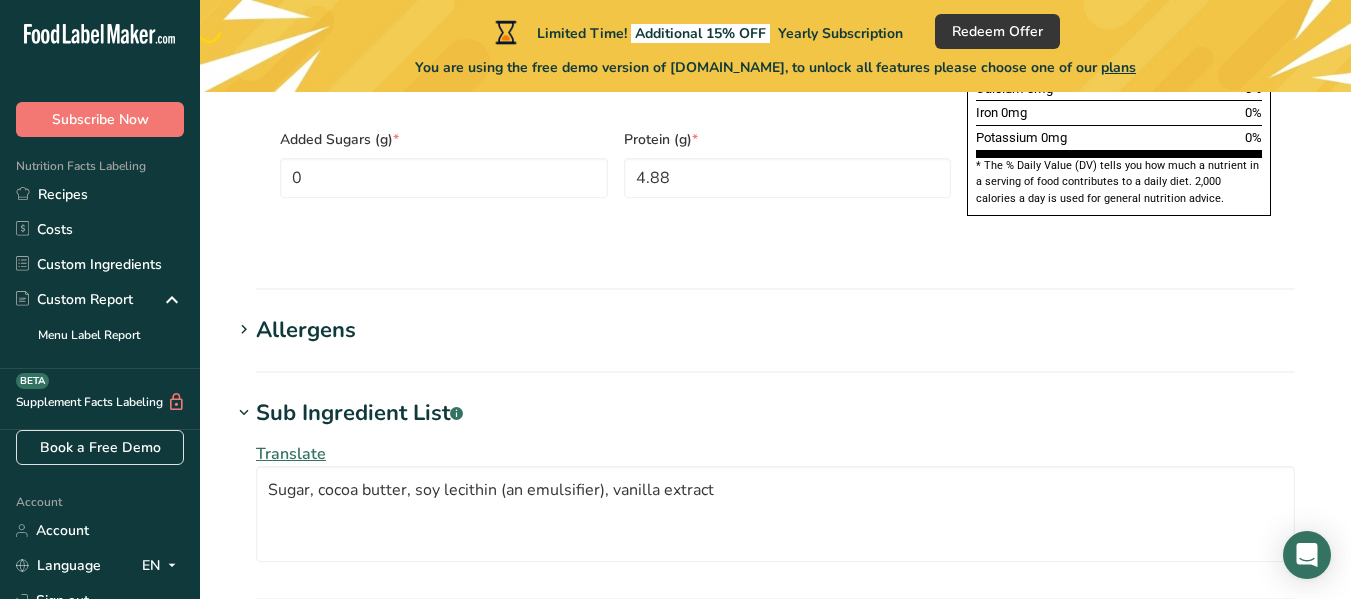 click on "Allergens" at bounding box center (306, 330) 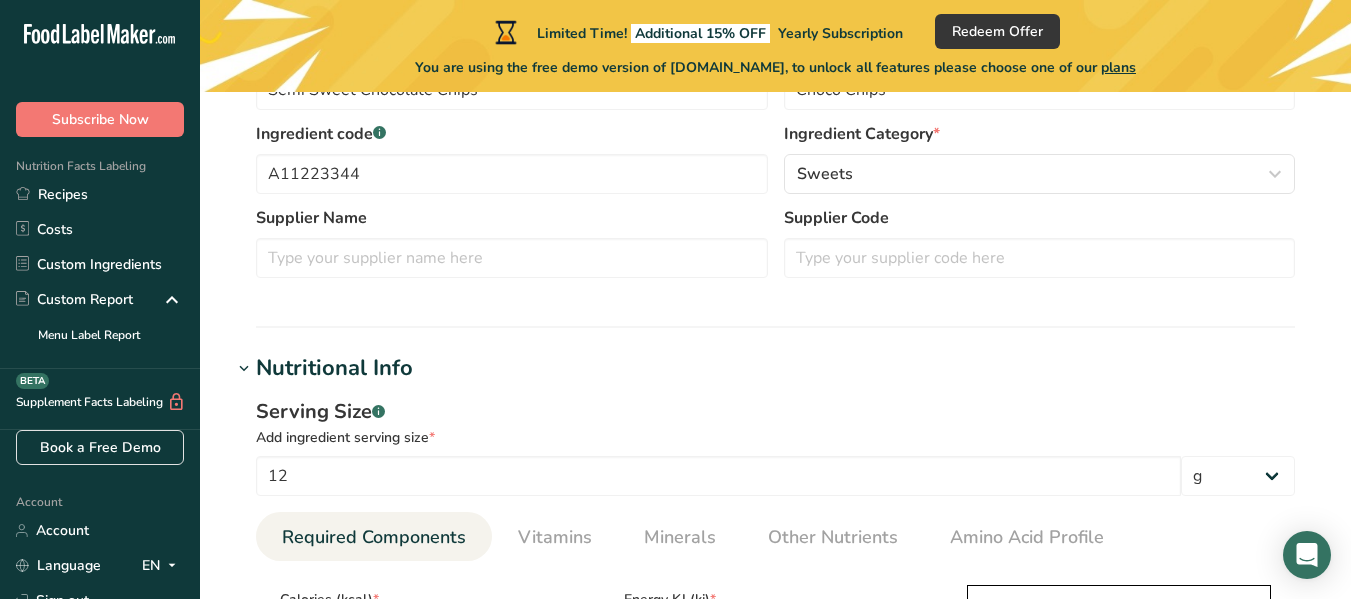 scroll, scrollTop: 353, scrollLeft: 0, axis: vertical 